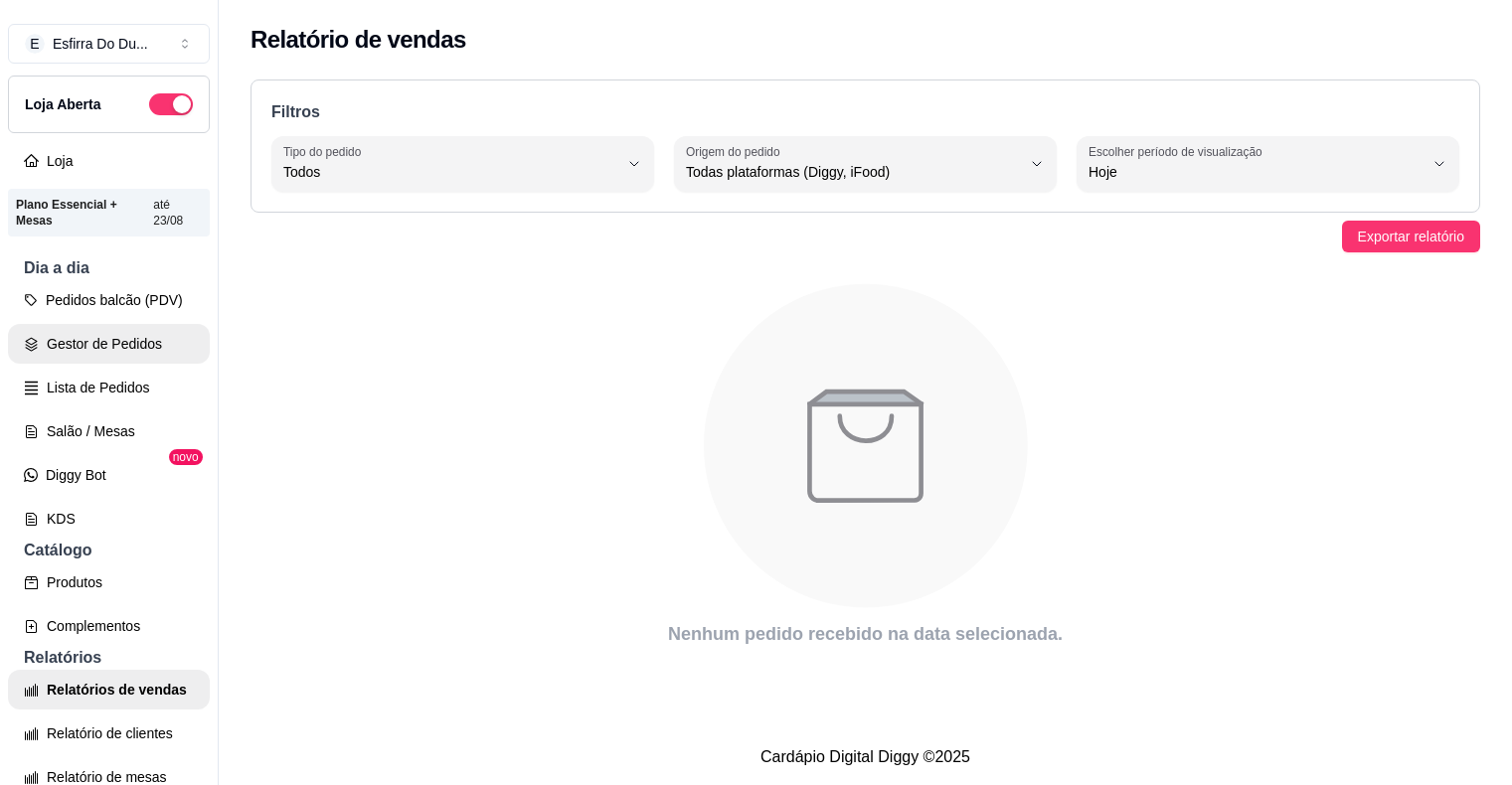 select on "ALL" 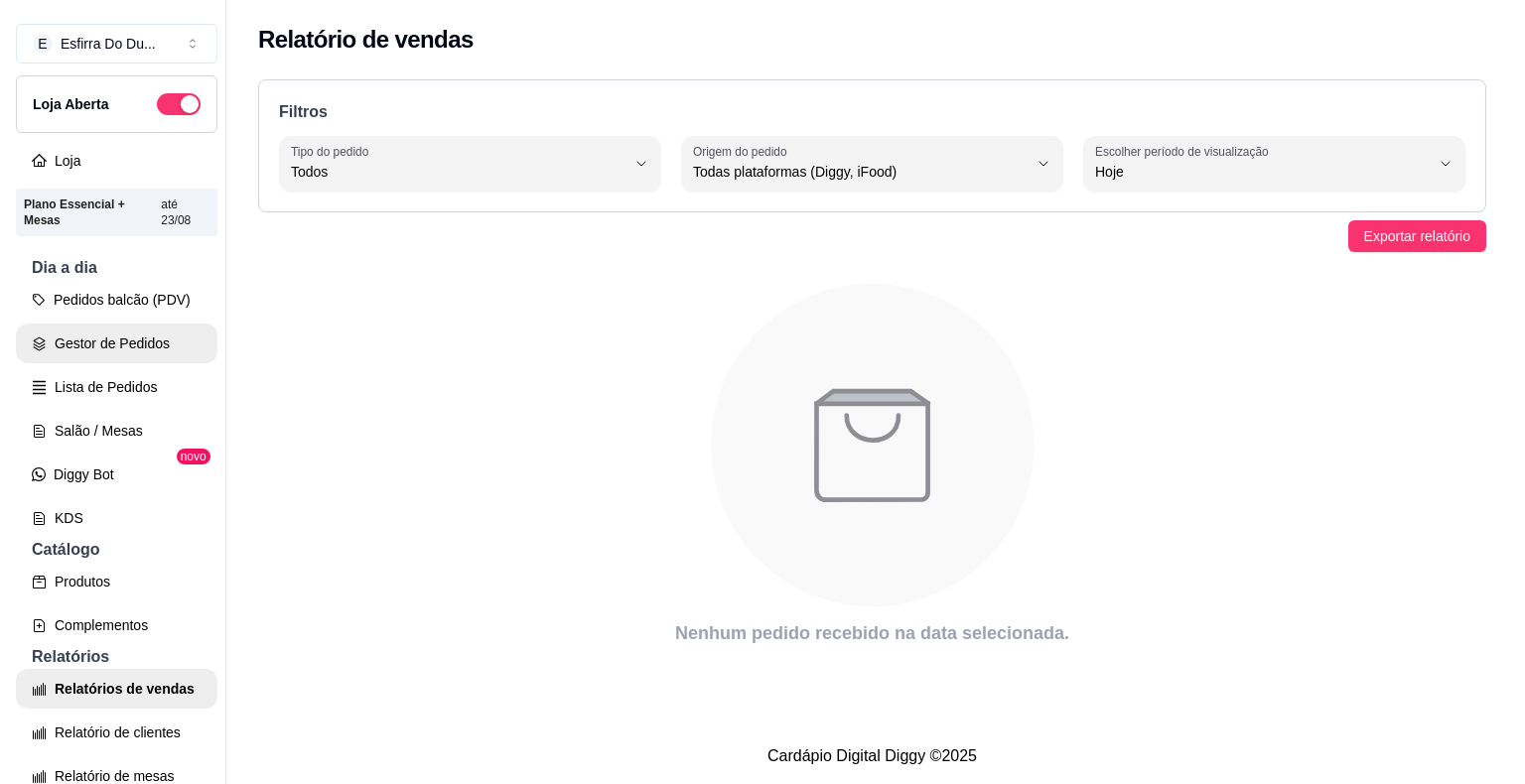 scroll, scrollTop: 0, scrollLeft: 0, axis: both 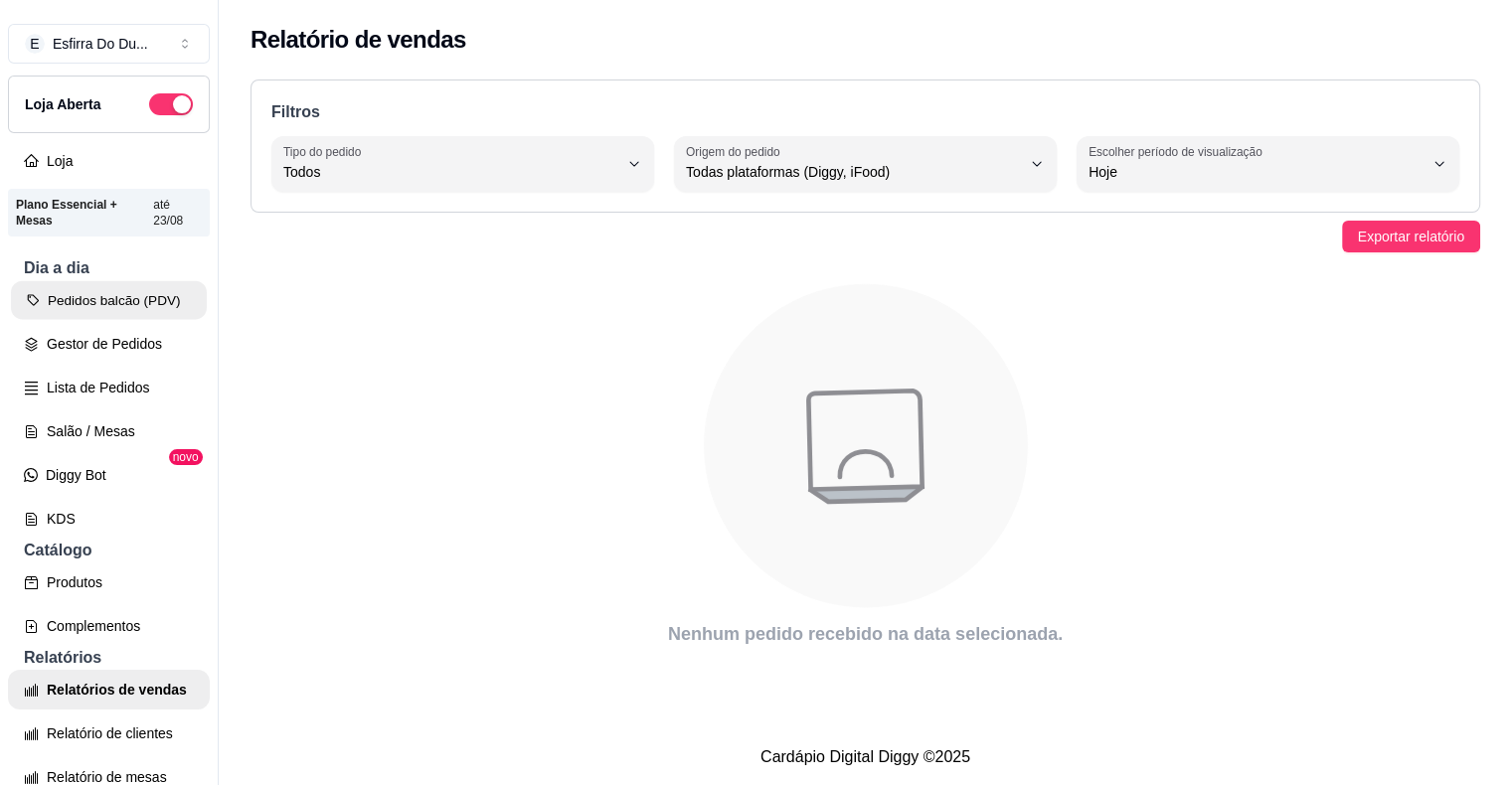click on "Pedidos balcão (PDV)" at bounding box center (108, 300) 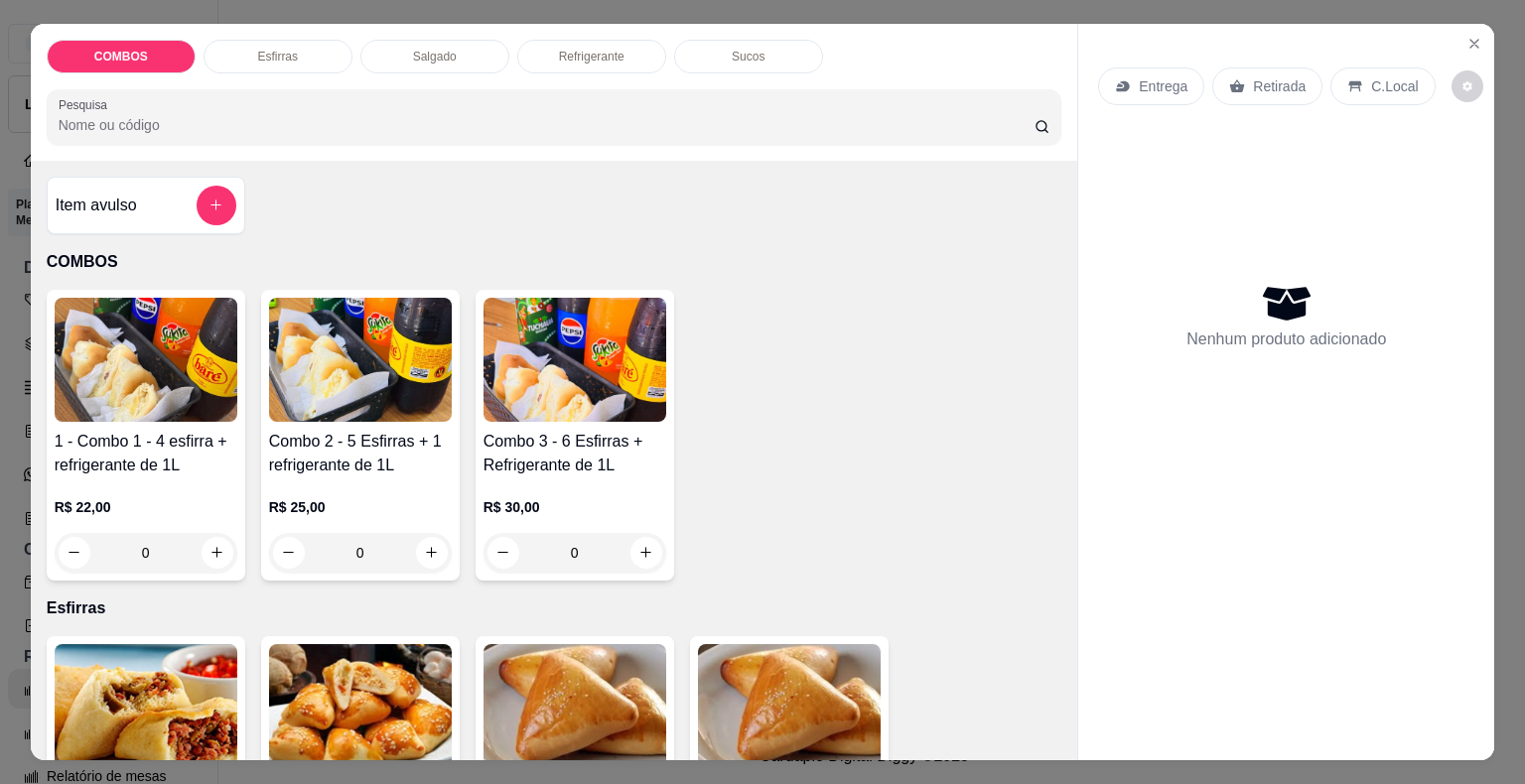 click on "Entrega" at bounding box center [1163, 86] 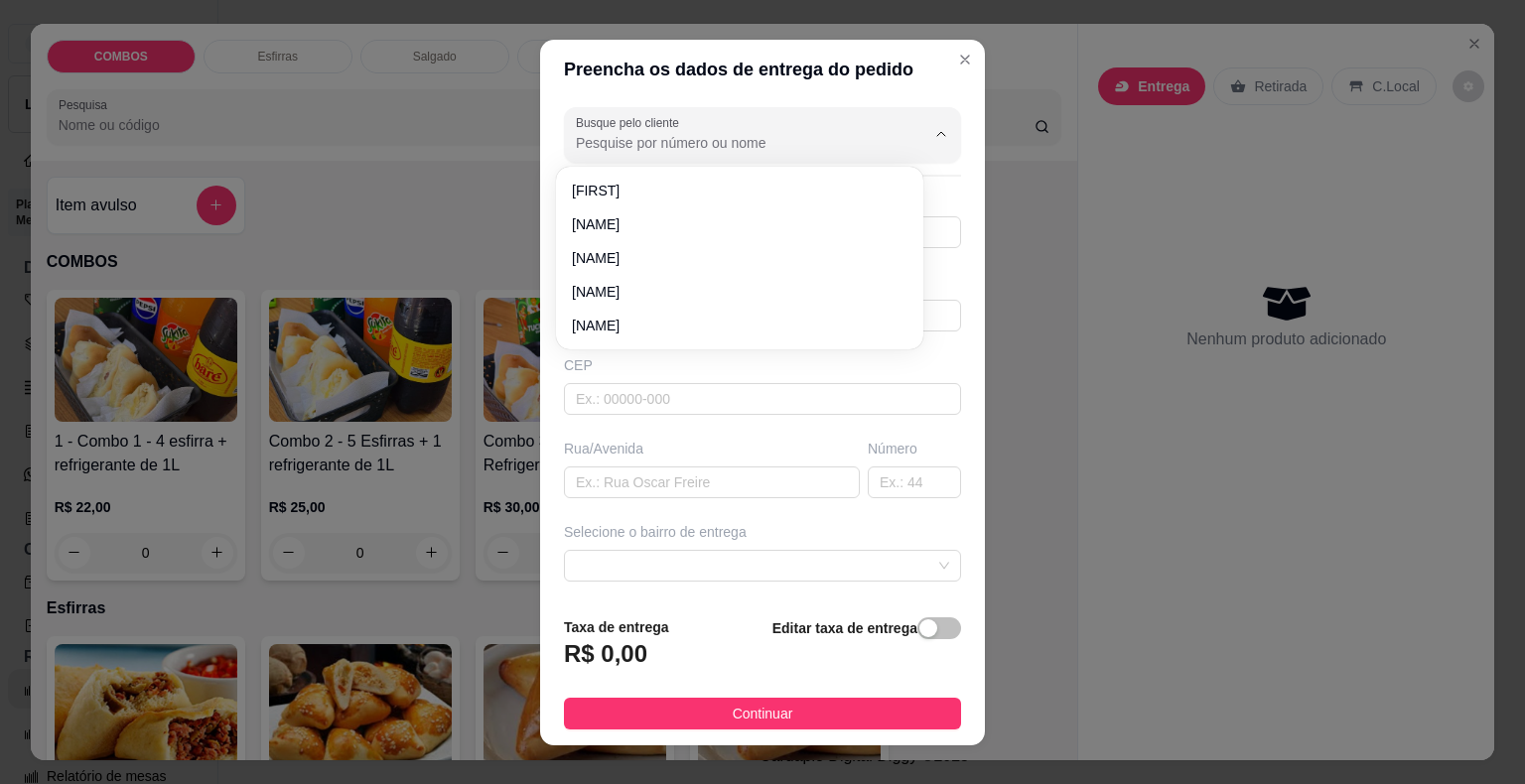 click on "Busque pelo cliente" at bounding box center [735, 143] 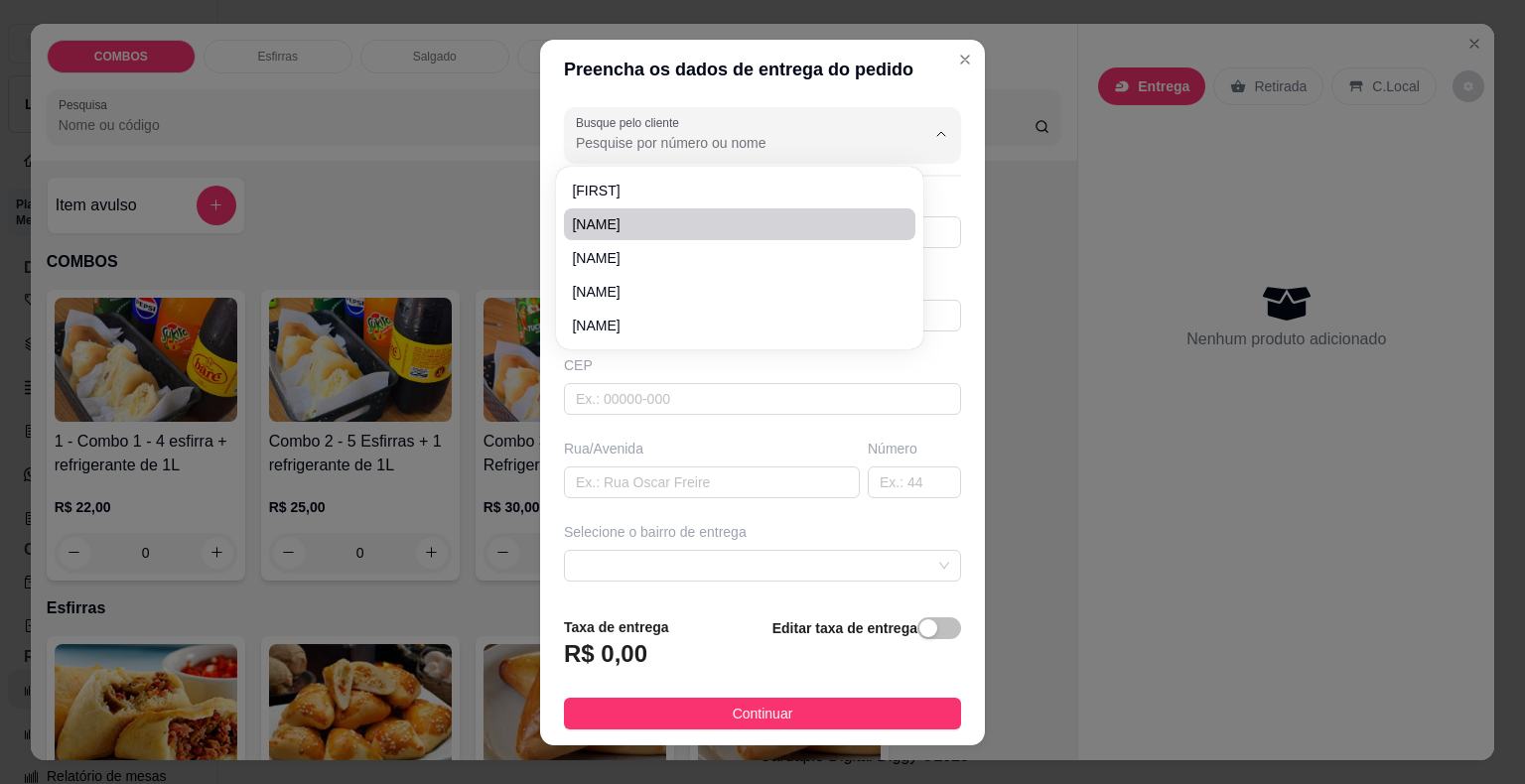 click on "[NAME]" at bounding box center (730, 224) 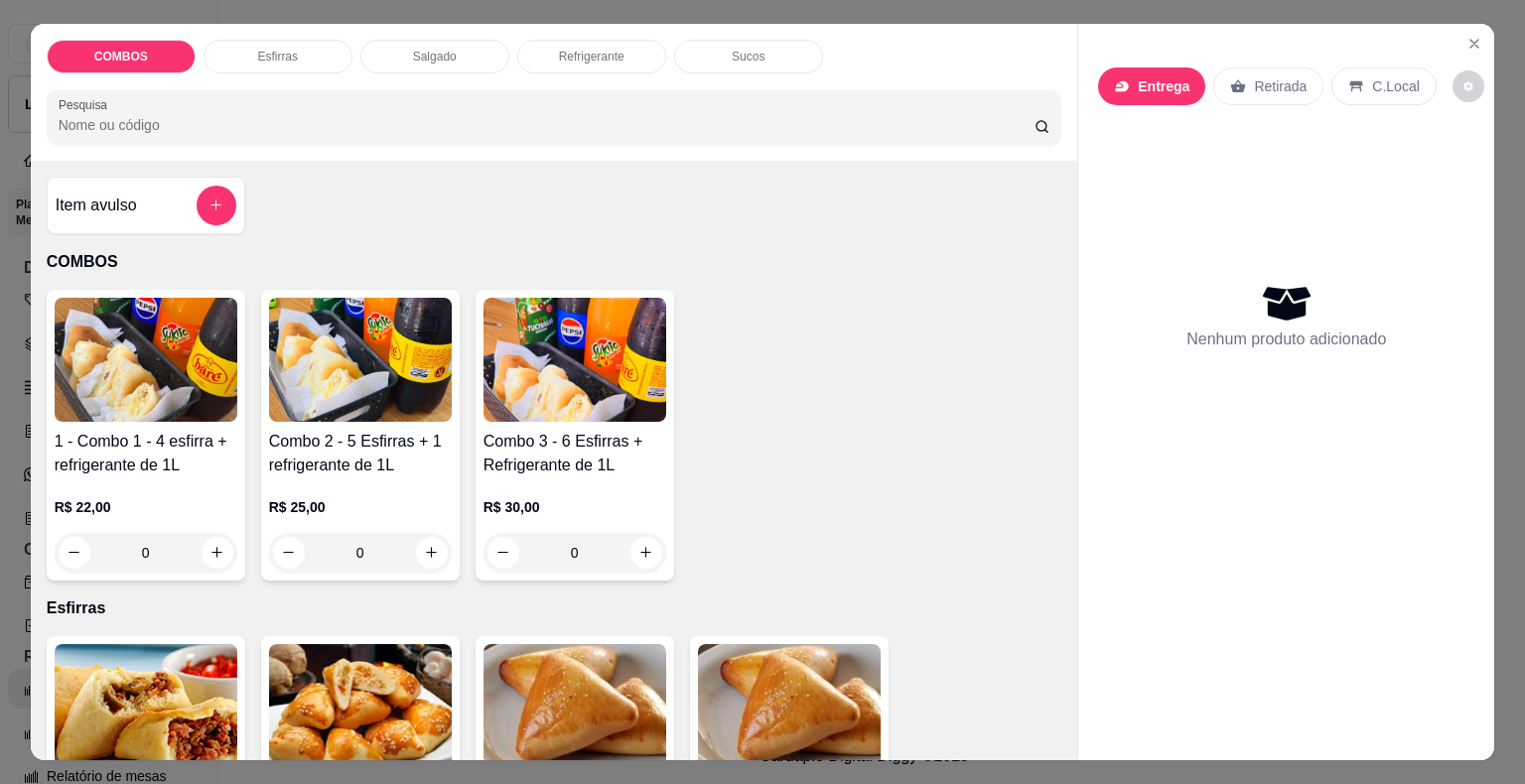 click on "Entrega" at bounding box center [1152, 86] 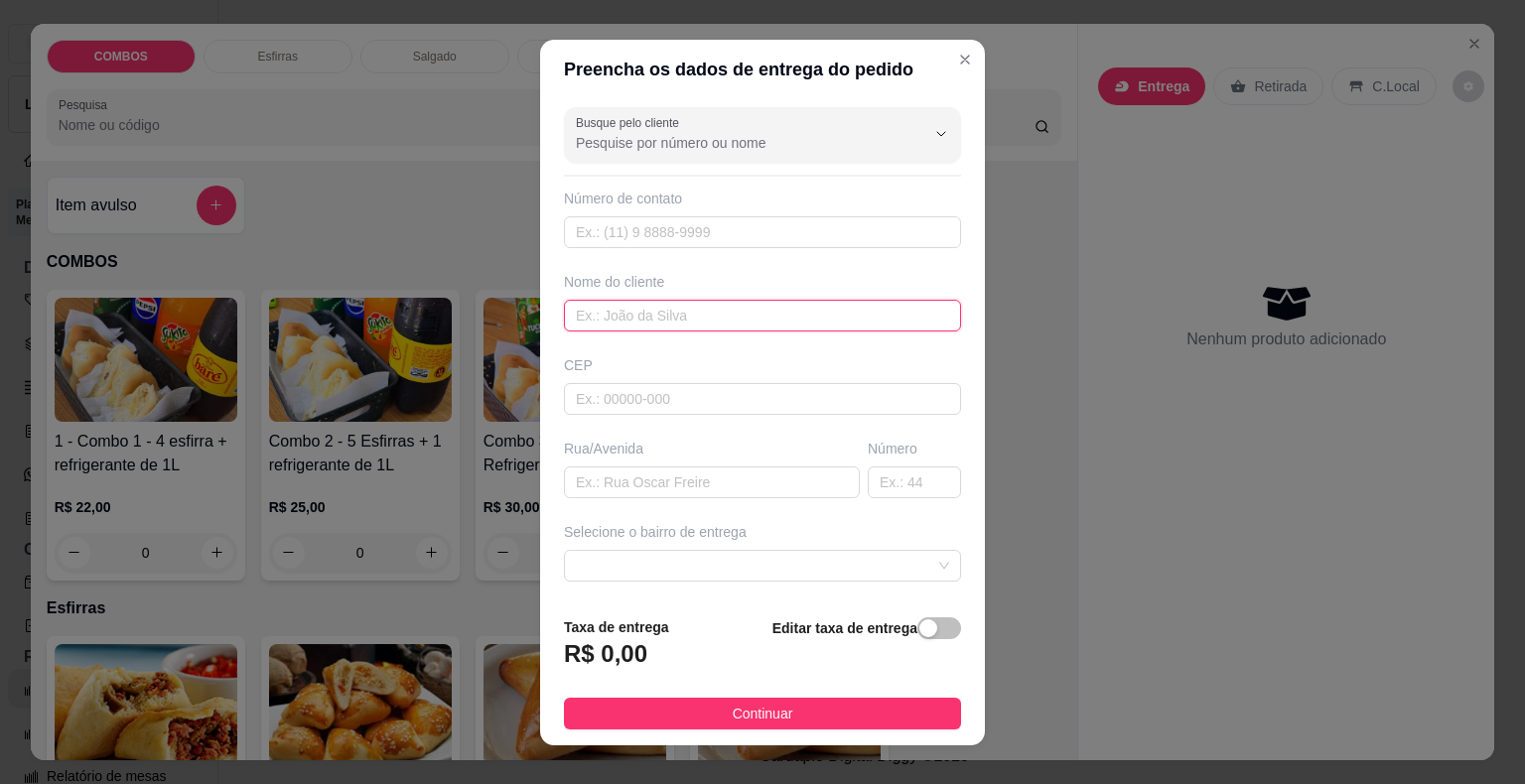 click at bounding box center (762, 316) 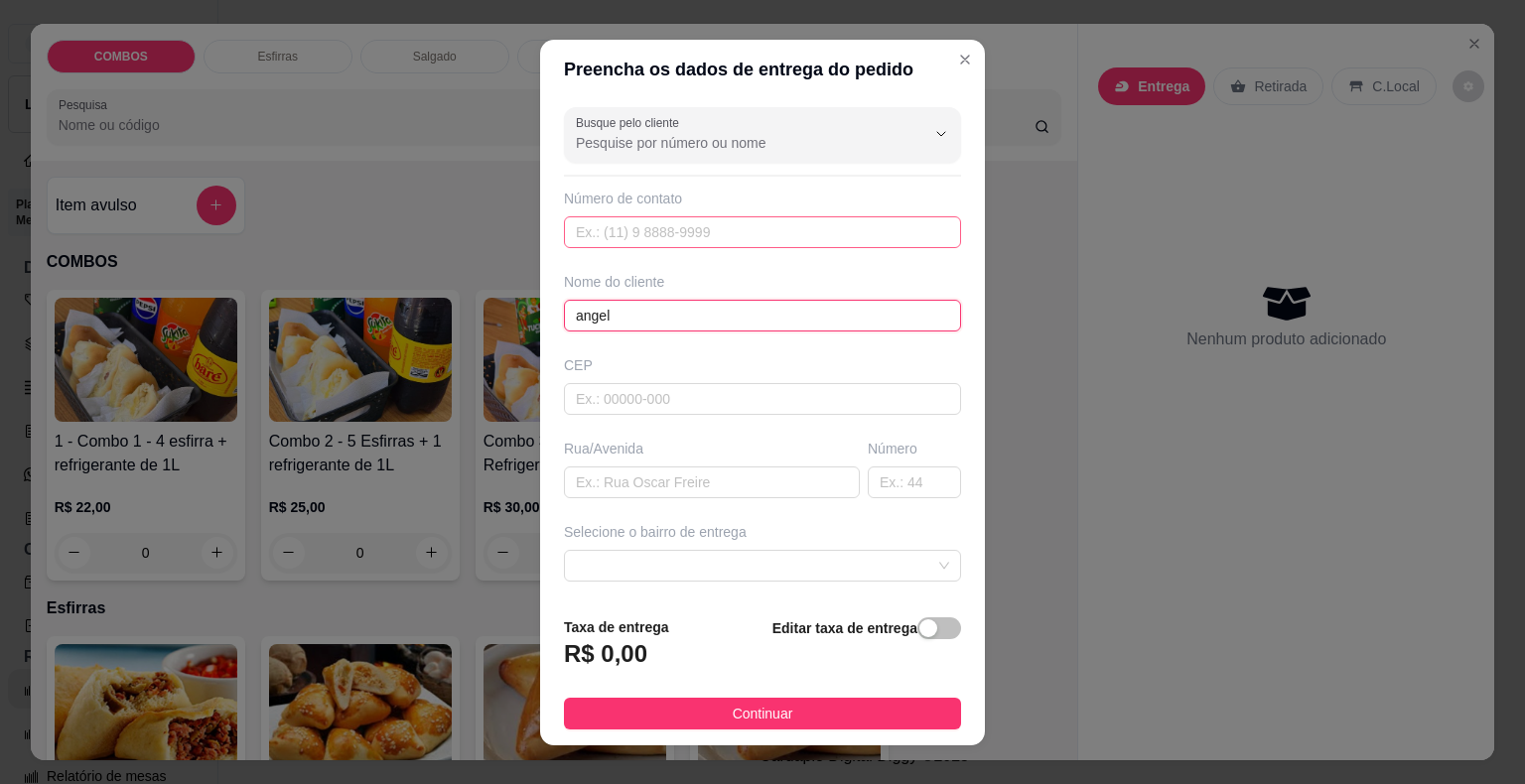 type on "angel" 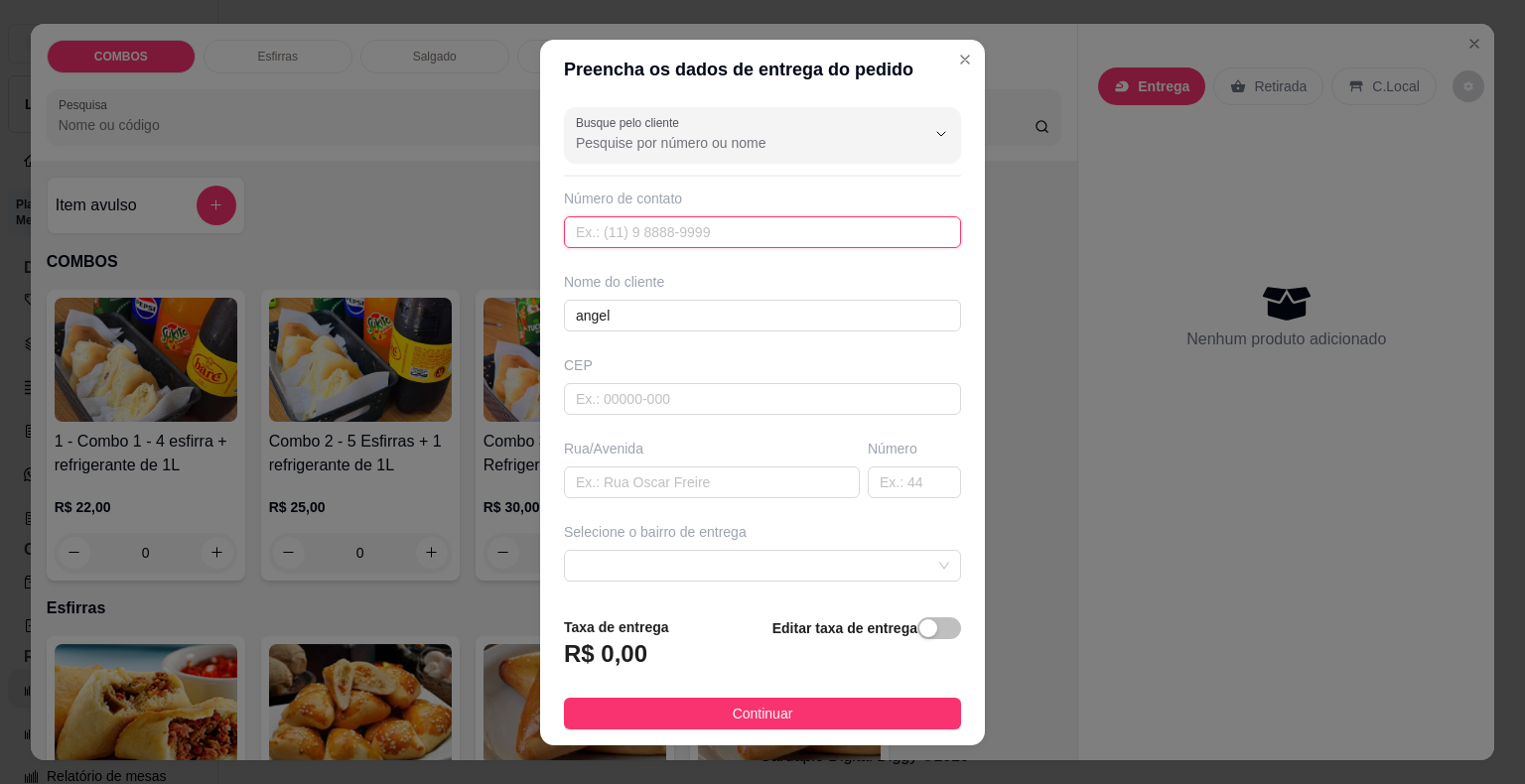 click at bounding box center [762, 232] 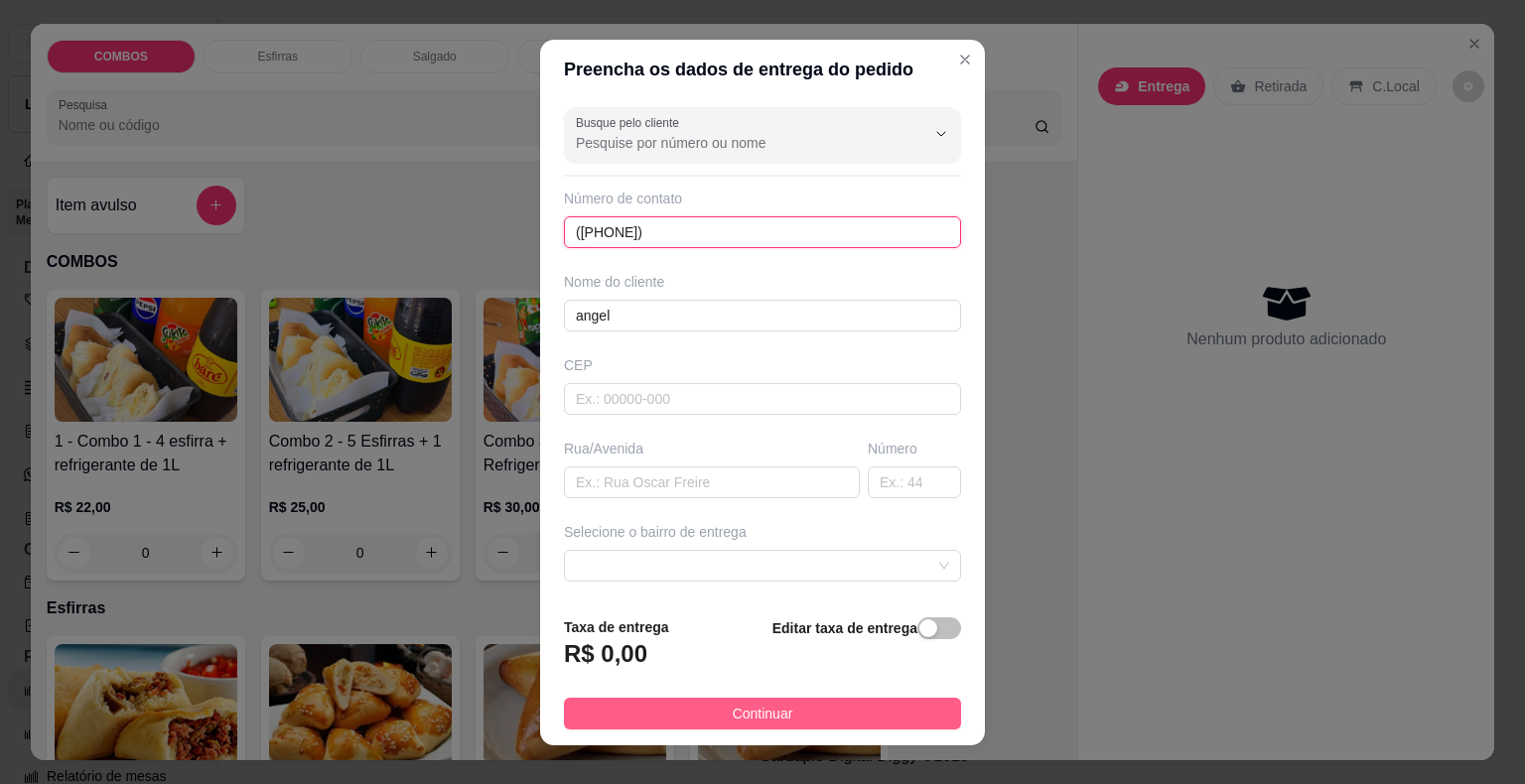 type on "([PHONE])" 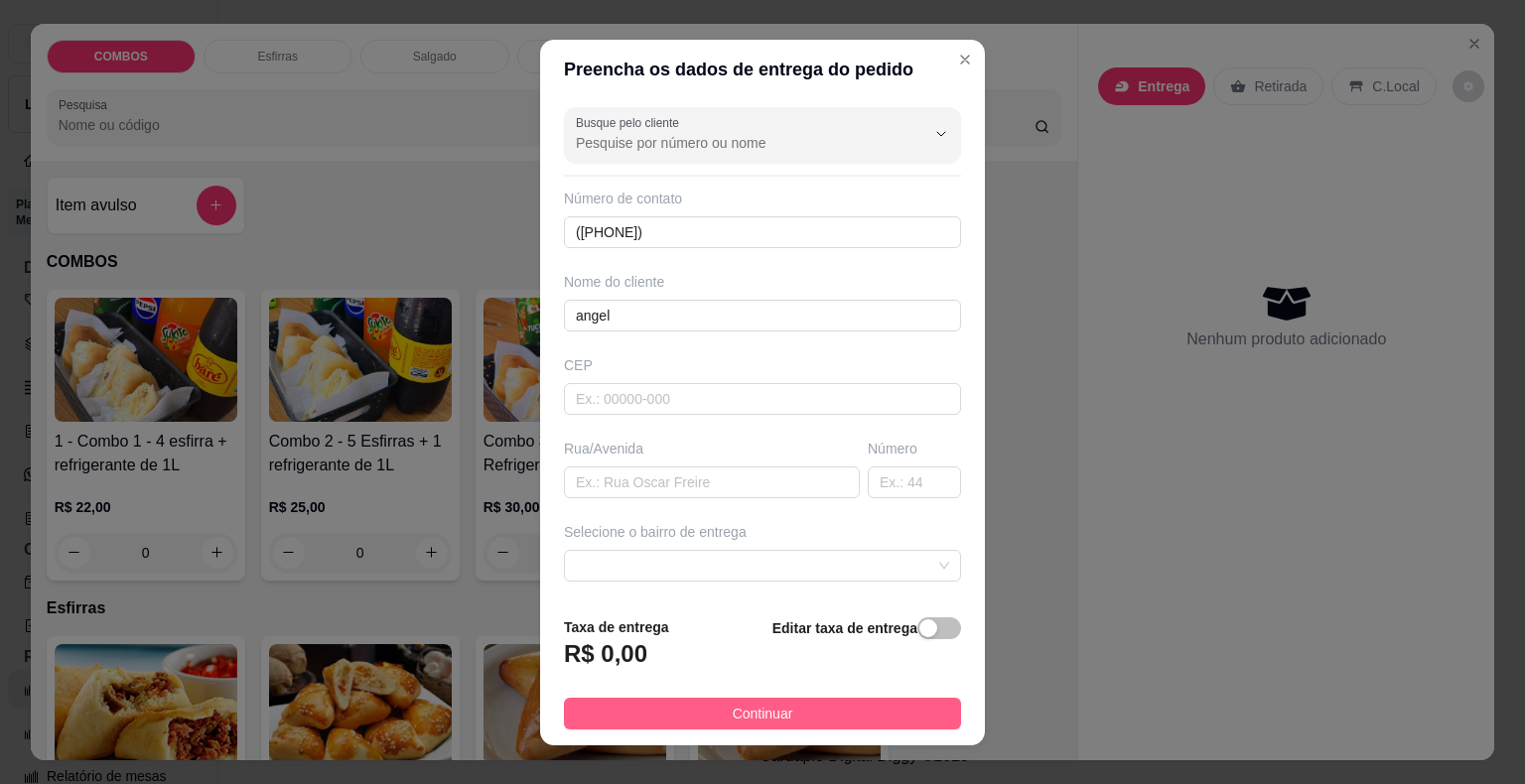 click on "Continuar" at bounding box center [762, 714] 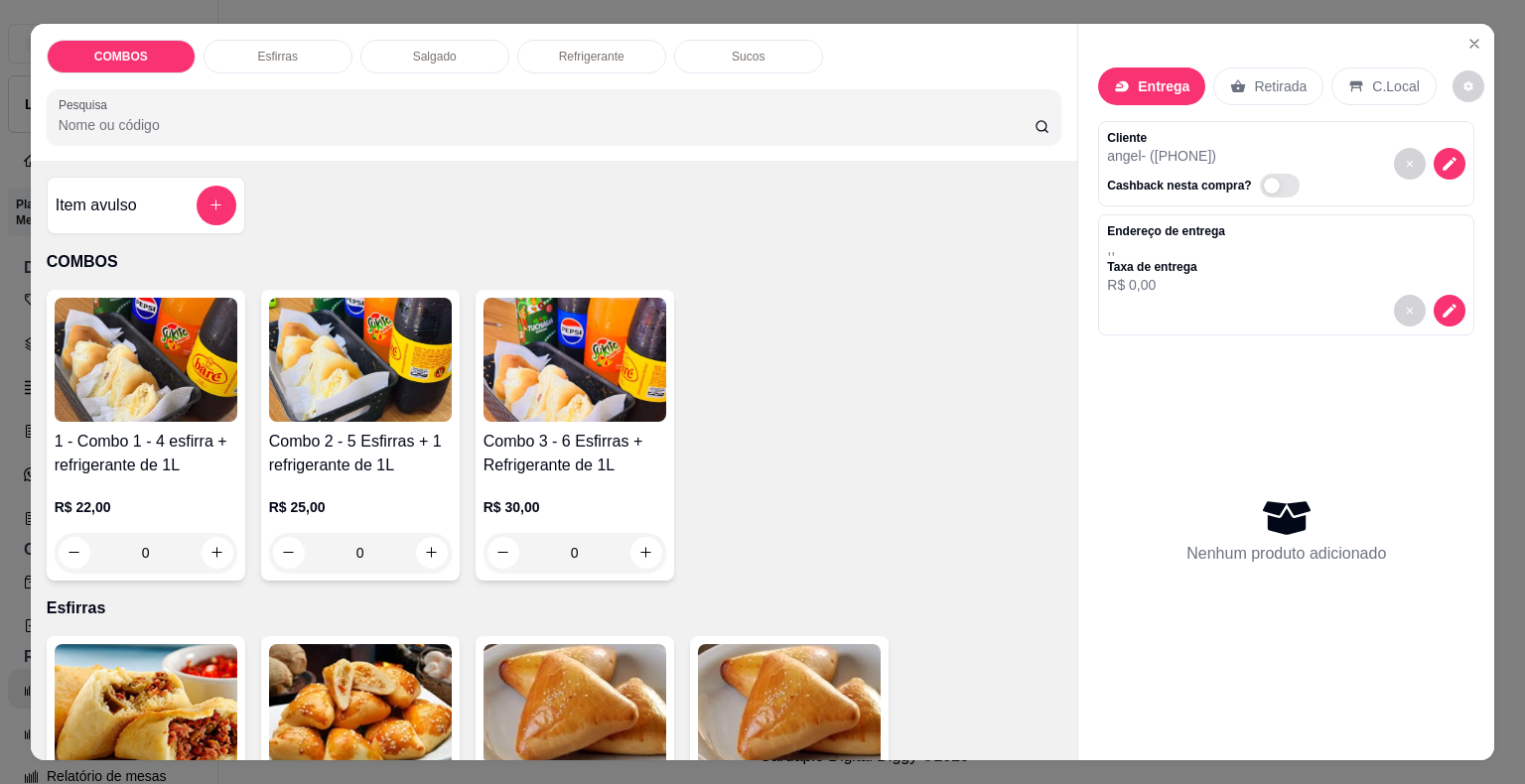 click on "Entrega" at bounding box center (1164, 86) 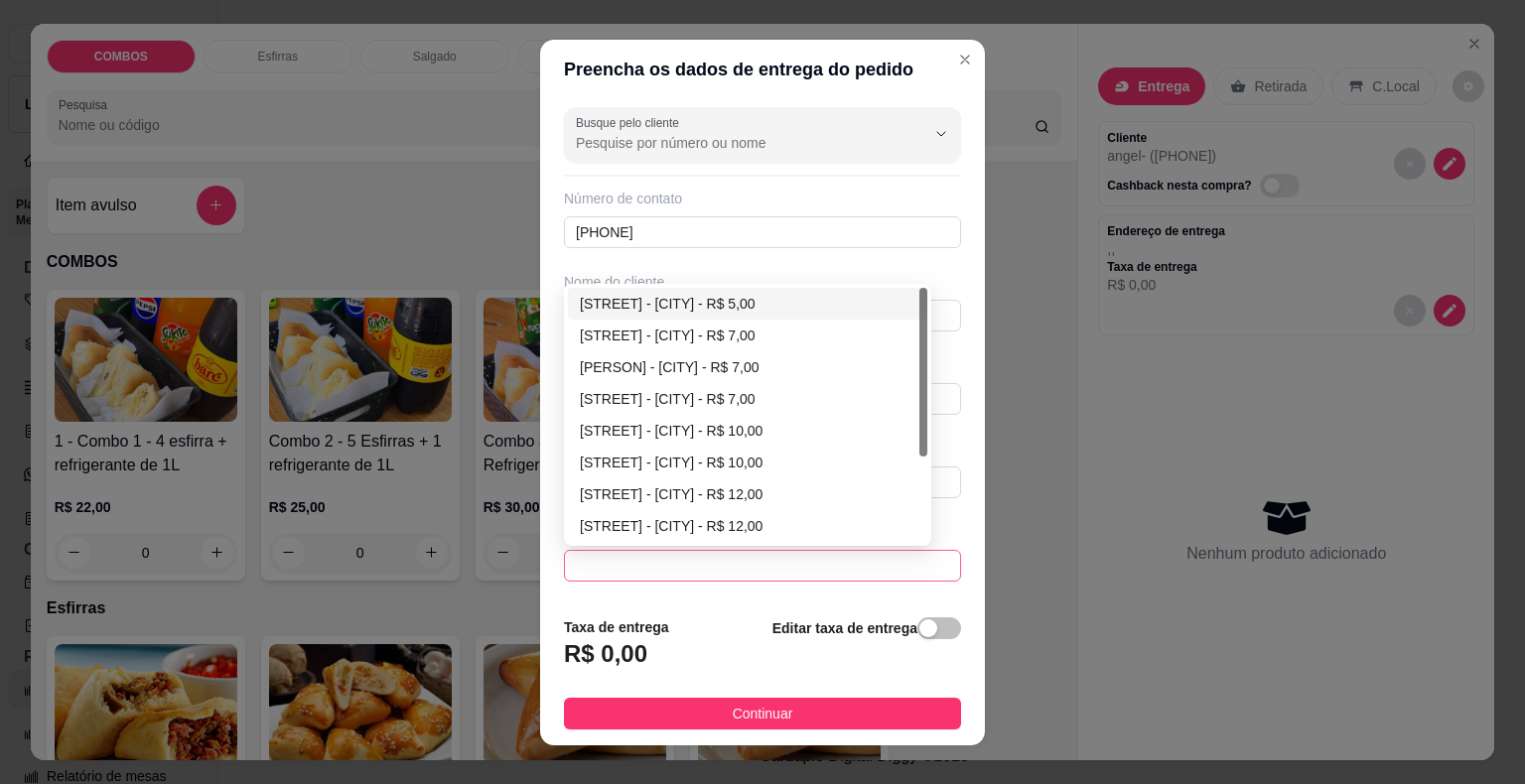 click at bounding box center [762, 566] 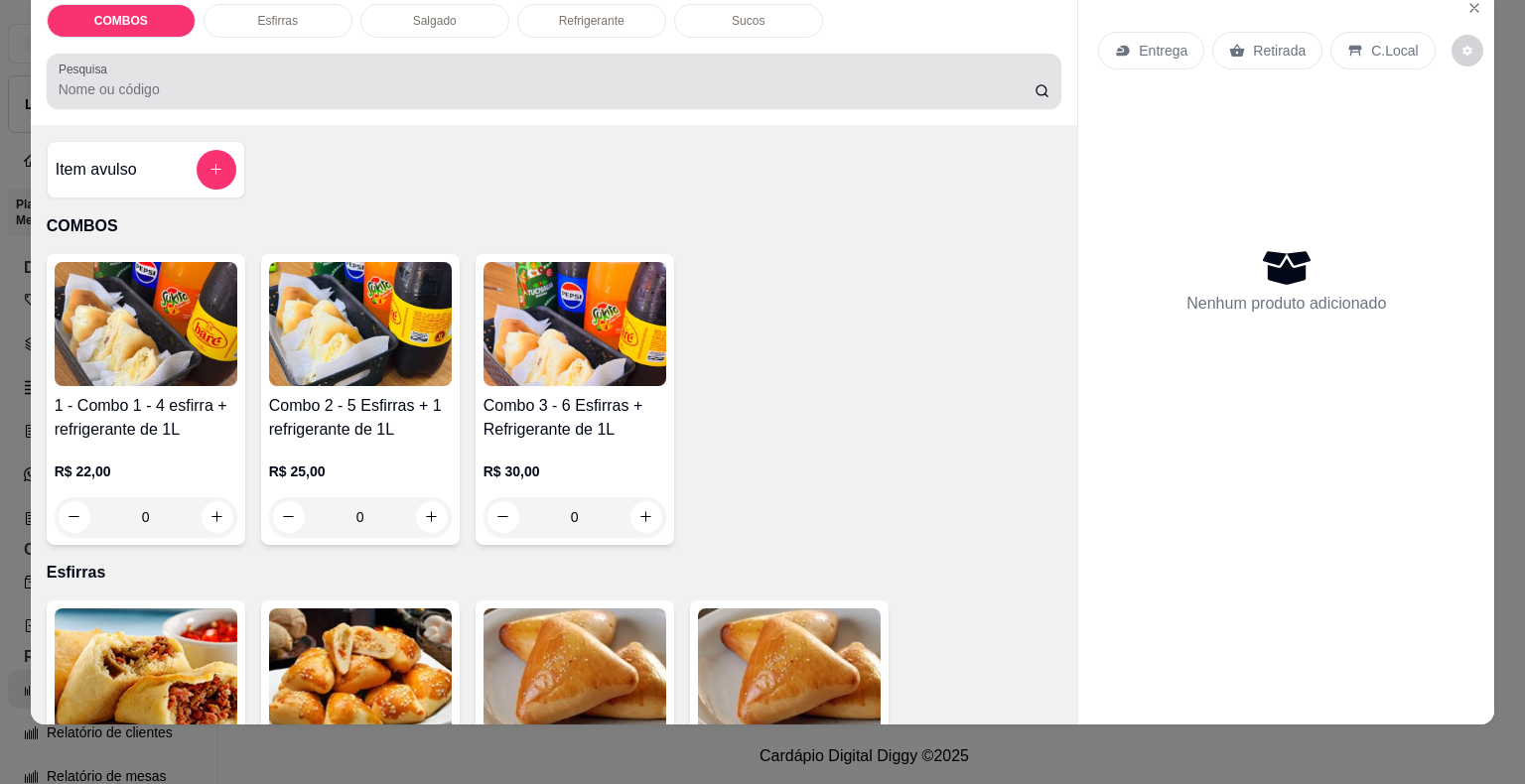 scroll, scrollTop: 48, scrollLeft: 0, axis: vertical 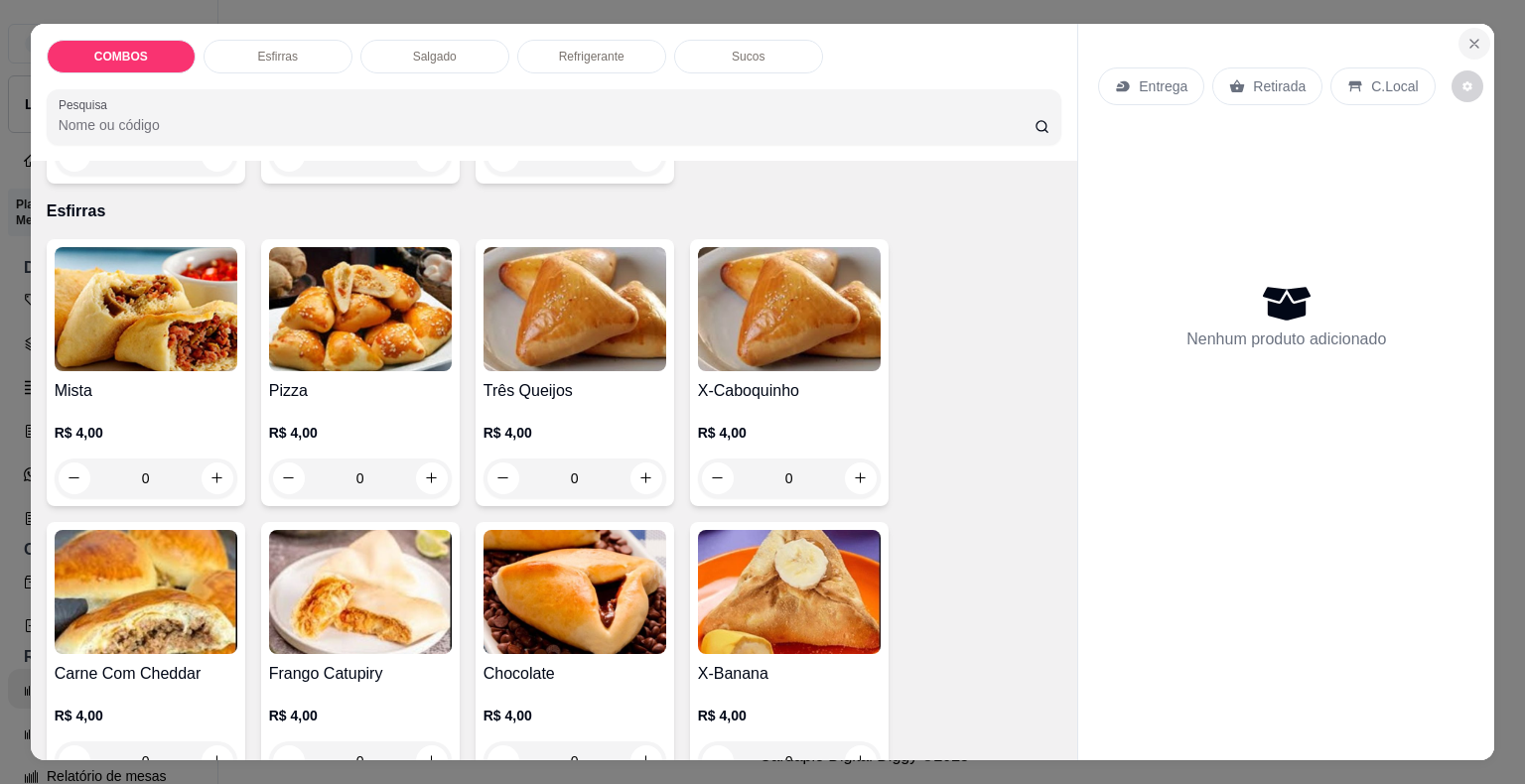click at bounding box center [1474, 44] 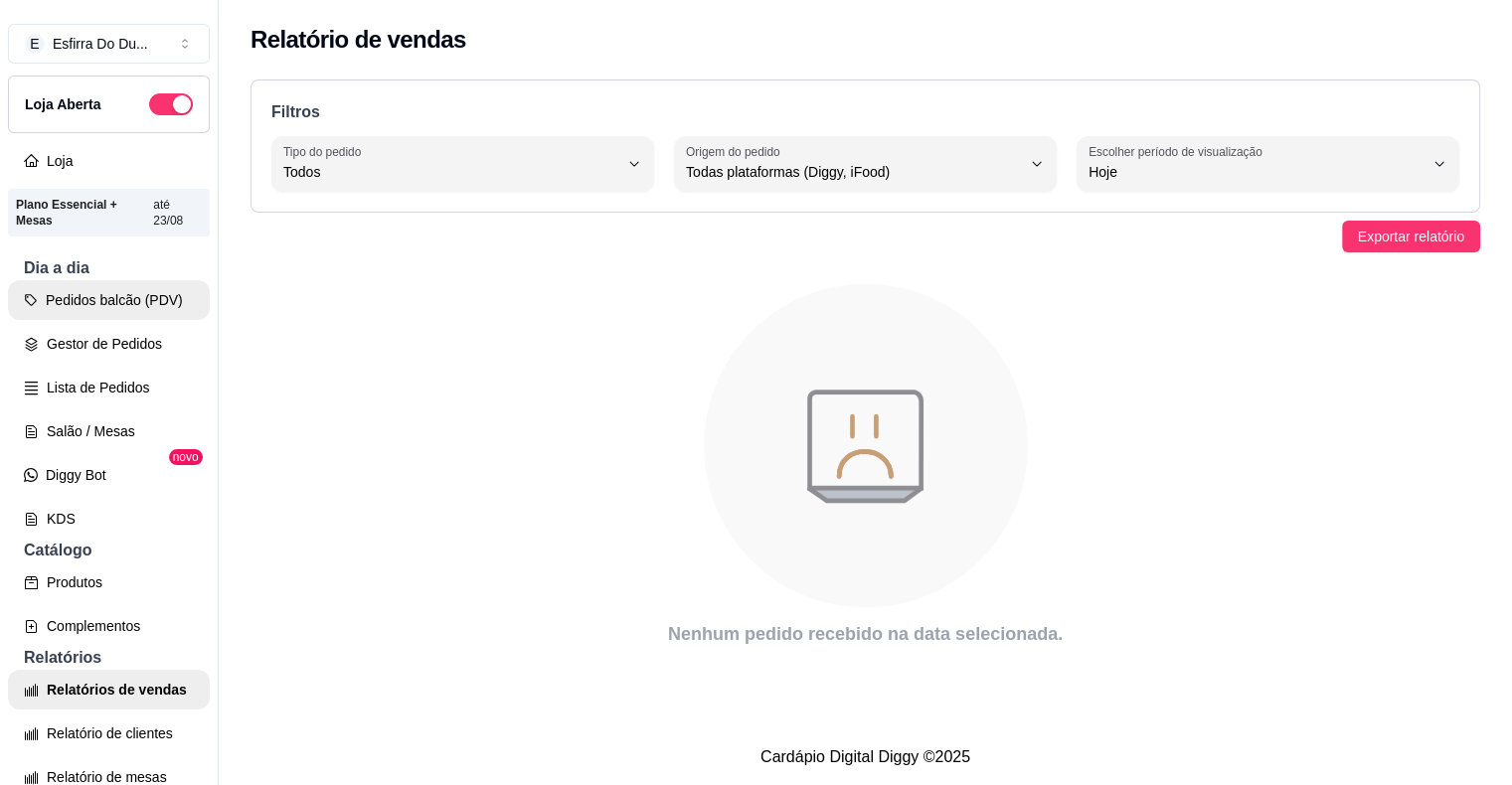 click on "Pedidos balcão (PDV)" at bounding box center [108, 300] 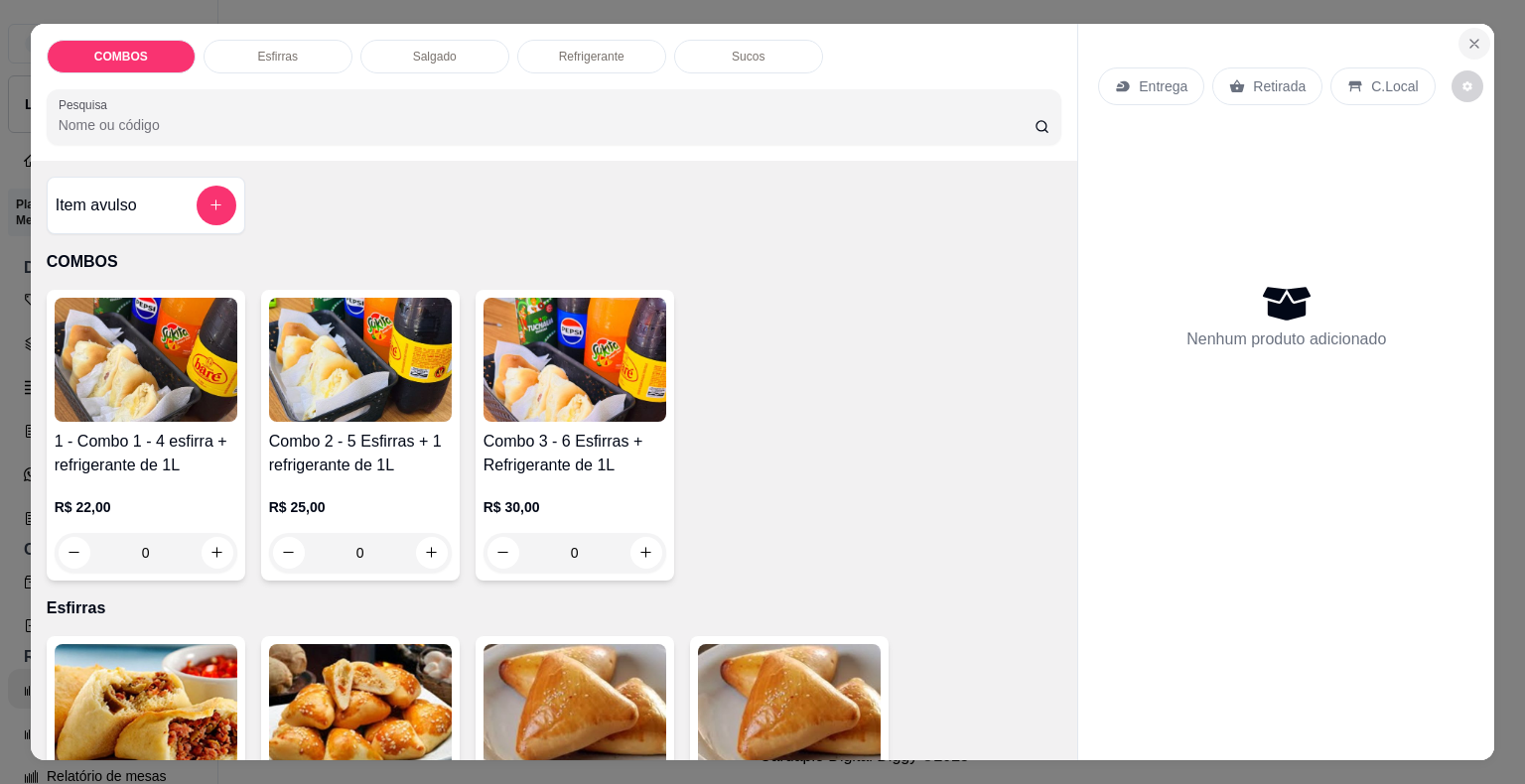 click at bounding box center (1474, 44) 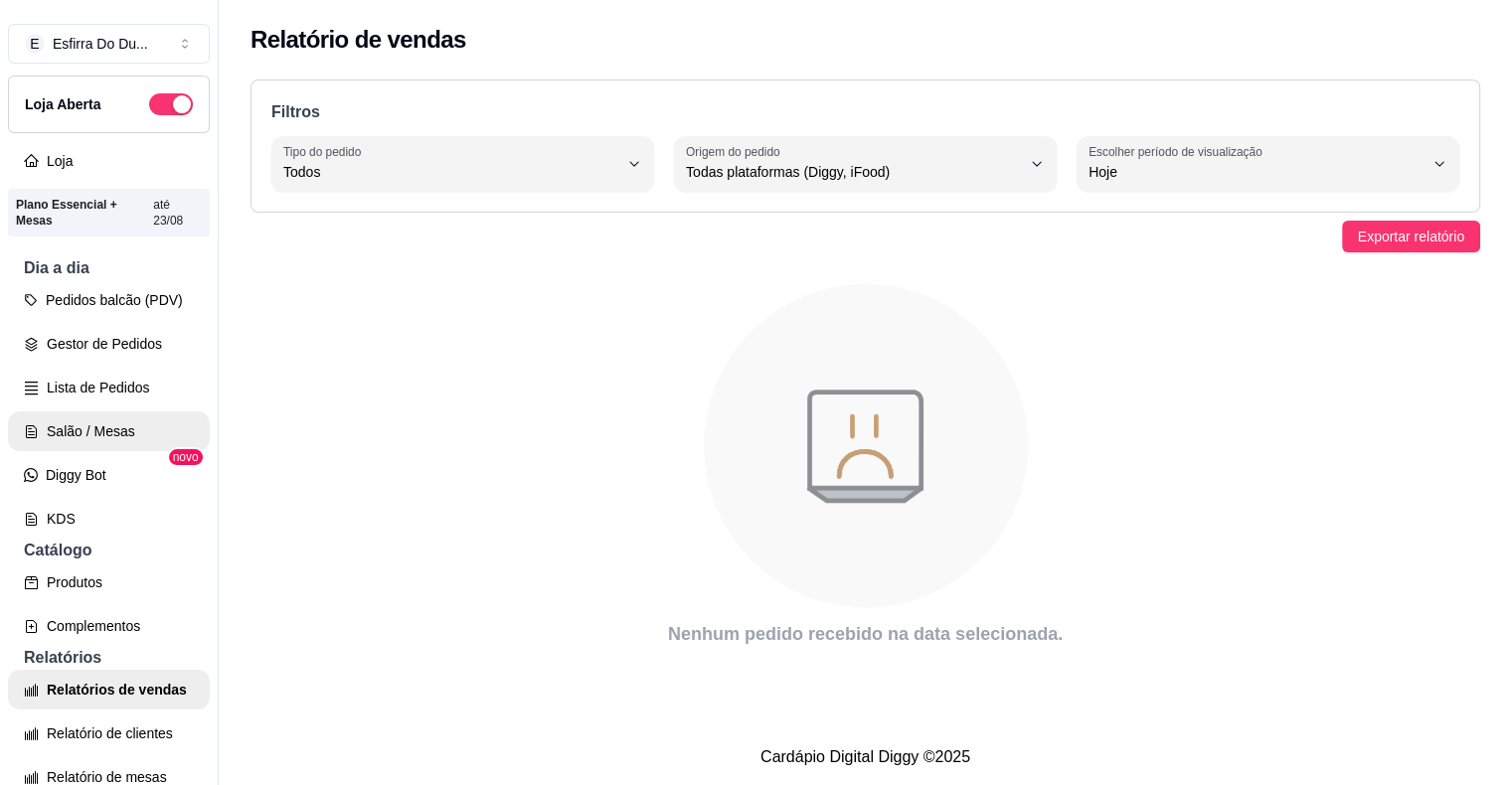 click on "Salão / Mesas" at bounding box center (108, 431) 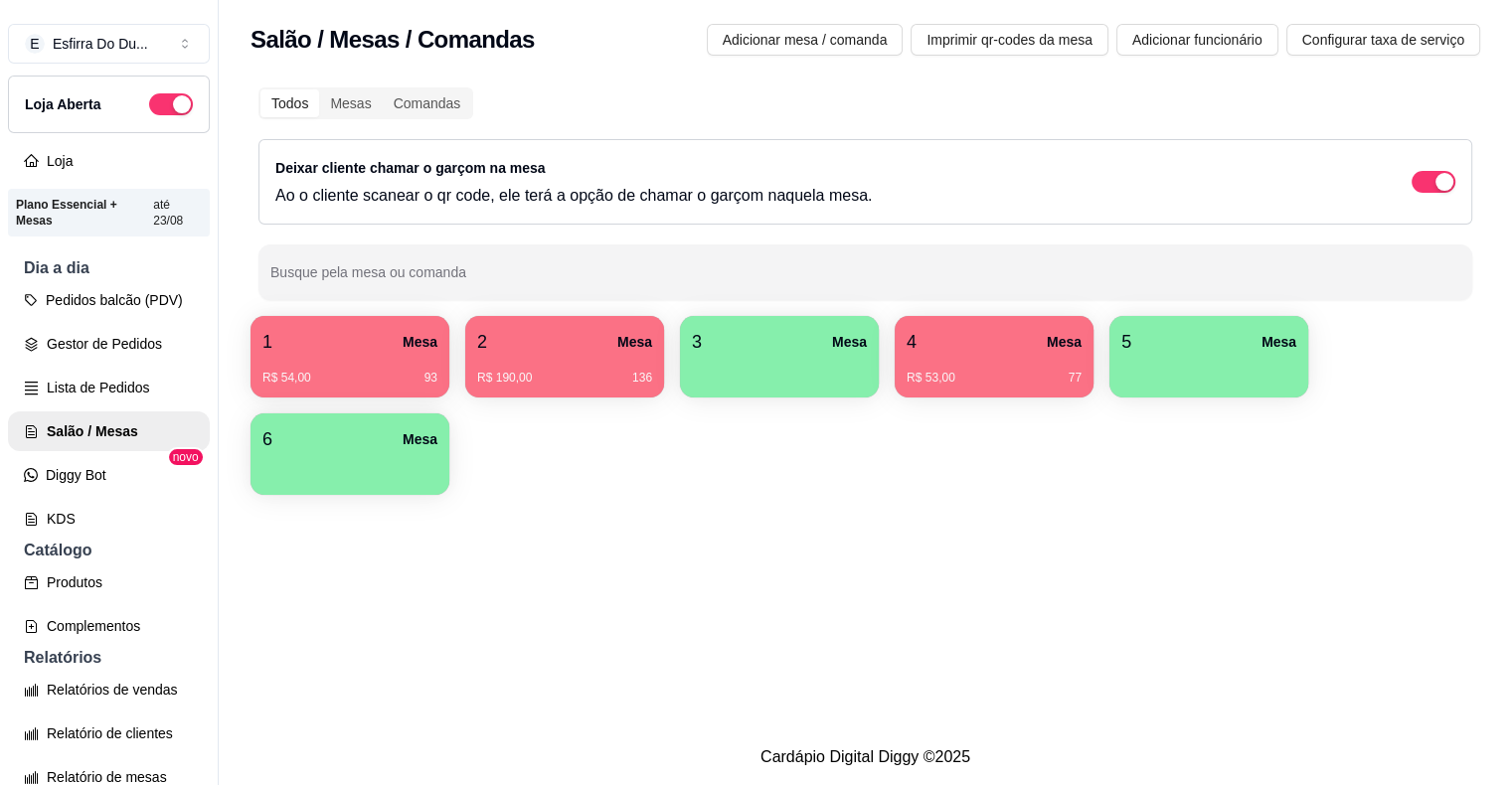 click on "R$ 54,00 [NUMBER]" at bounding box center [350, 371] 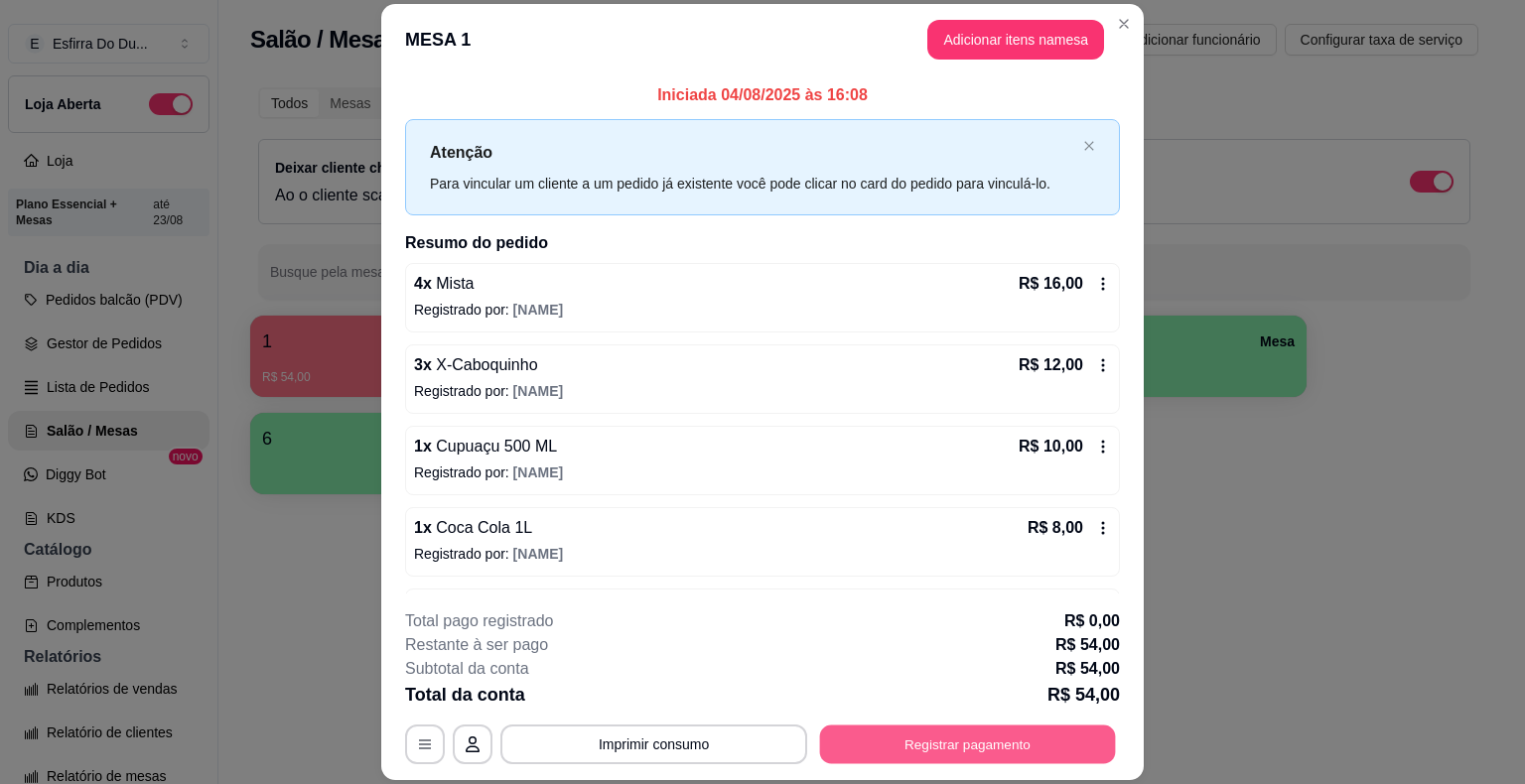 click on "Registrar pagamento" at bounding box center [968, 744] 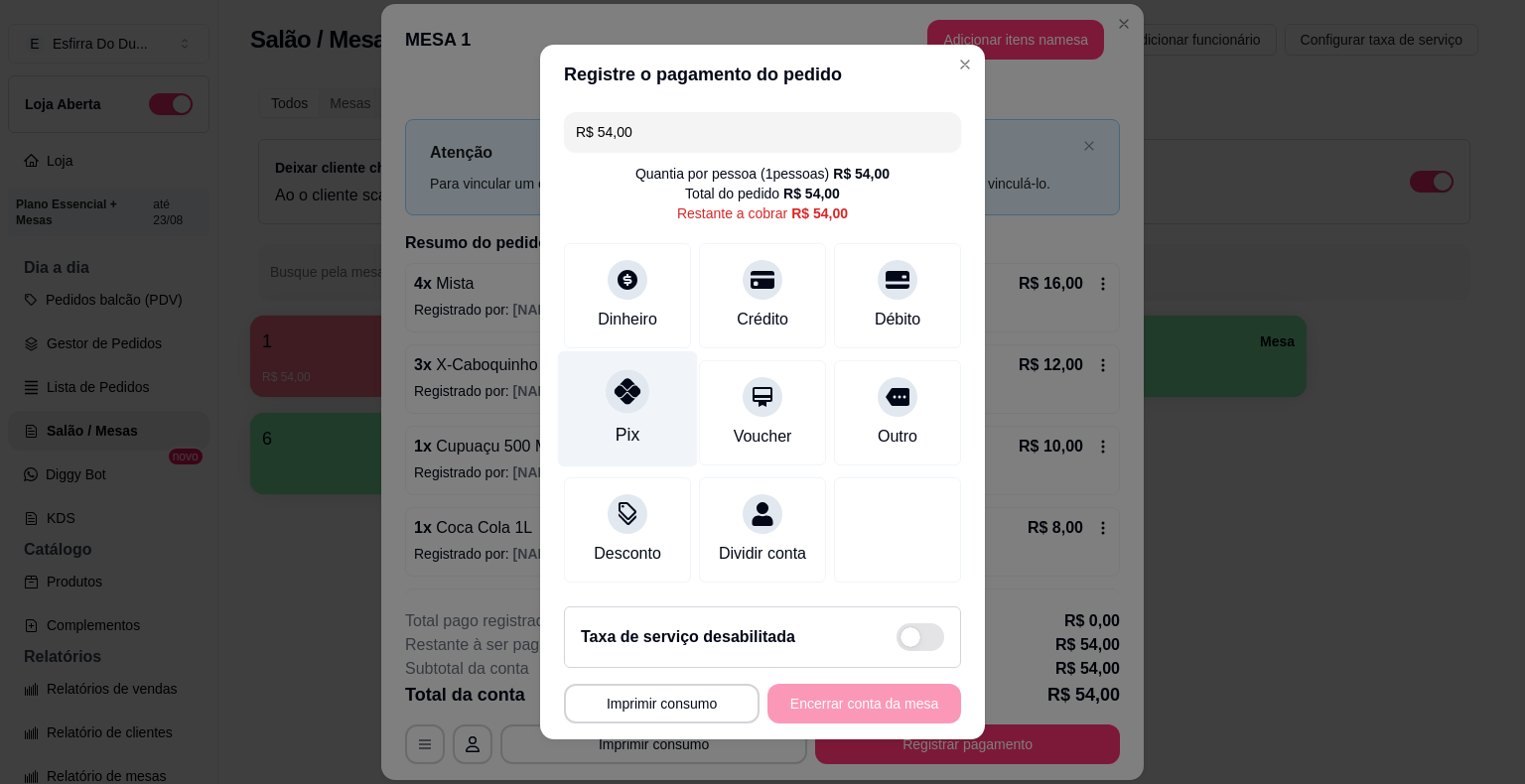 drag, startPoint x: 620, startPoint y: 399, endPoint x: 906, endPoint y: 766, distance: 465.27949 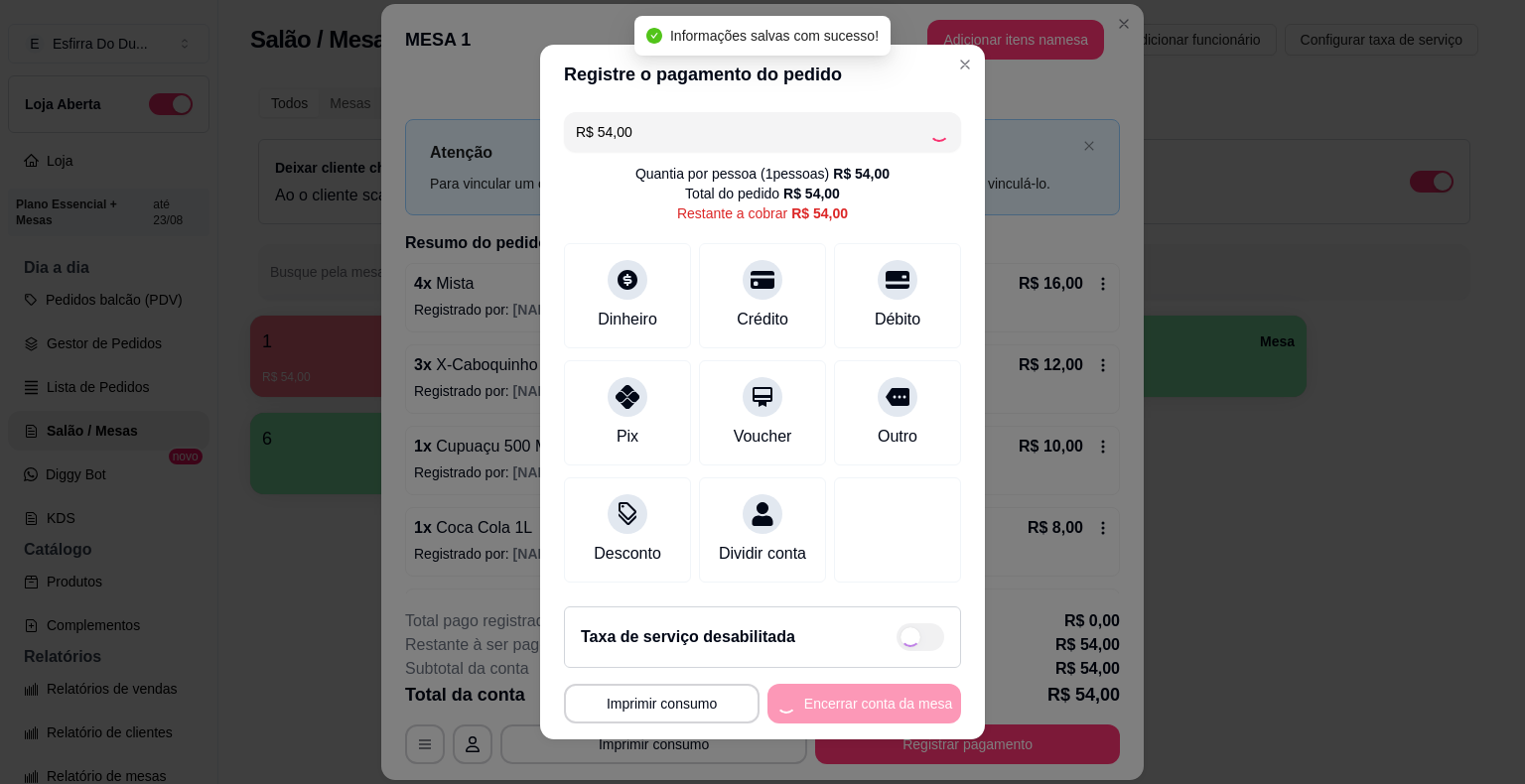 type on "R$ 0,00" 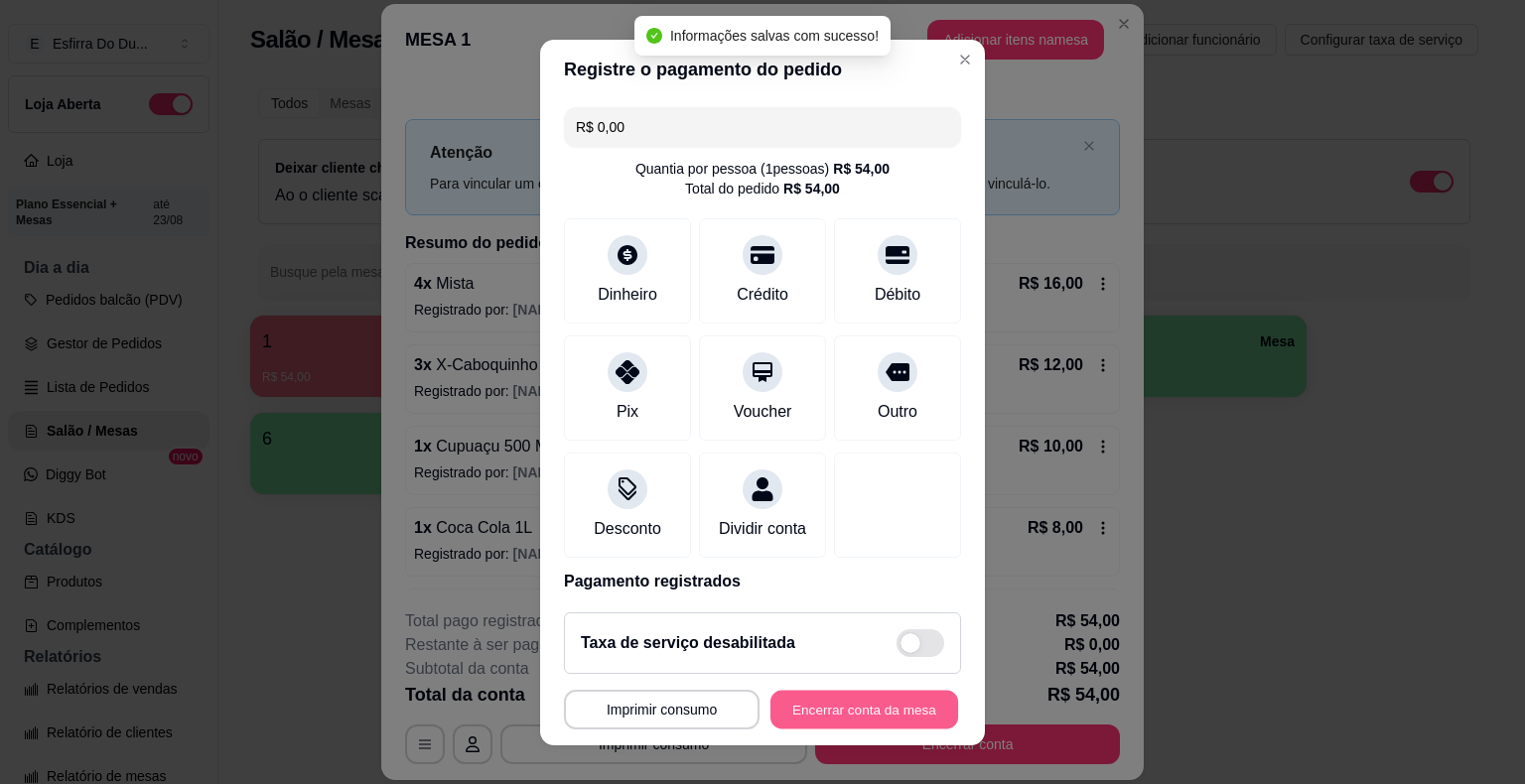 click on "Encerrar conta da mesa" at bounding box center [864, 709] 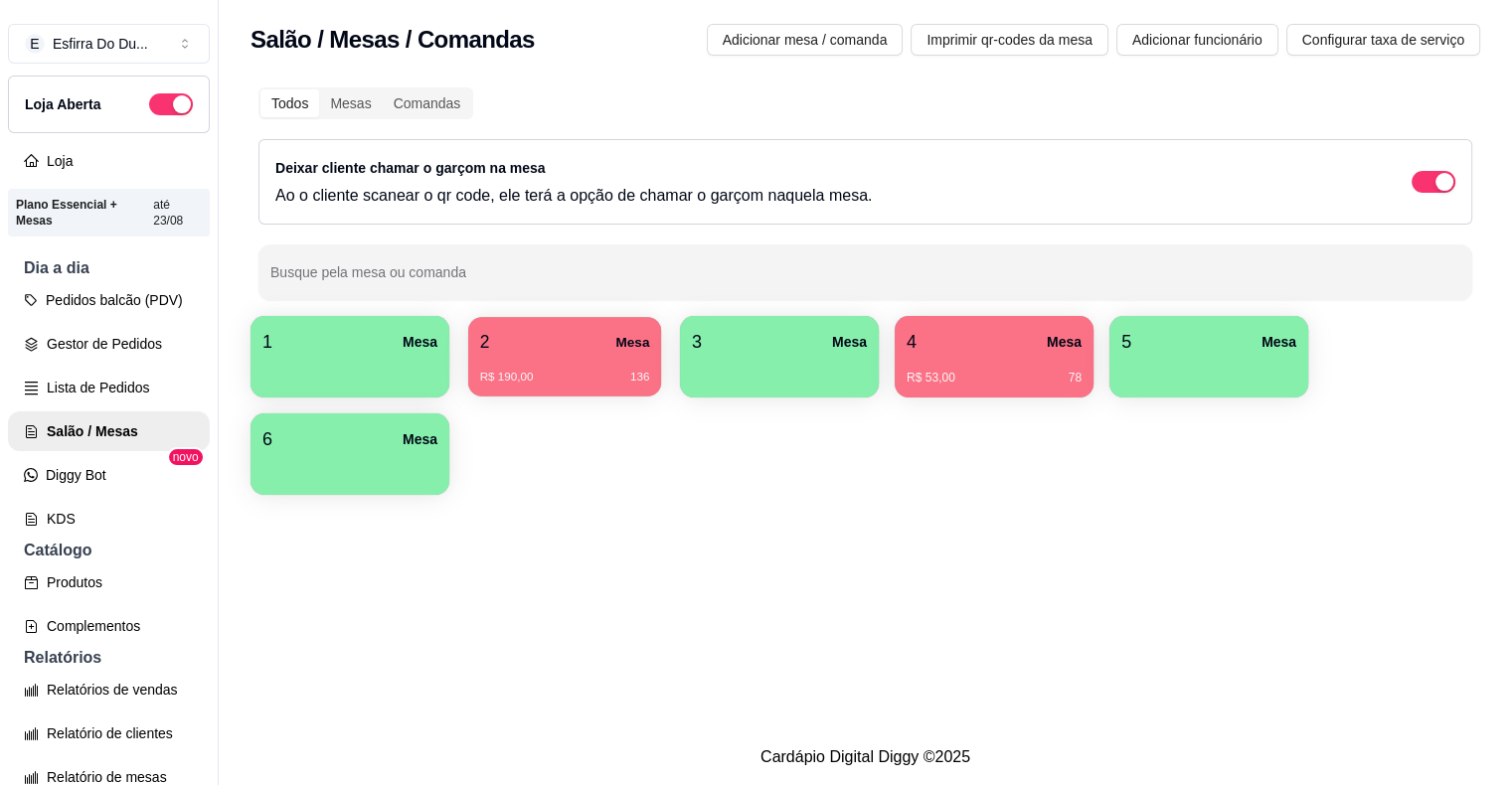 click on "R$ 190,00 [NUMBER]" at bounding box center (565, 370) 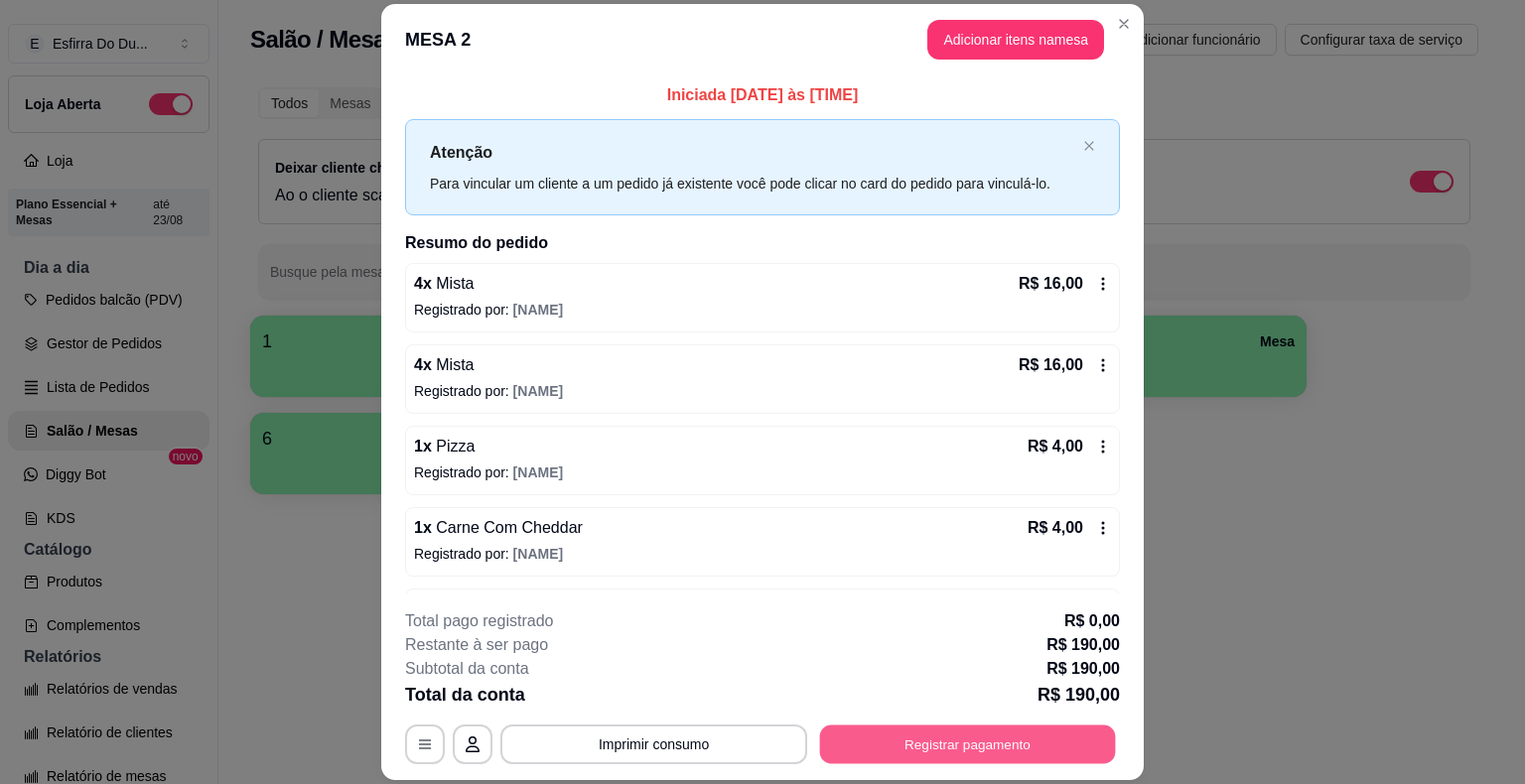 click on "Registrar pagamento" at bounding box center [968, 744] 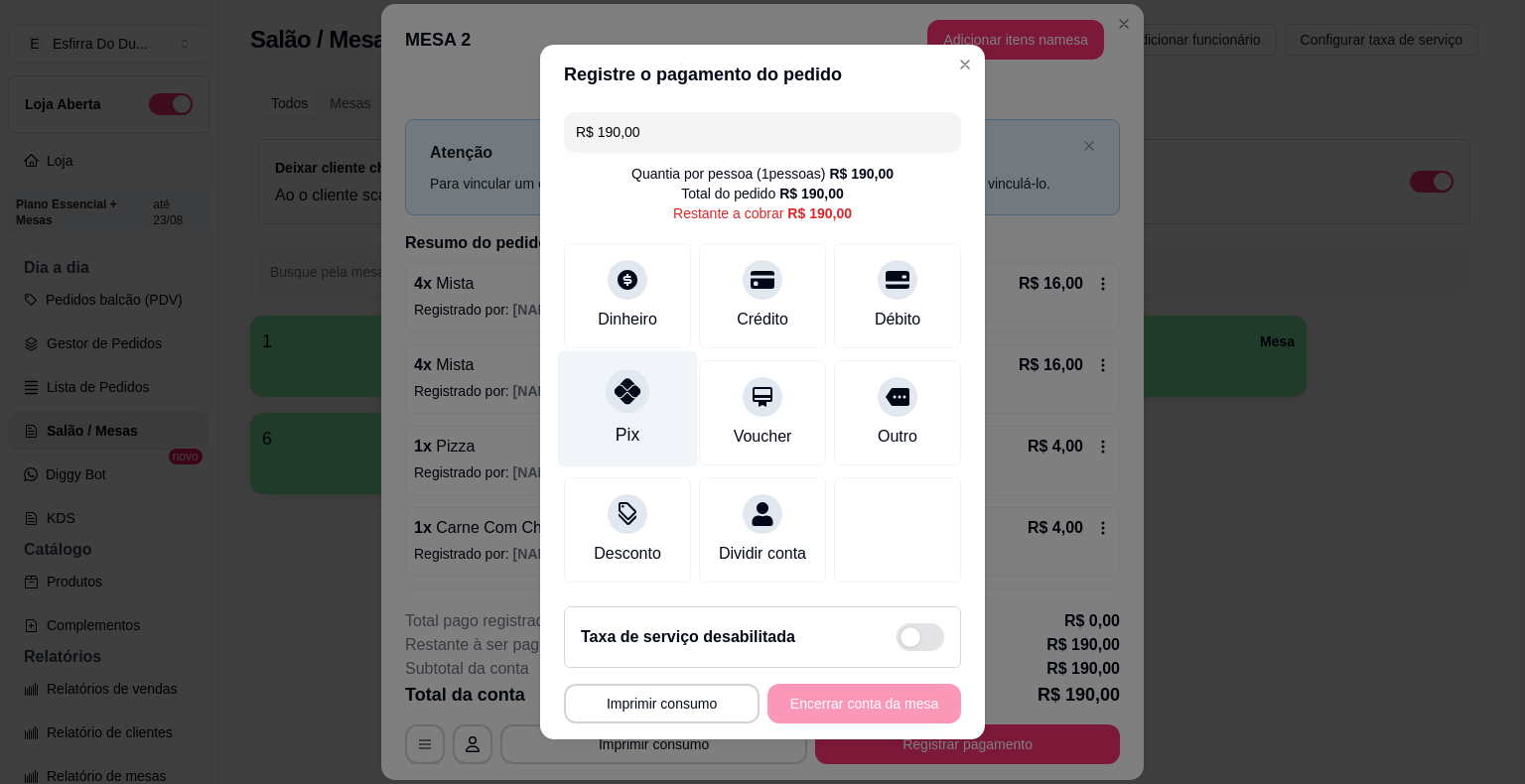 click 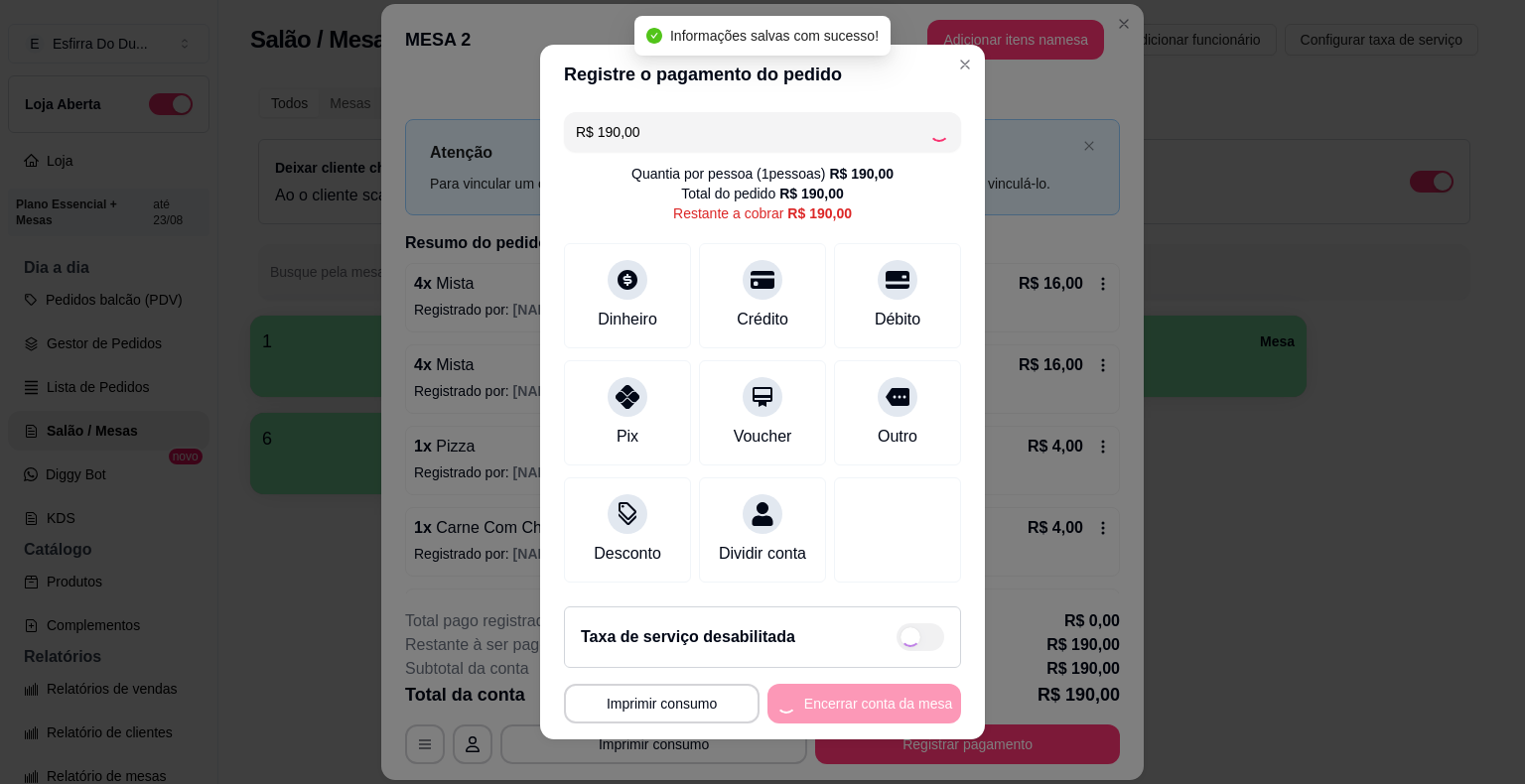 type on "R$ 0,00" 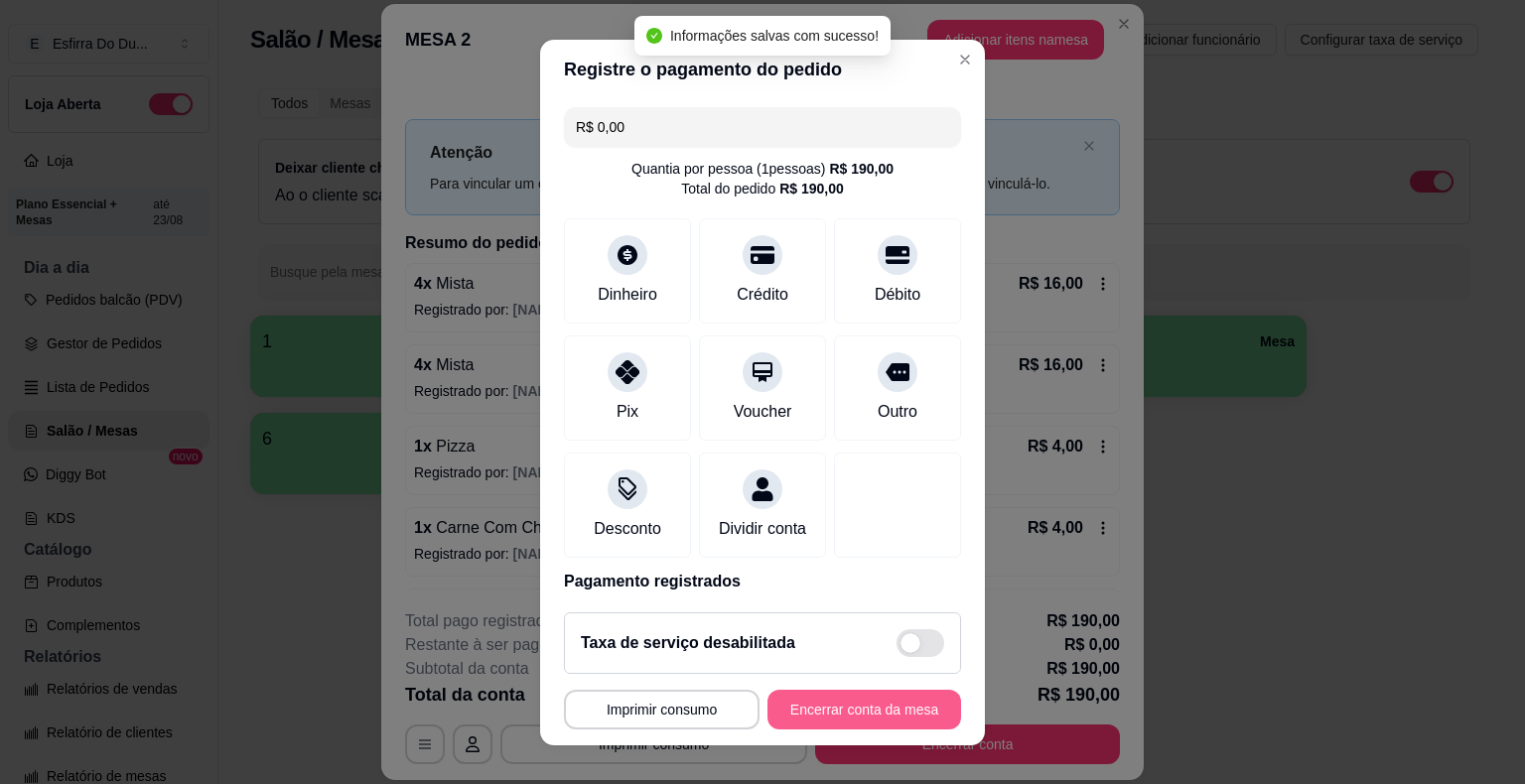 click on "Encerrar conta da mesa" at bounding box center [864, 710] 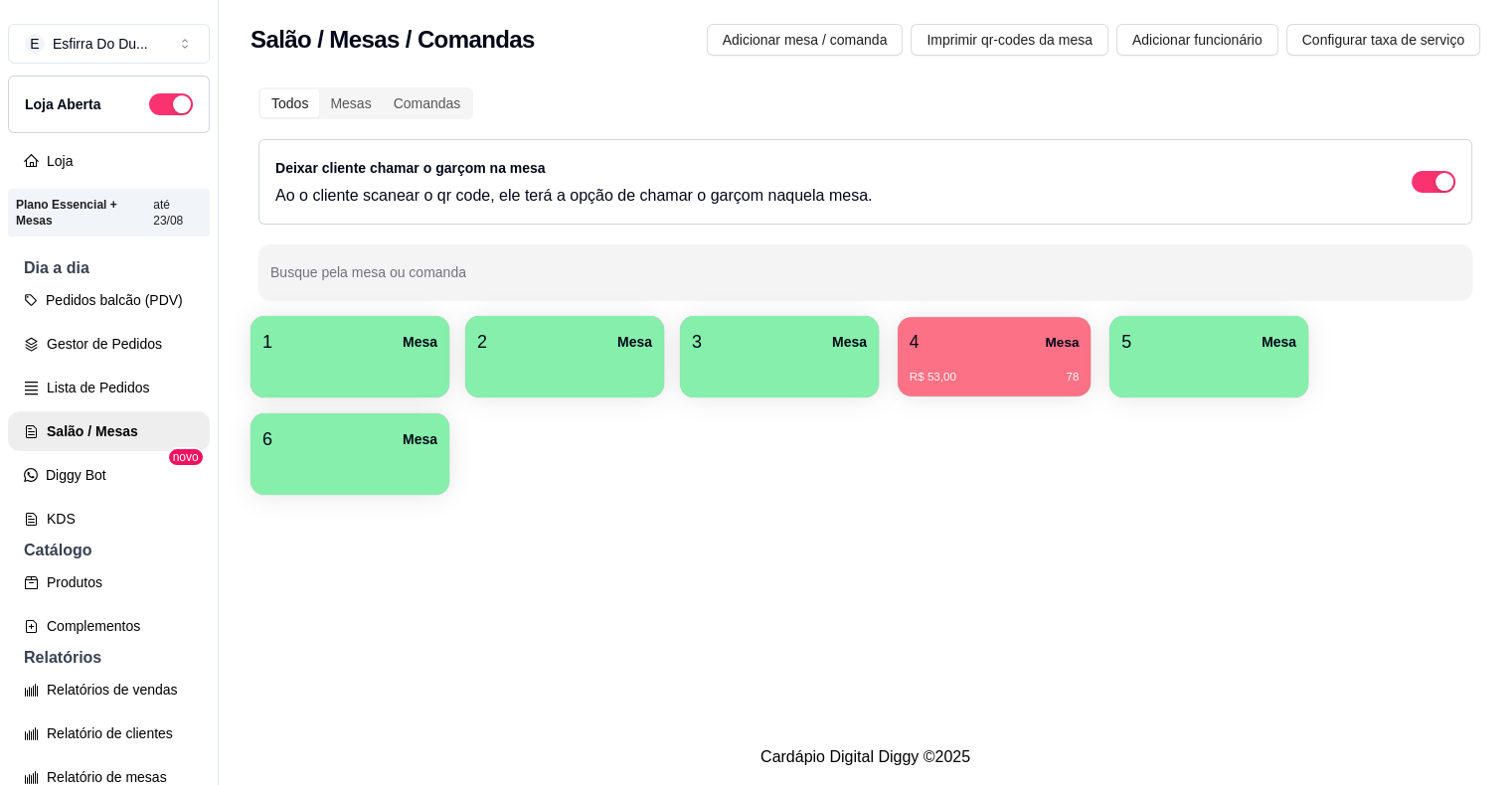 click on "R$ 53,00 [NUMBER]" at bounding box center [994, 378] 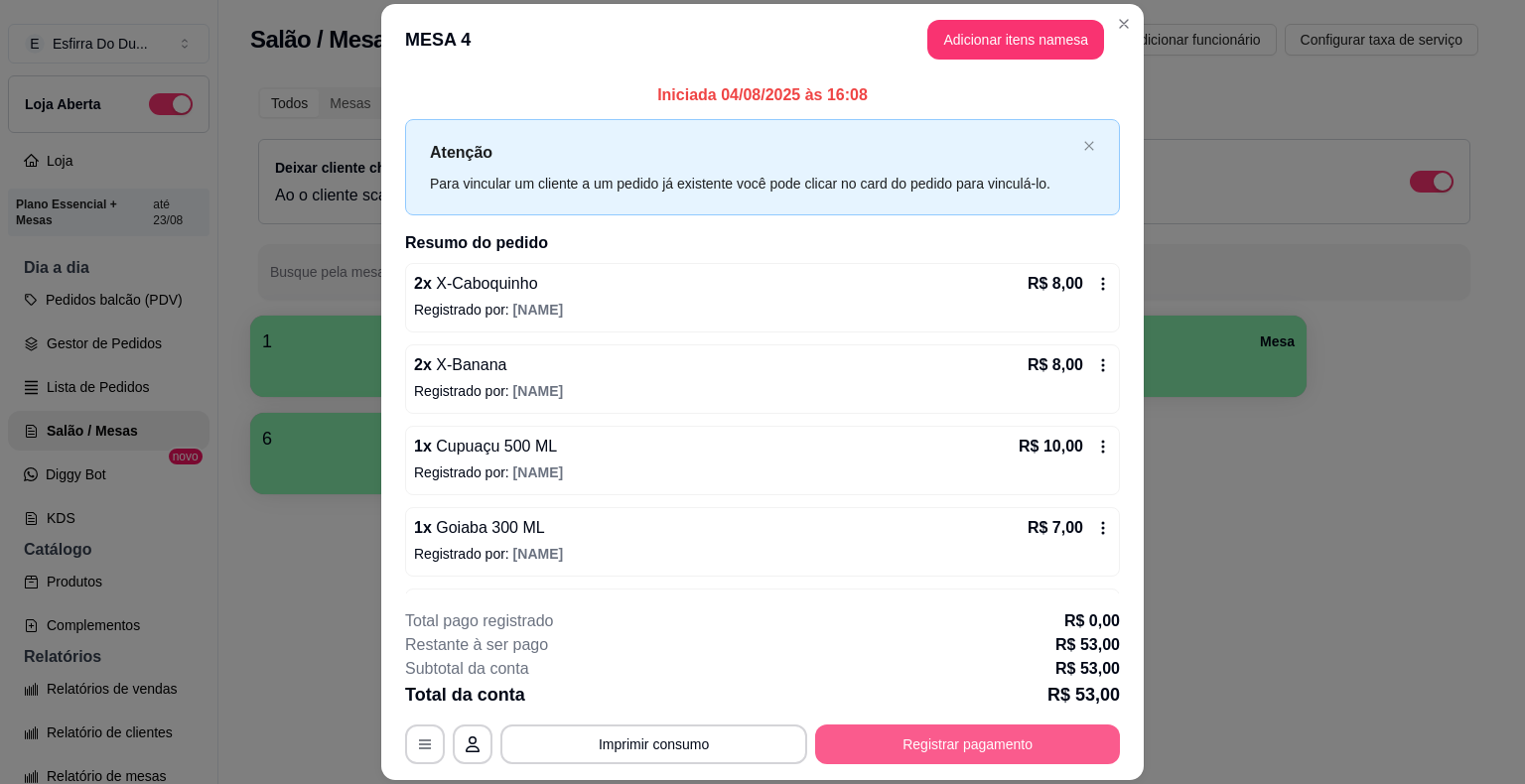 click on "Registrar pagamento" at bounding box center [967, 744] 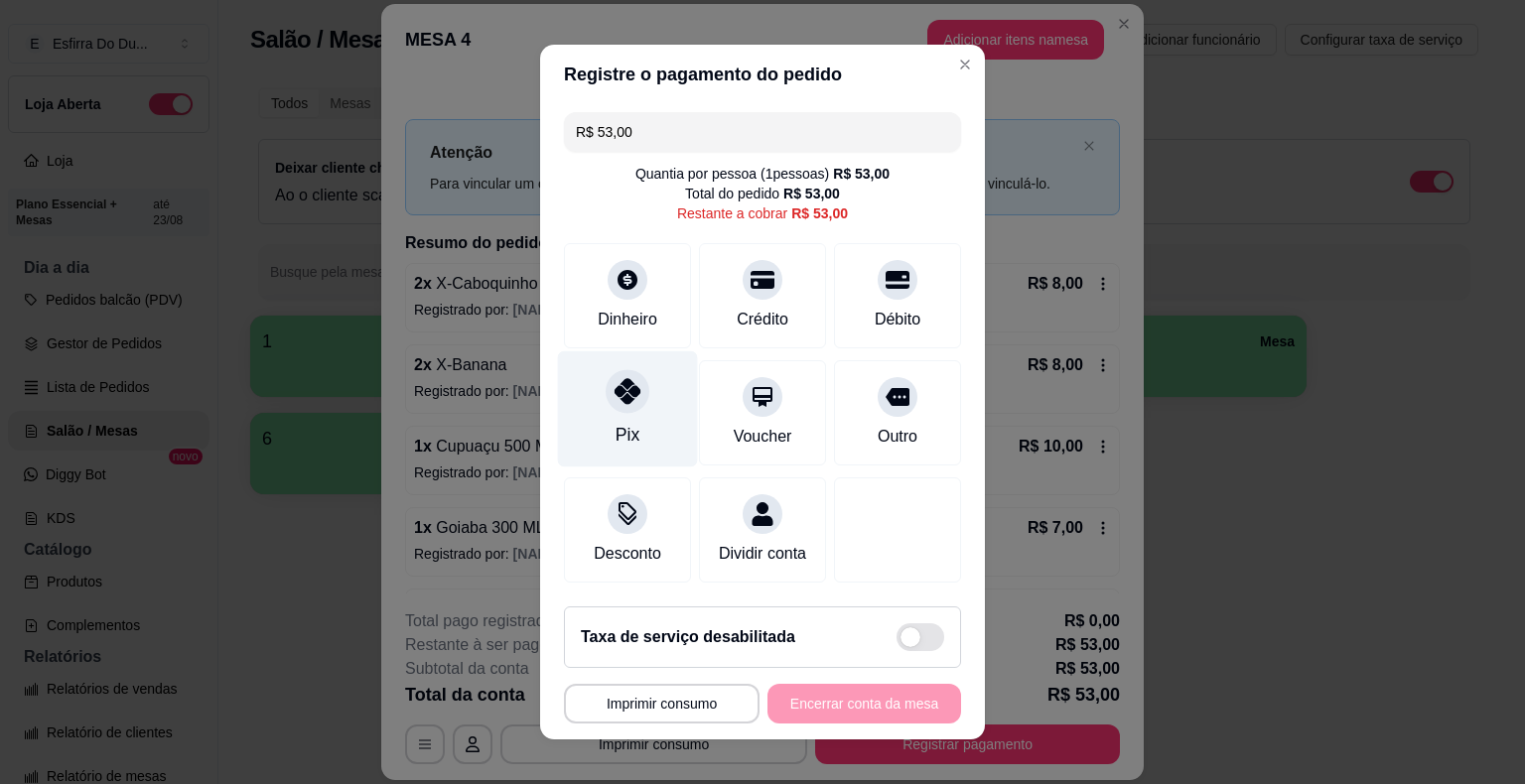 click on "Pix" at bounding box center (627, 435) 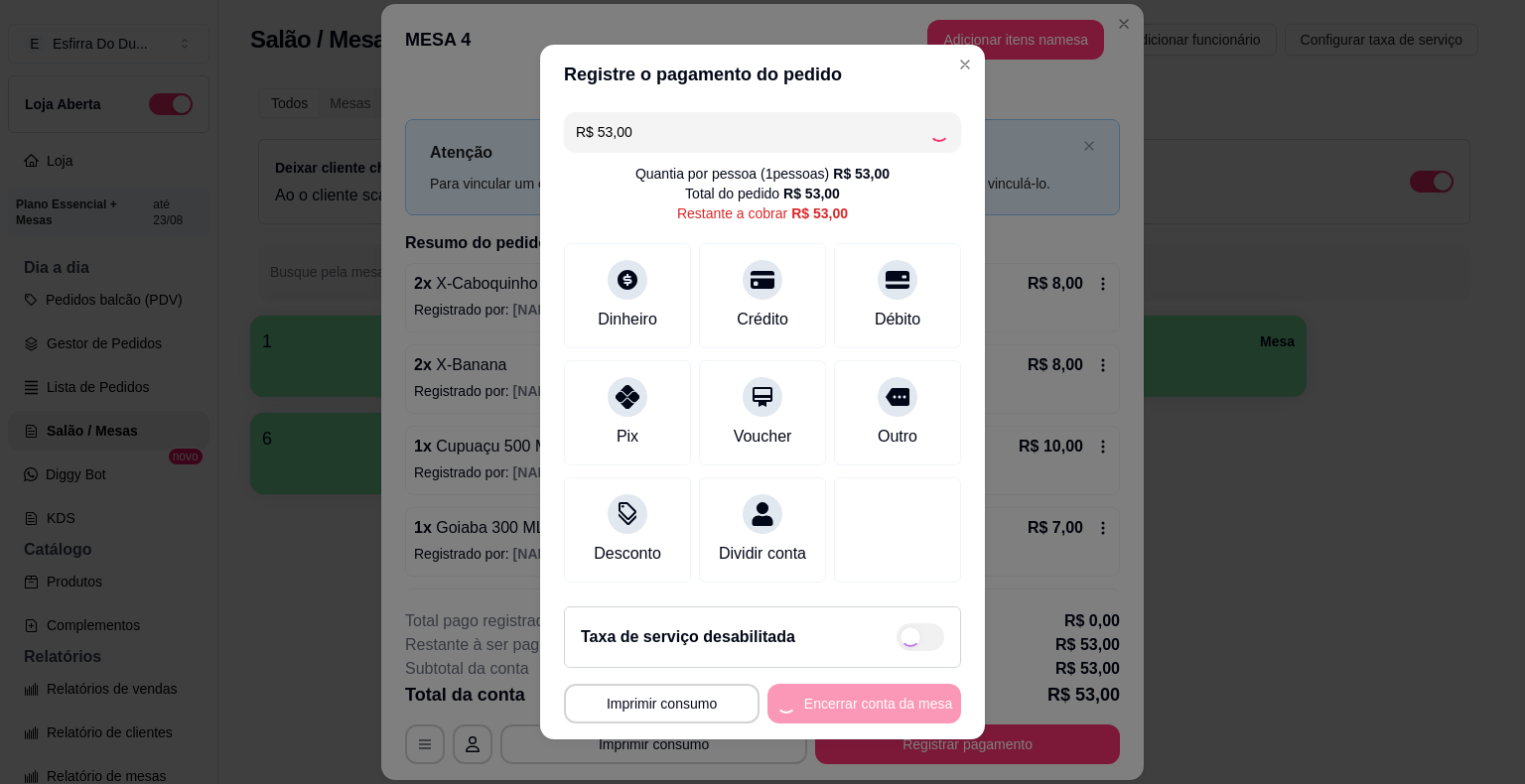 type on "R$ 0,00" 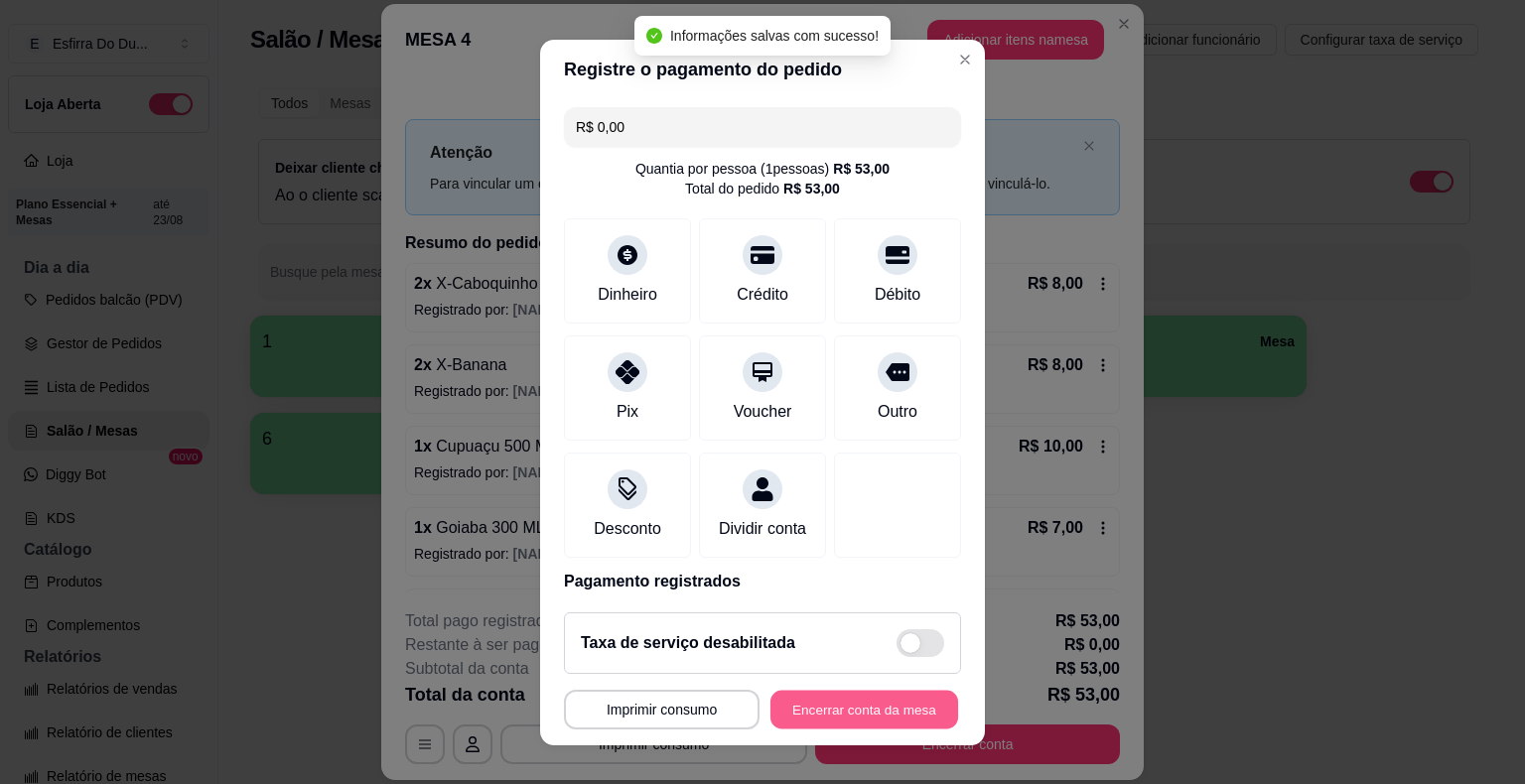 click on "Encerrar conta da mesa" at bounding box center [864, 709] 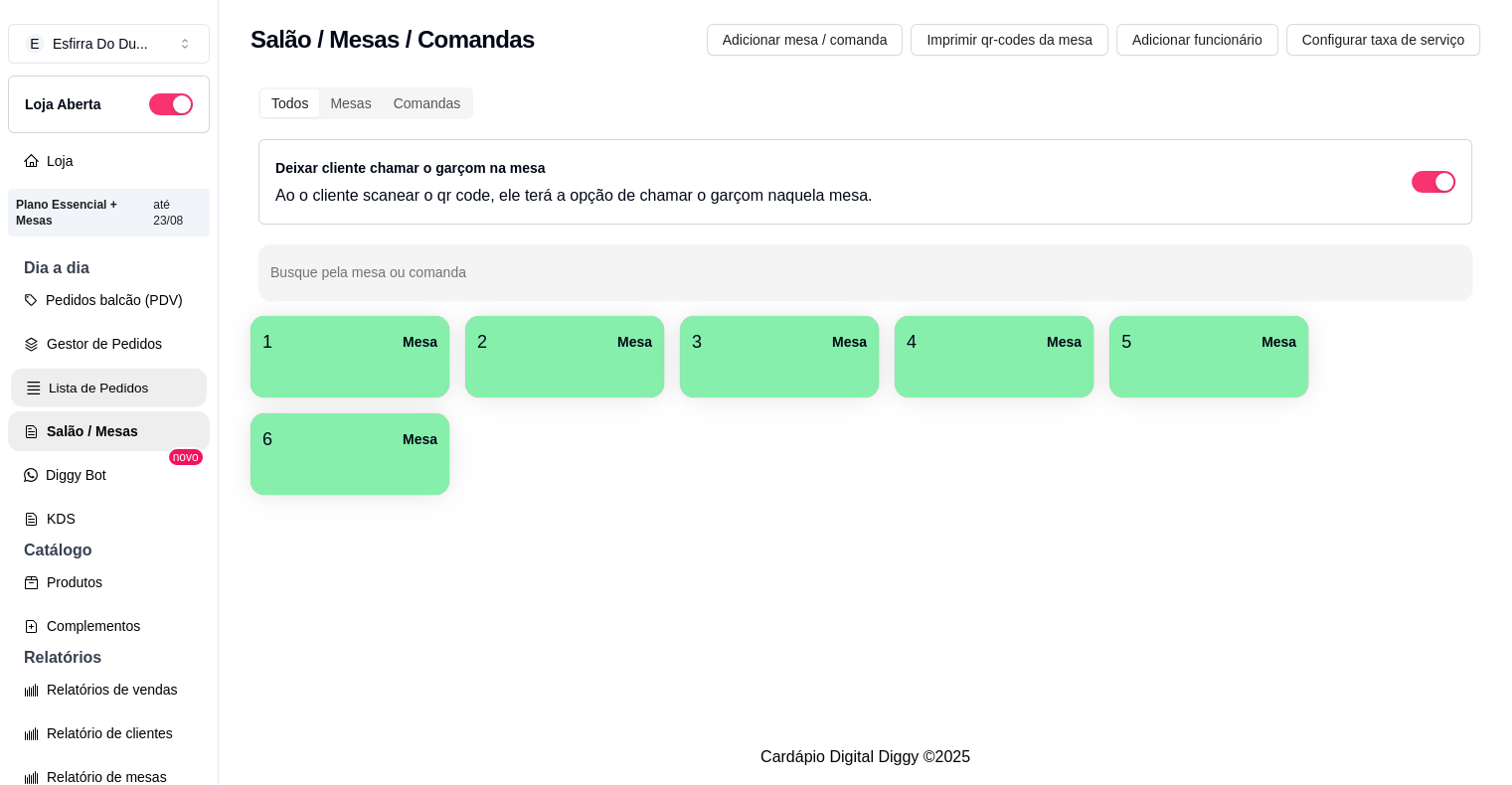 click on "Lista de Pedidos" at bounding box center [108, 388] 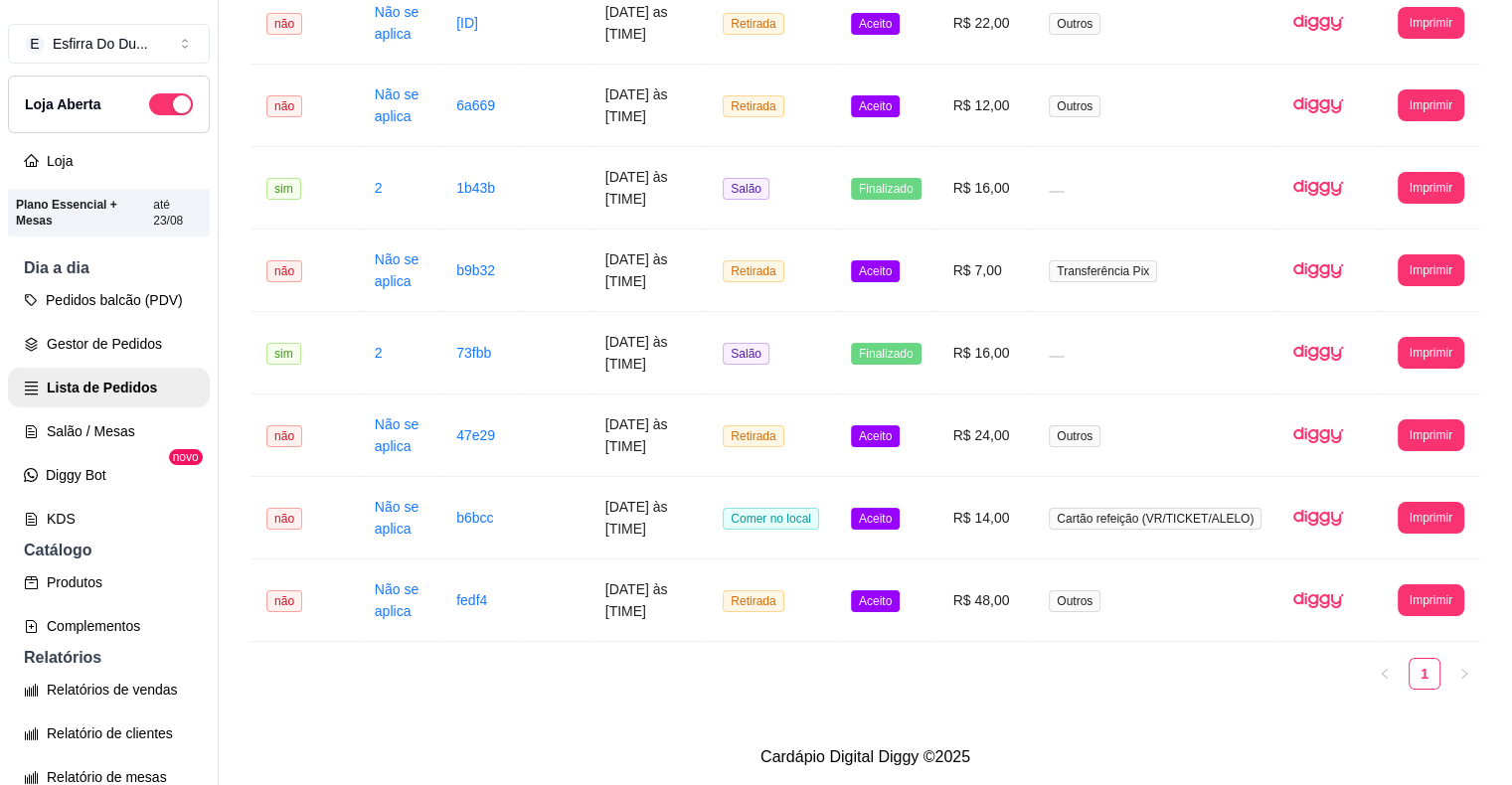 scroll, scrollTop: 2464, scrollLeft: 0, axis: vertical 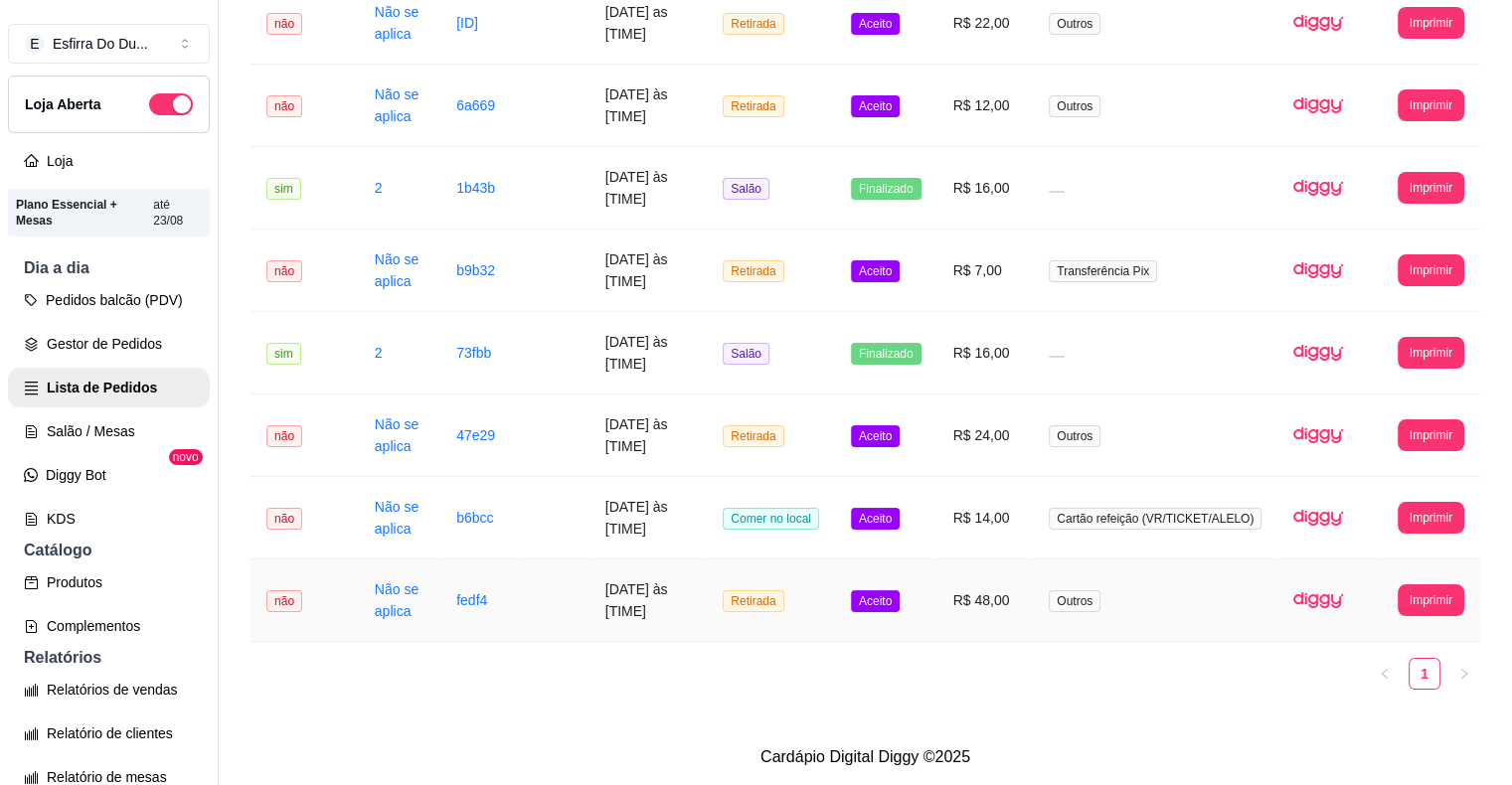 click on "Aceito" at bounding box center (875, 601) 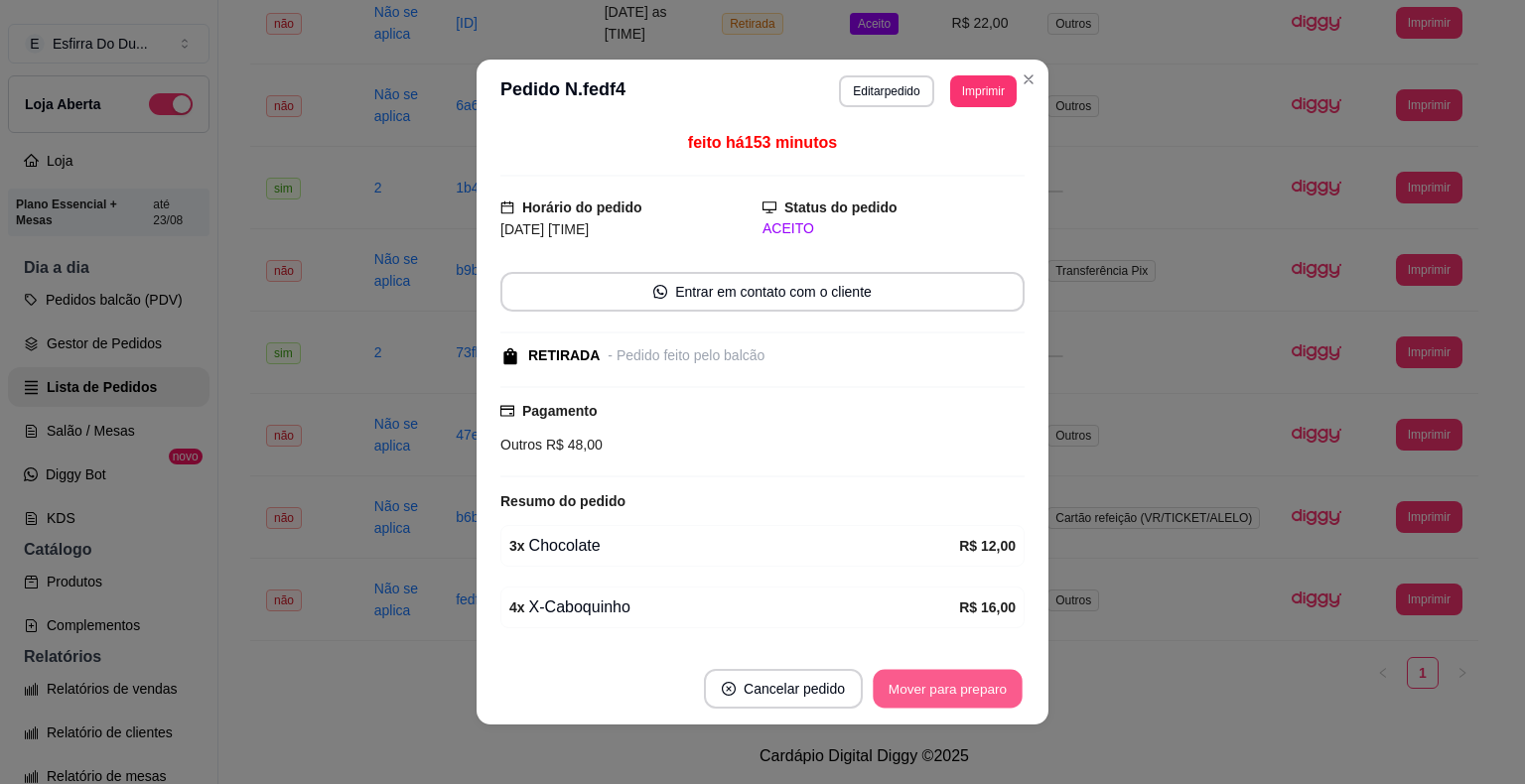click on "Mover para preparo" at bounding box center [947, 689] 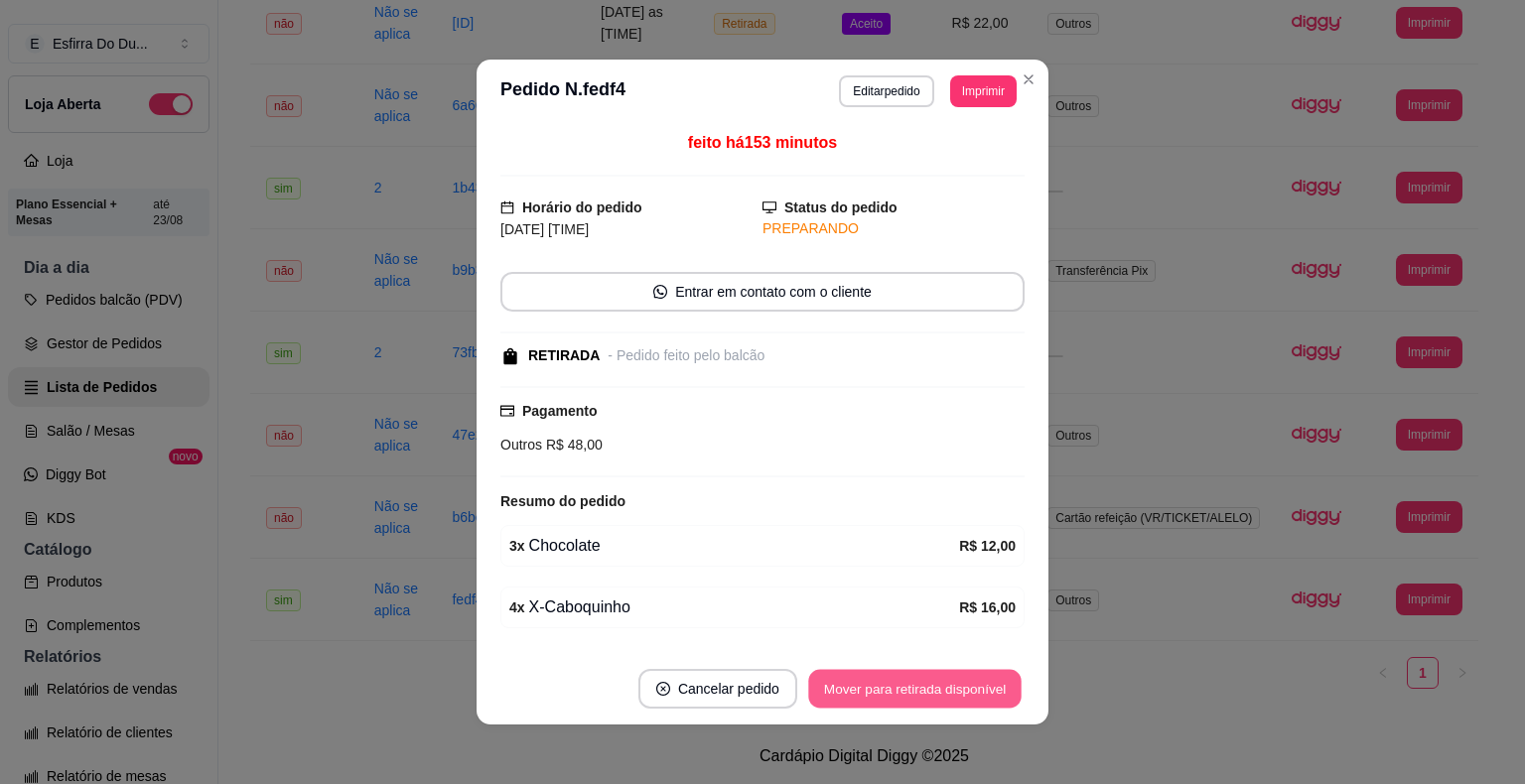 click on "Mover para retirada disponível" at bounding box center [914, 689] 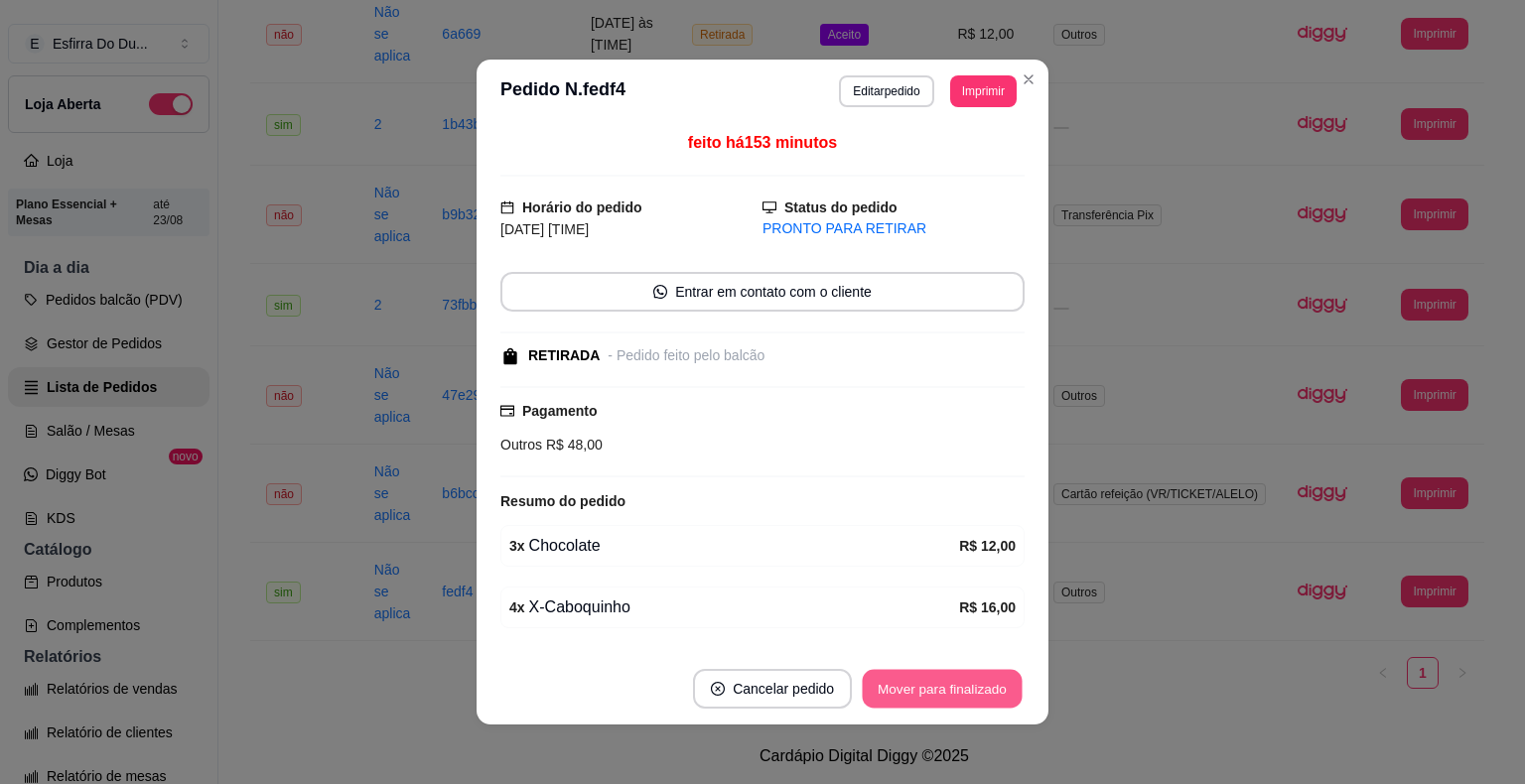 click on "Mover para finalizado" at bounding box center [942, 689] 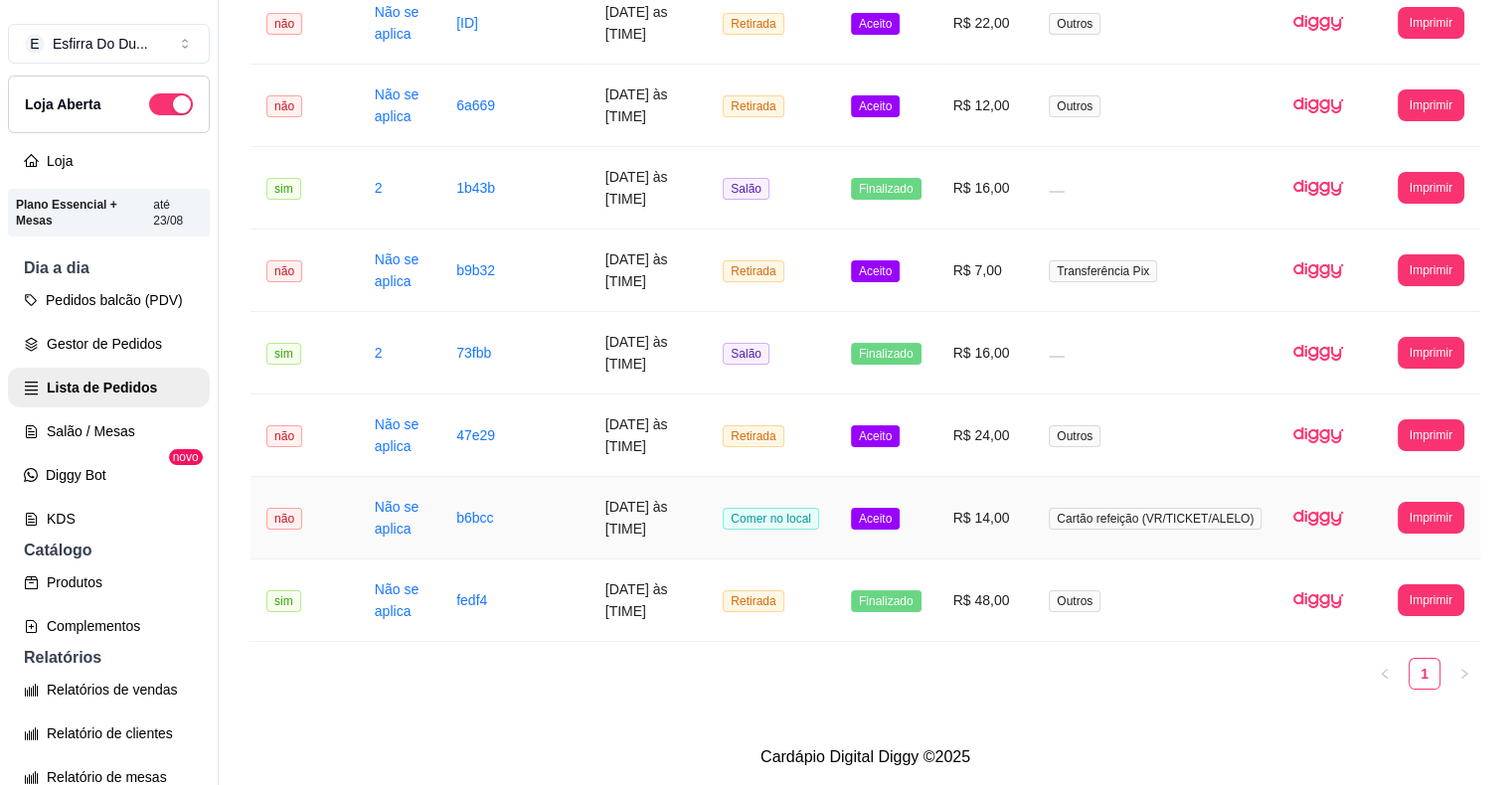 click on "Aceito" at bounding box center (886, 518) 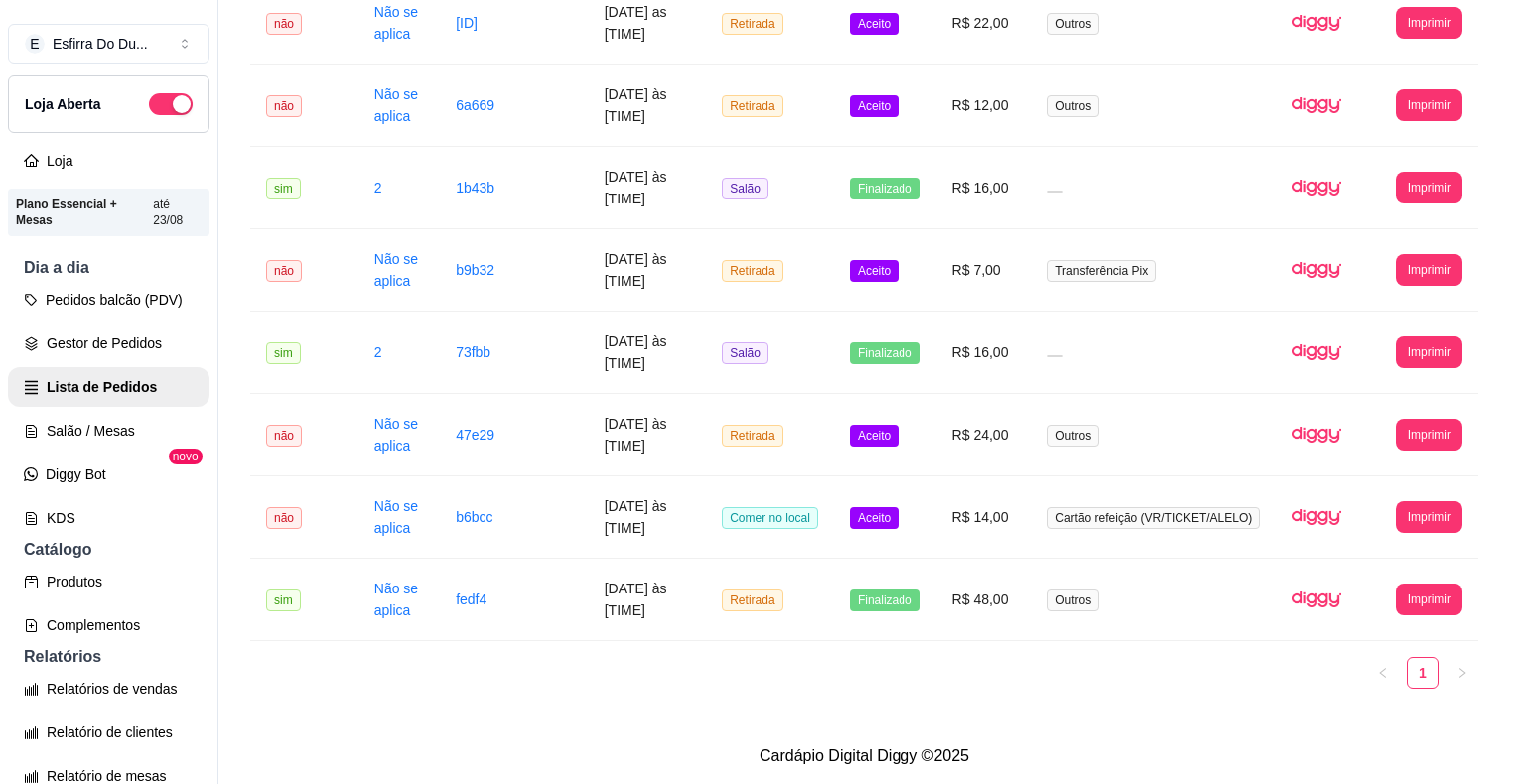 click on "Cancelar pedido Mover para preparo" at bounding box center (762, 689) 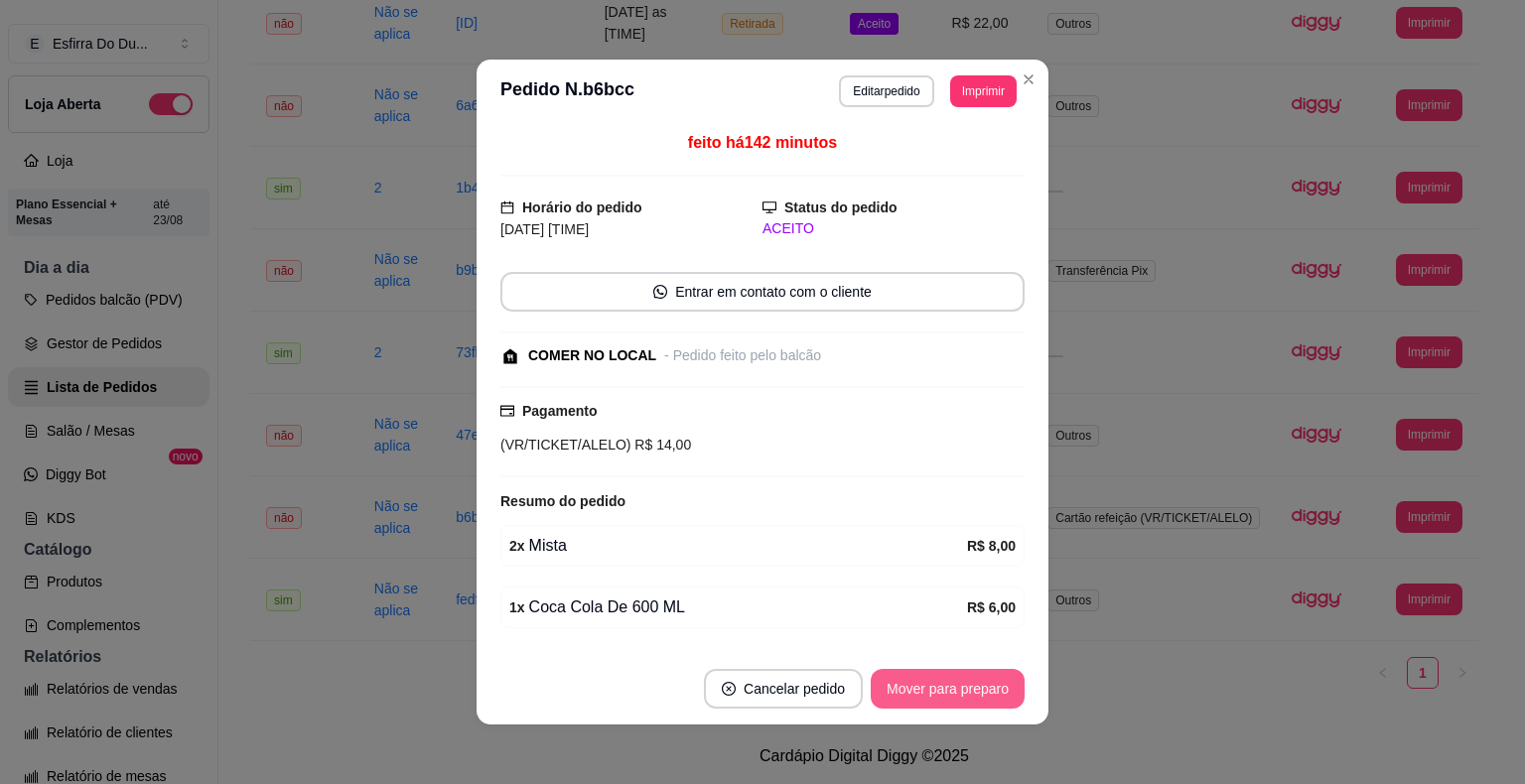 click on "Mover para preparo" at bounding box center (947, 689) 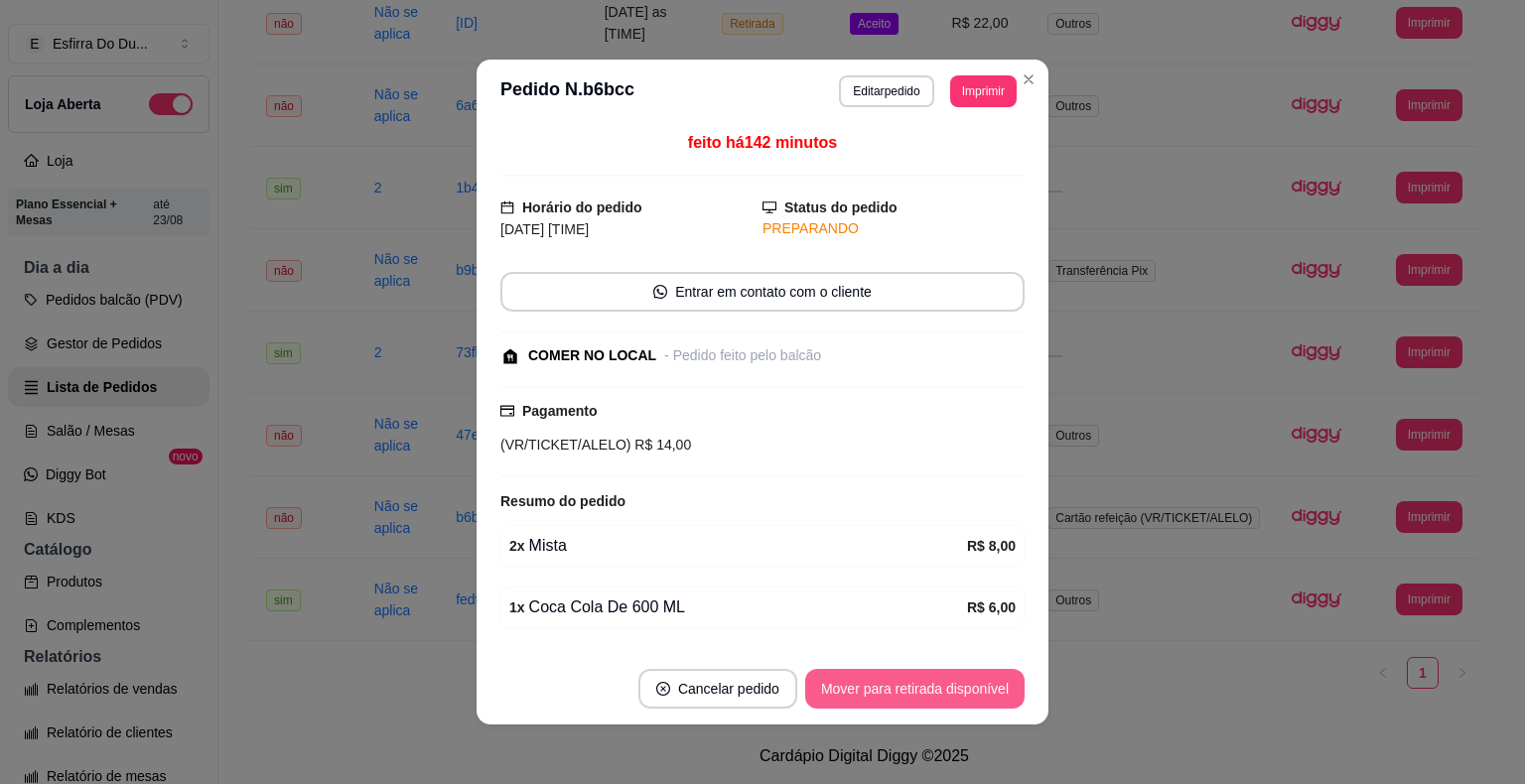 click on "Mover para retirada disponível" at bounding box center [914, 689] 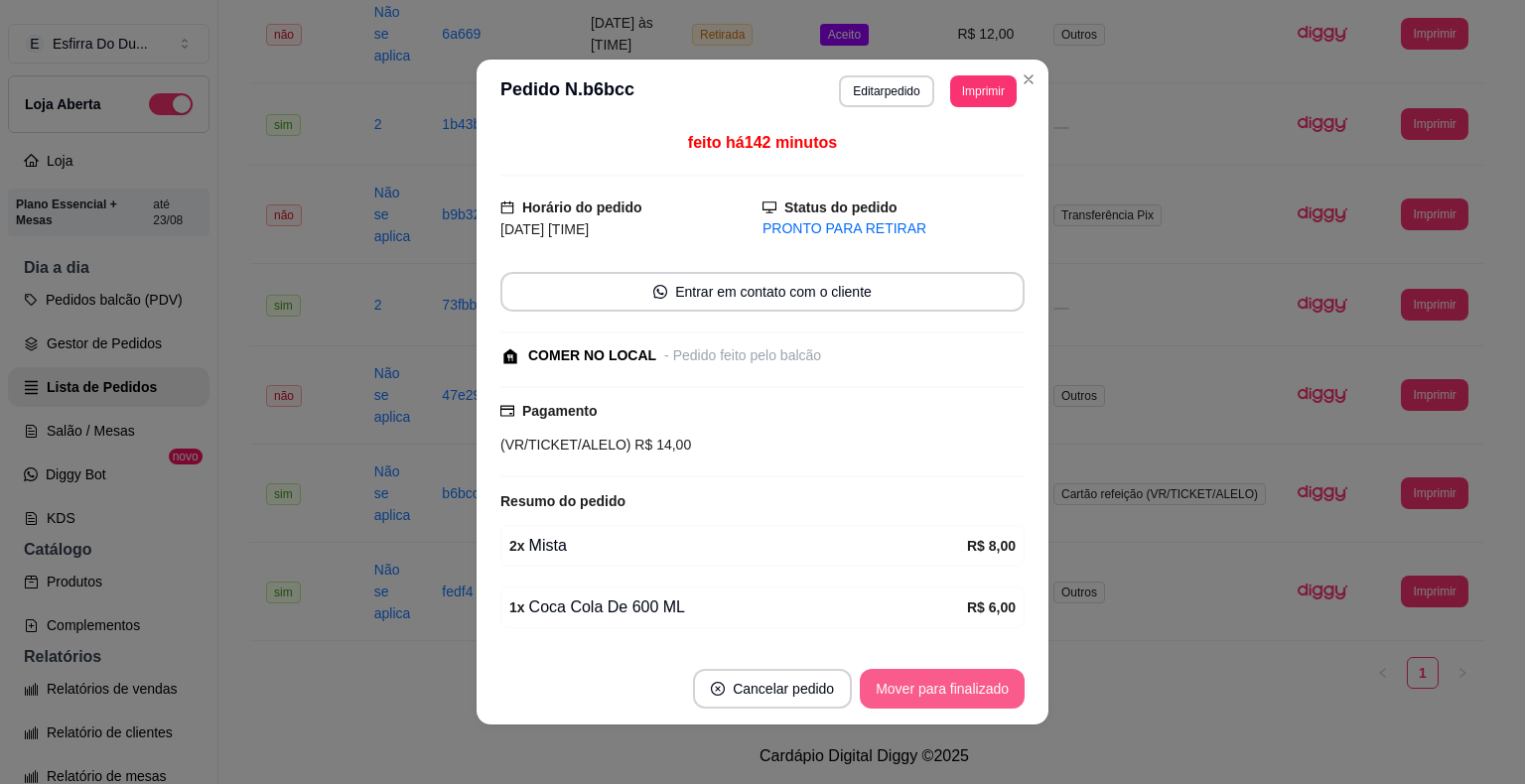 click on "Mover para finalizado" at bounding box center (942, 689) 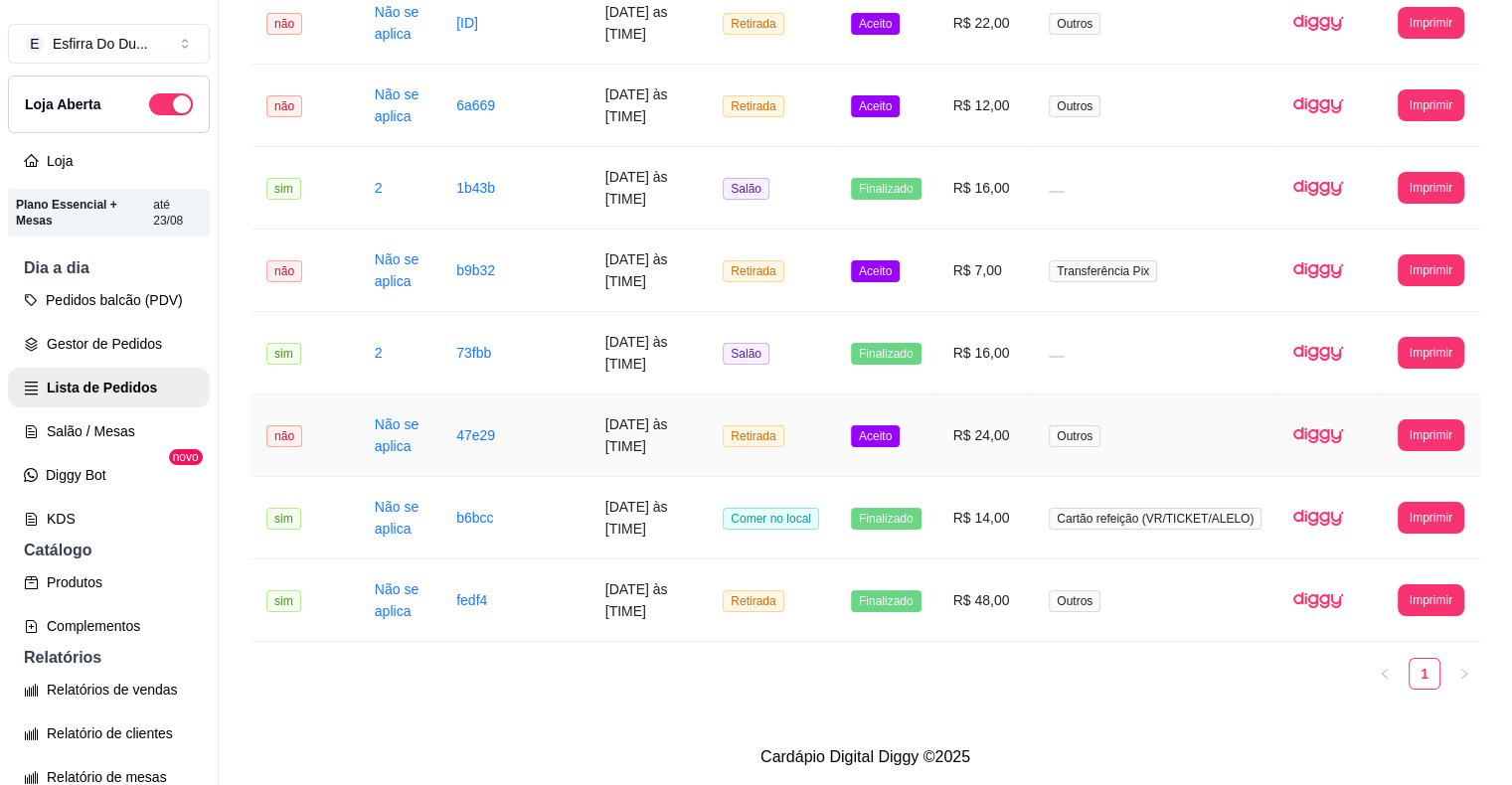 click on "Aceito" at bounding box center (875, 436) 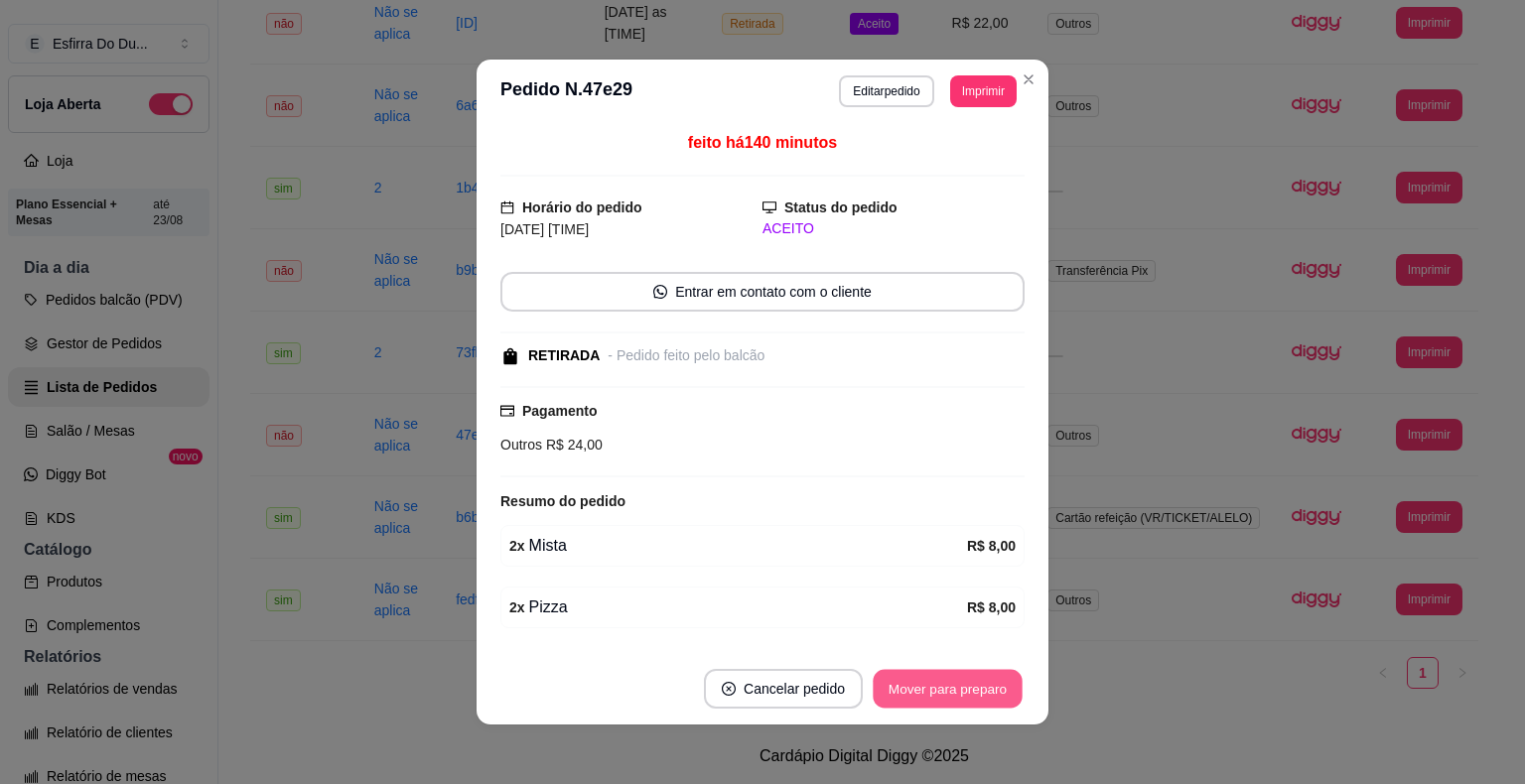 click on "Mover para preparo" at bounding box center [947, 689] 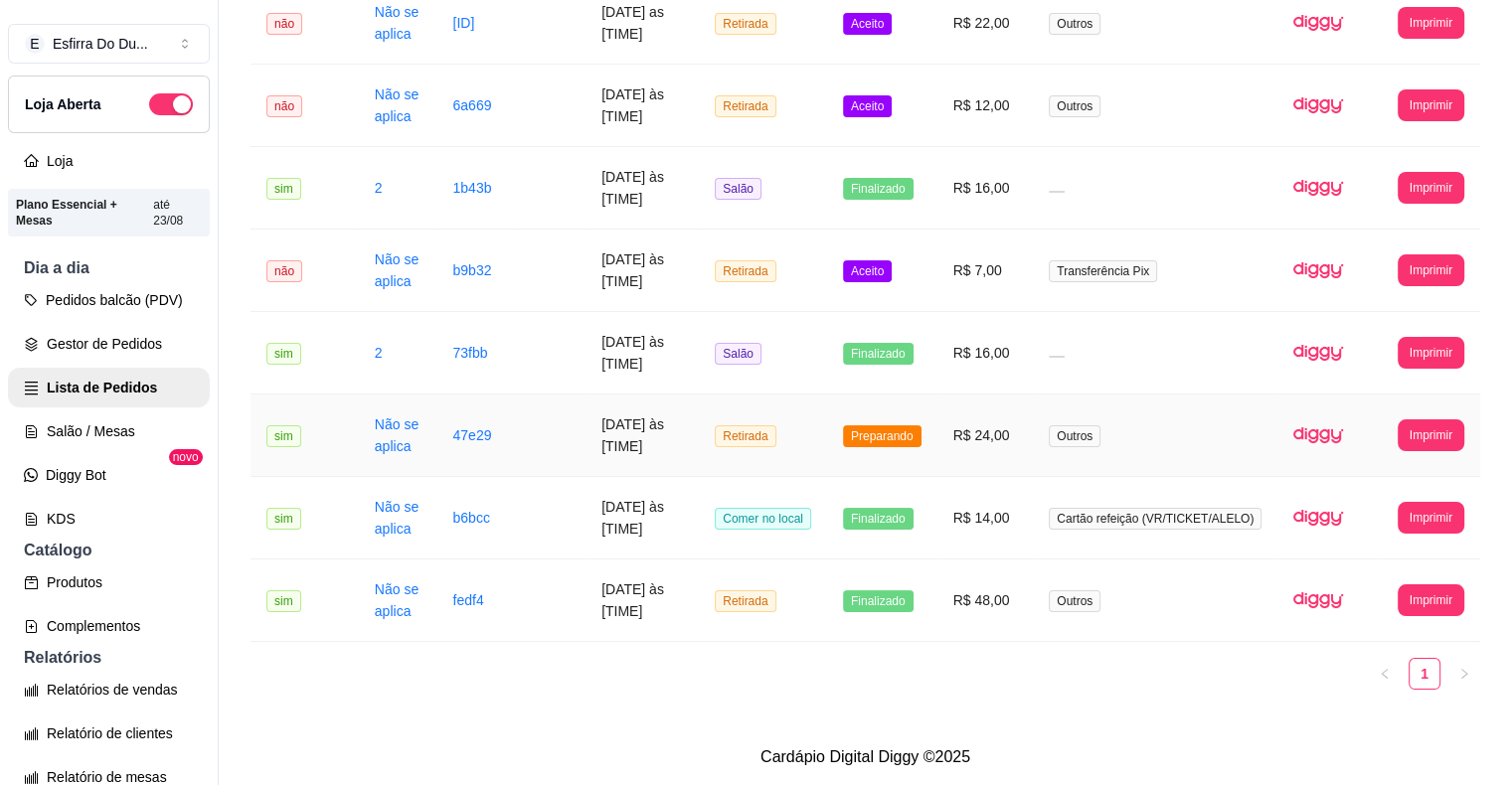 click on "Preparando" at bounding box center (882, 436) 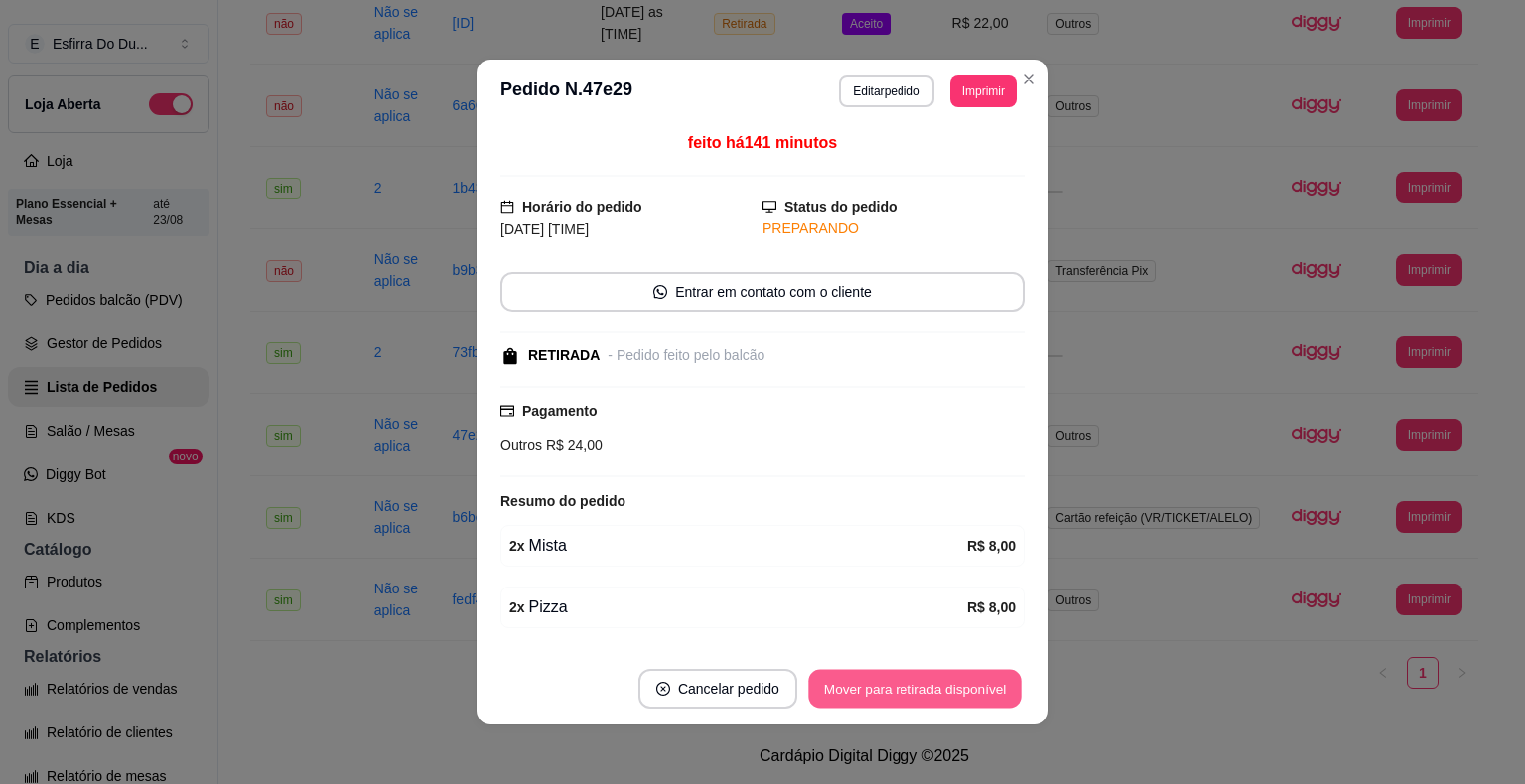 click on "Mover para retirada disponível" at bounding box center [914, 689] 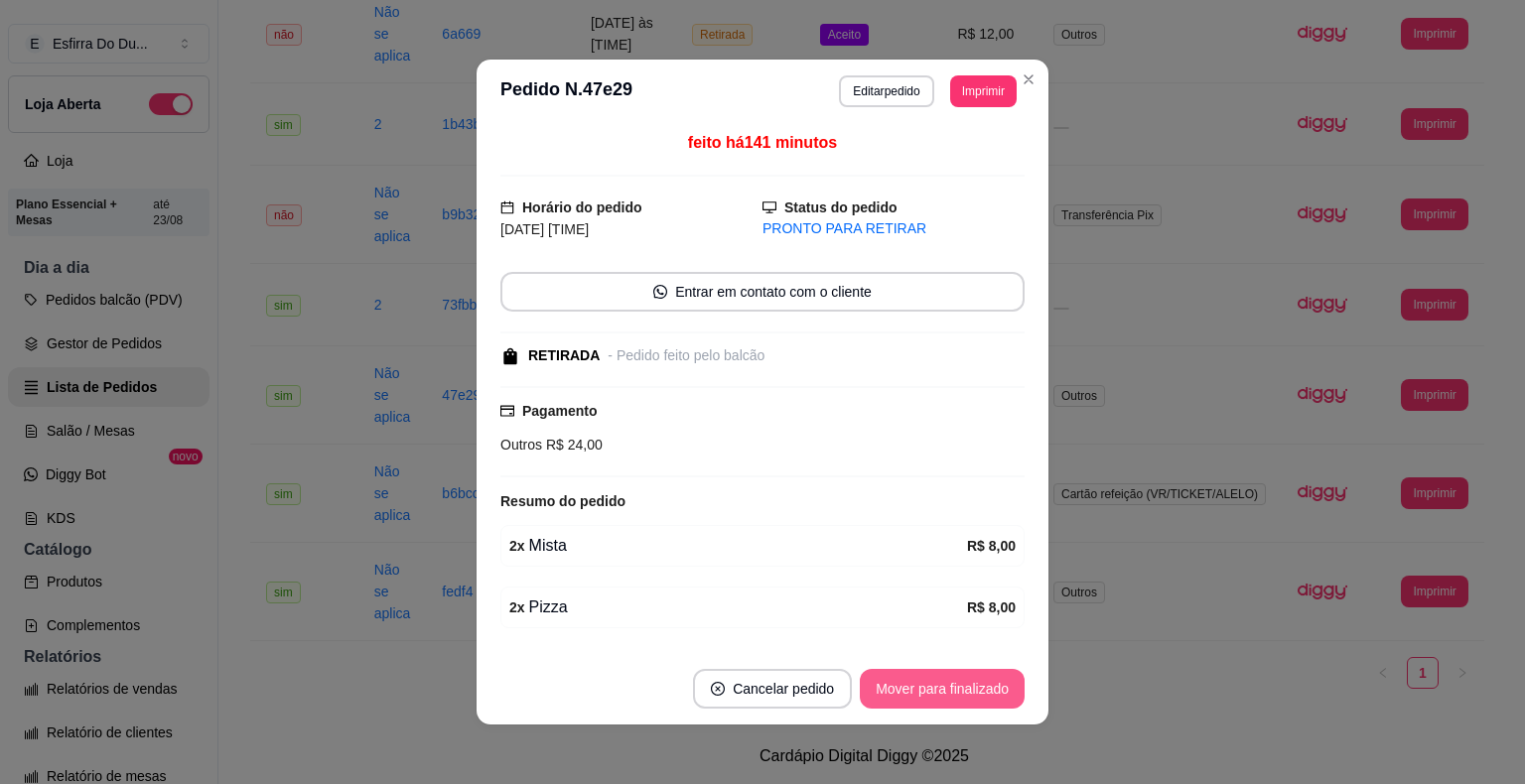 click on "Mover para finalizado" at bounding box center [942, 689] 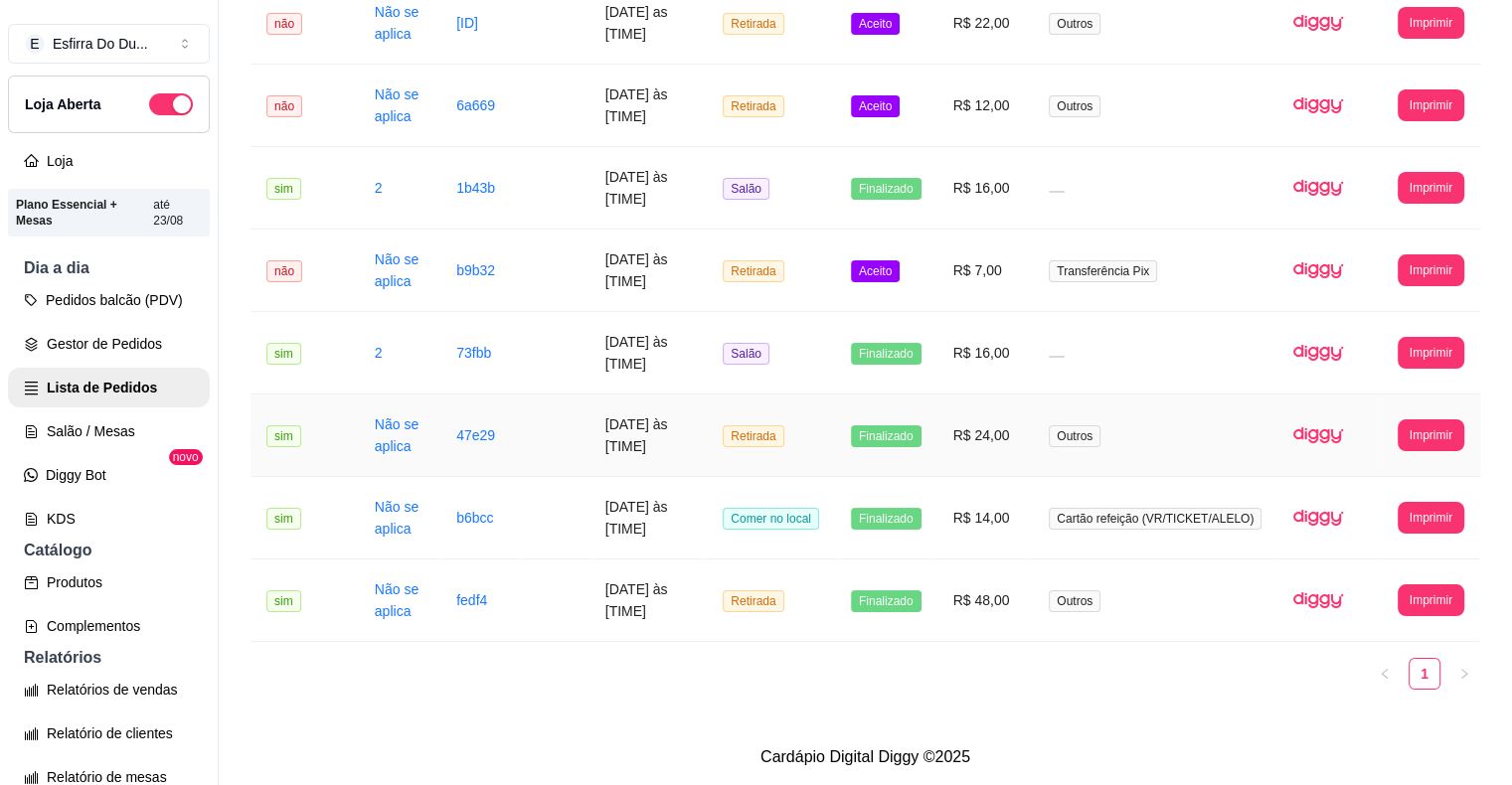 scroll, scrollTop: 2067, scrollLeft: 0, axis: vertical 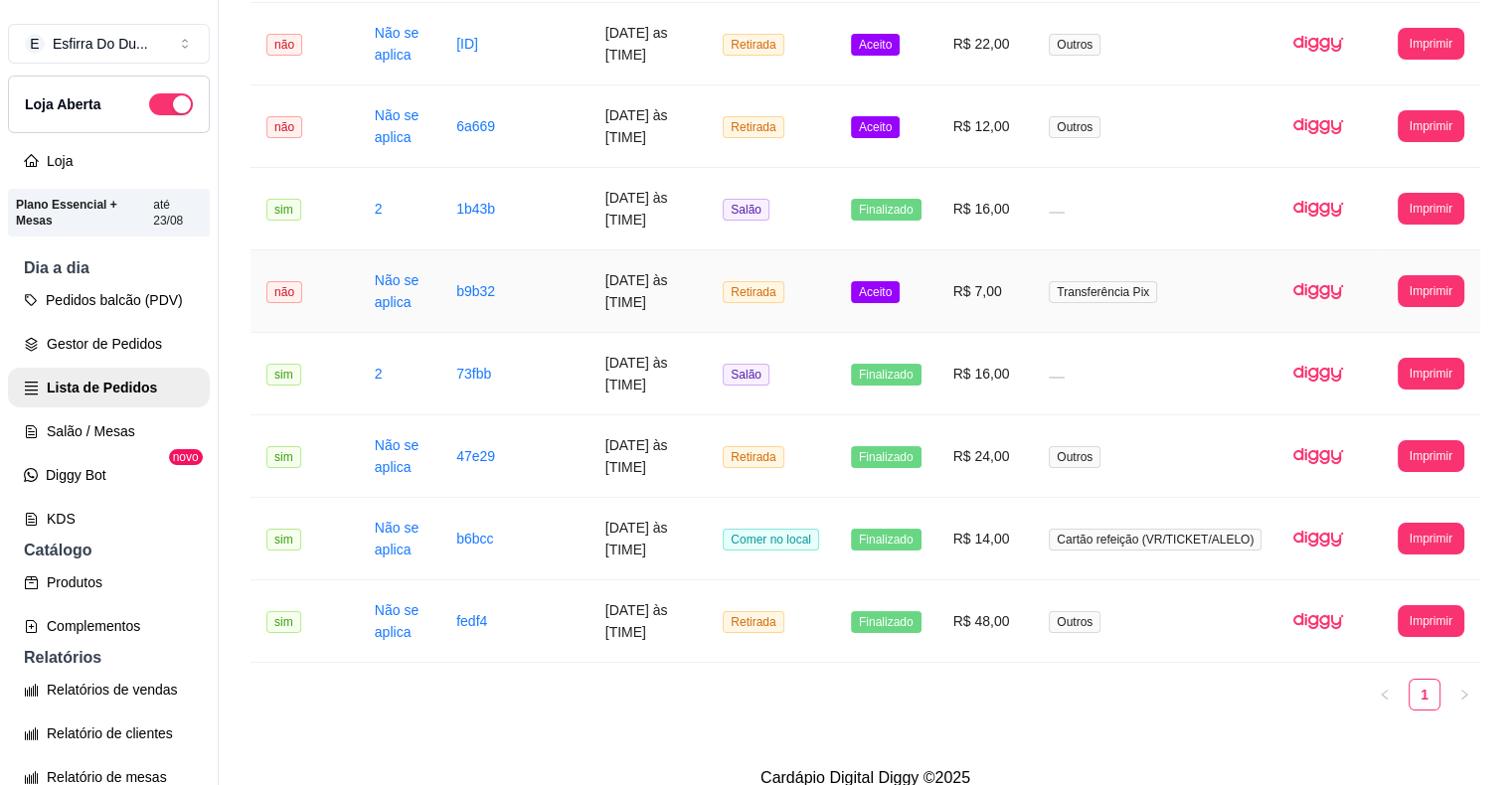 click on "Aceito" at bounding box center (875, 292) 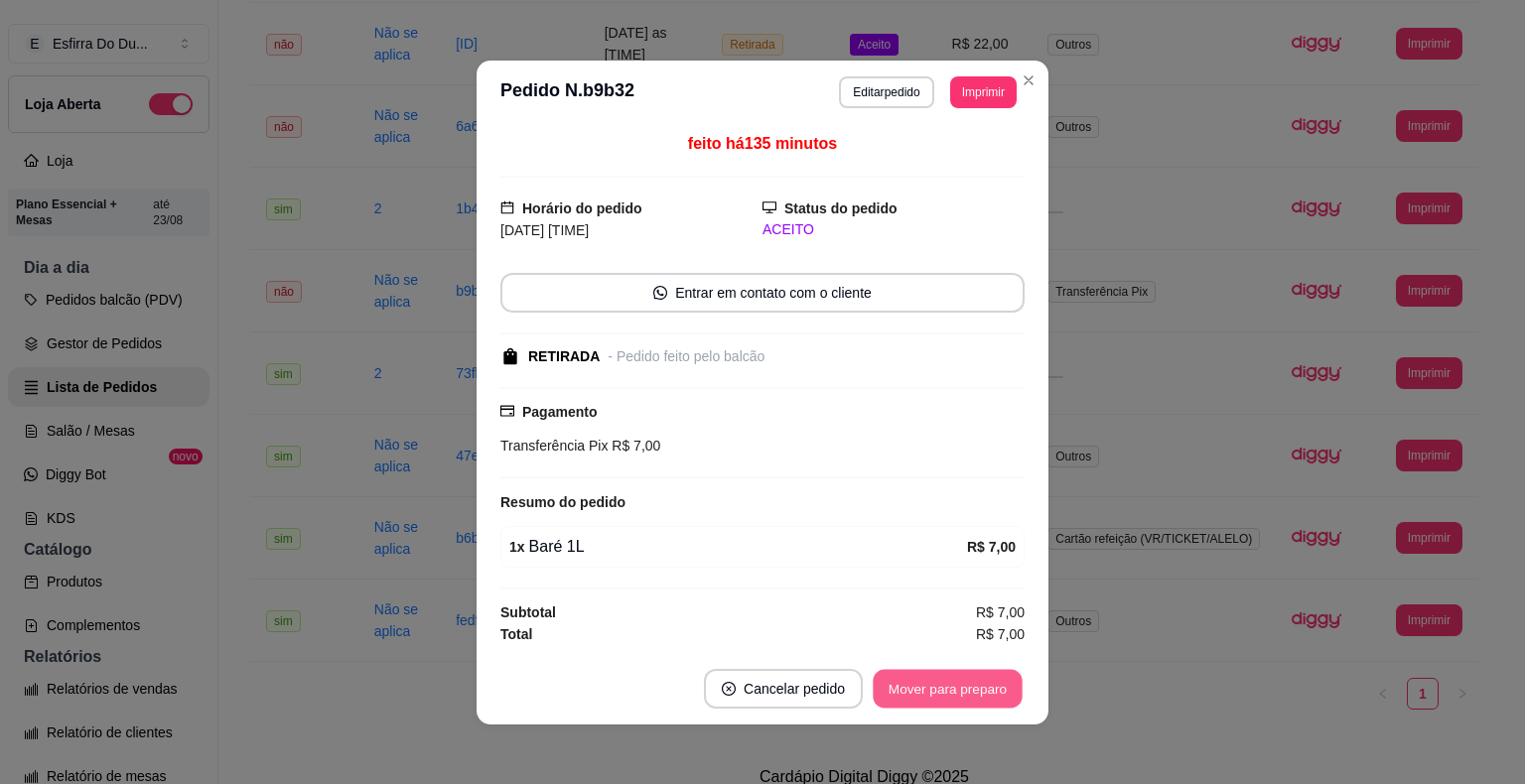 click on "Mover para preparo" at bounding box center (947, 688) 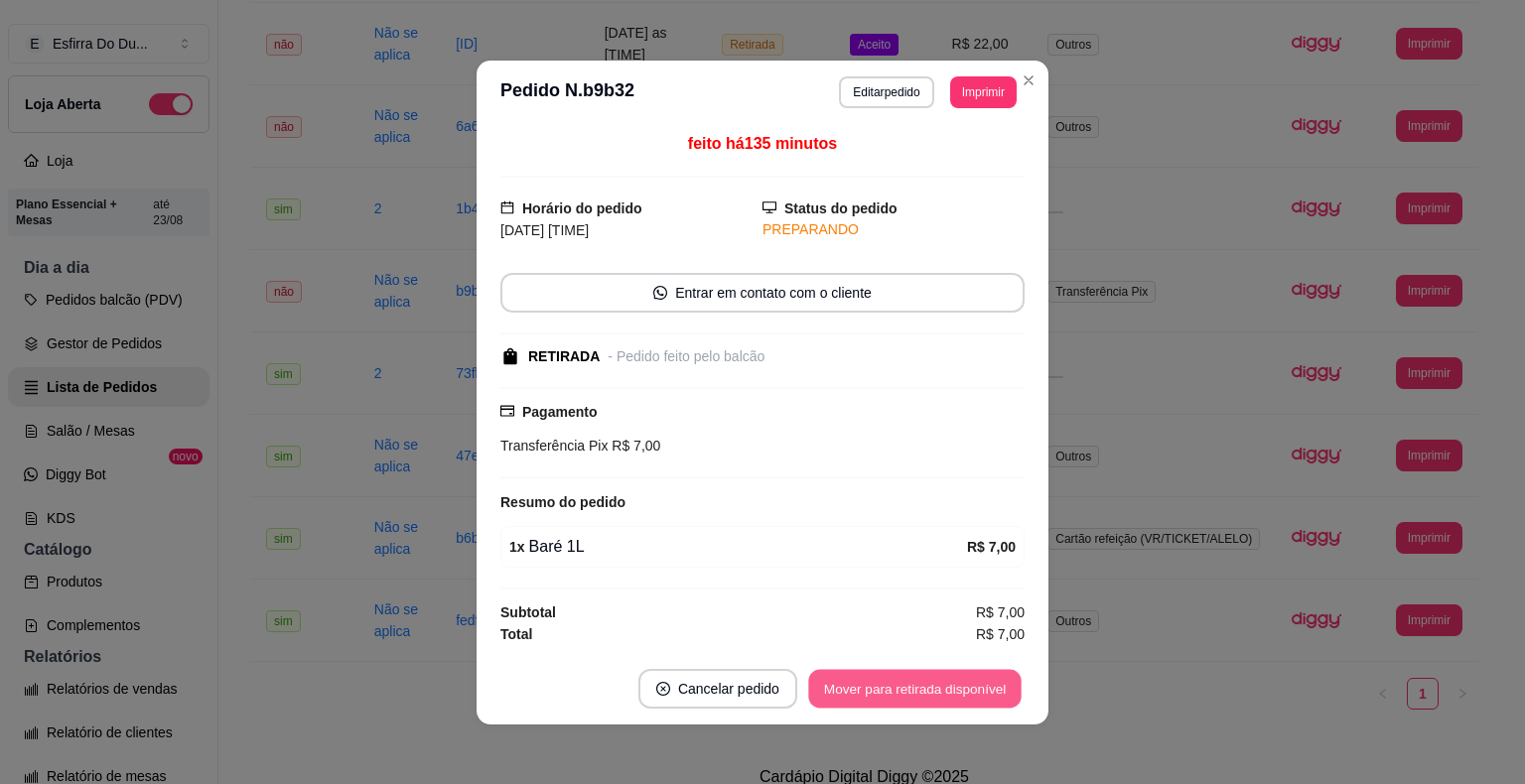 click on "Mover para retirada disponível" at bounding box center [914, 688] 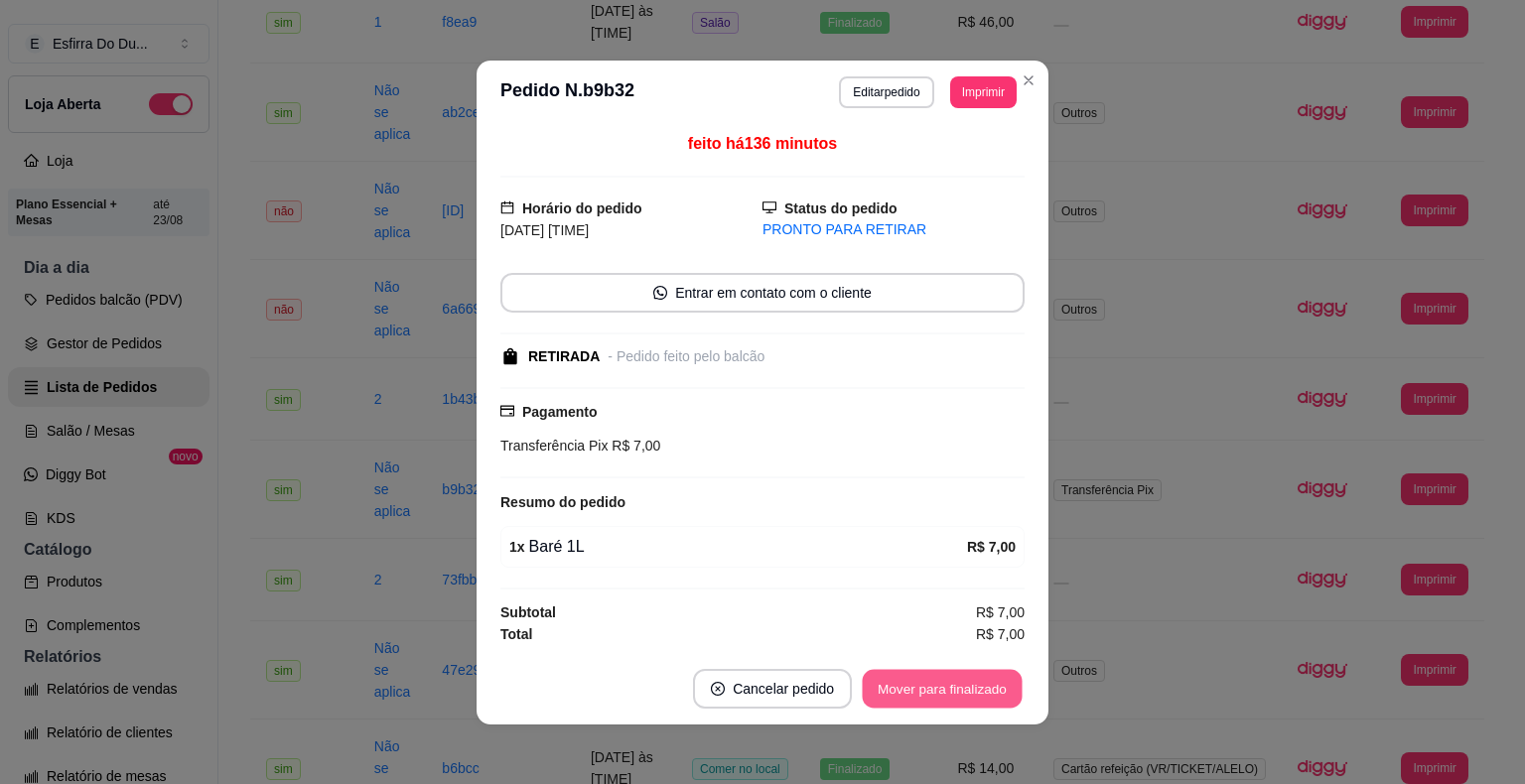 click on "Mover para finalizado" at bounding box center (942, 688) 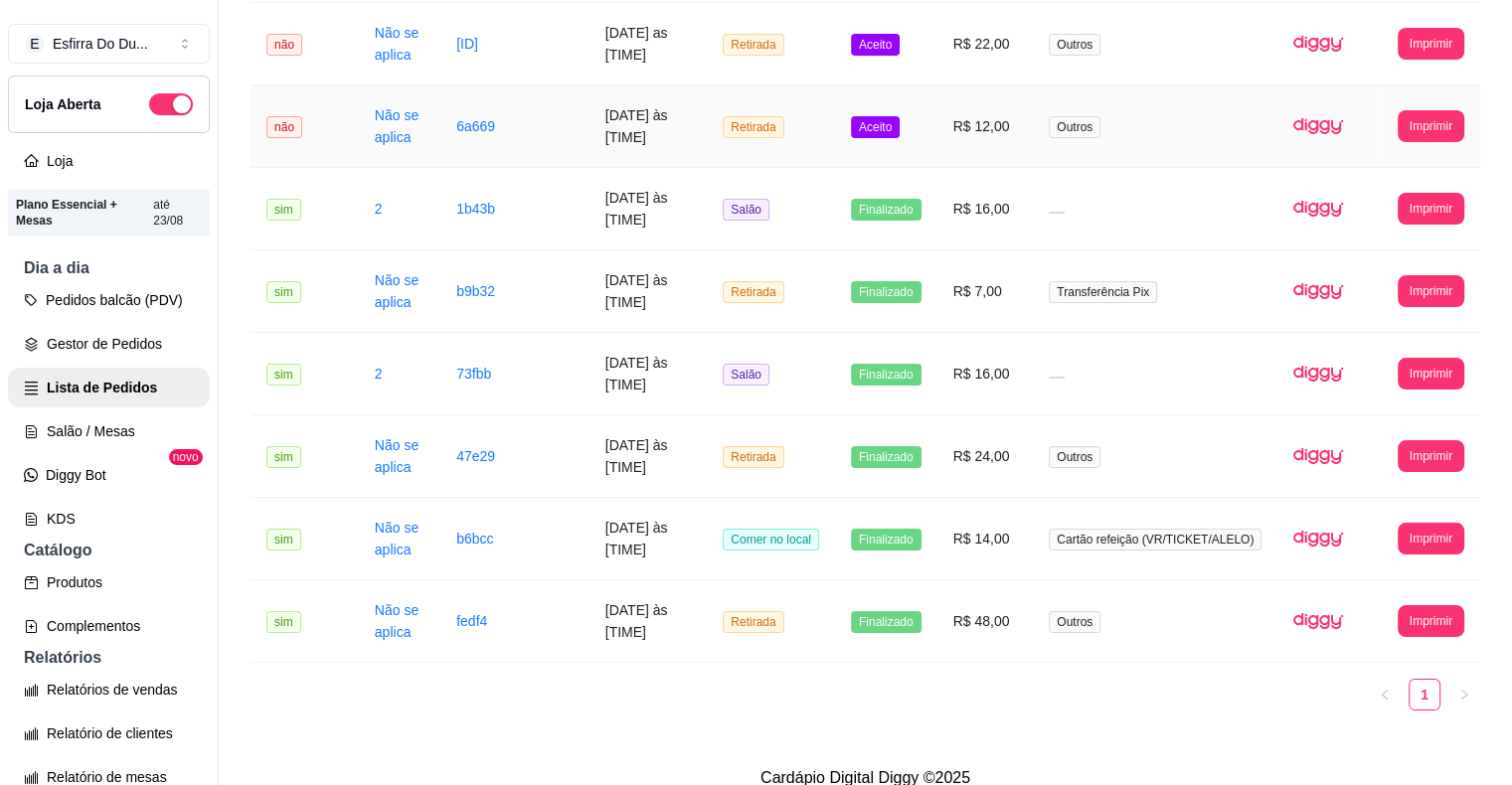 click on "Aceito" at bounding box center (875, 127) 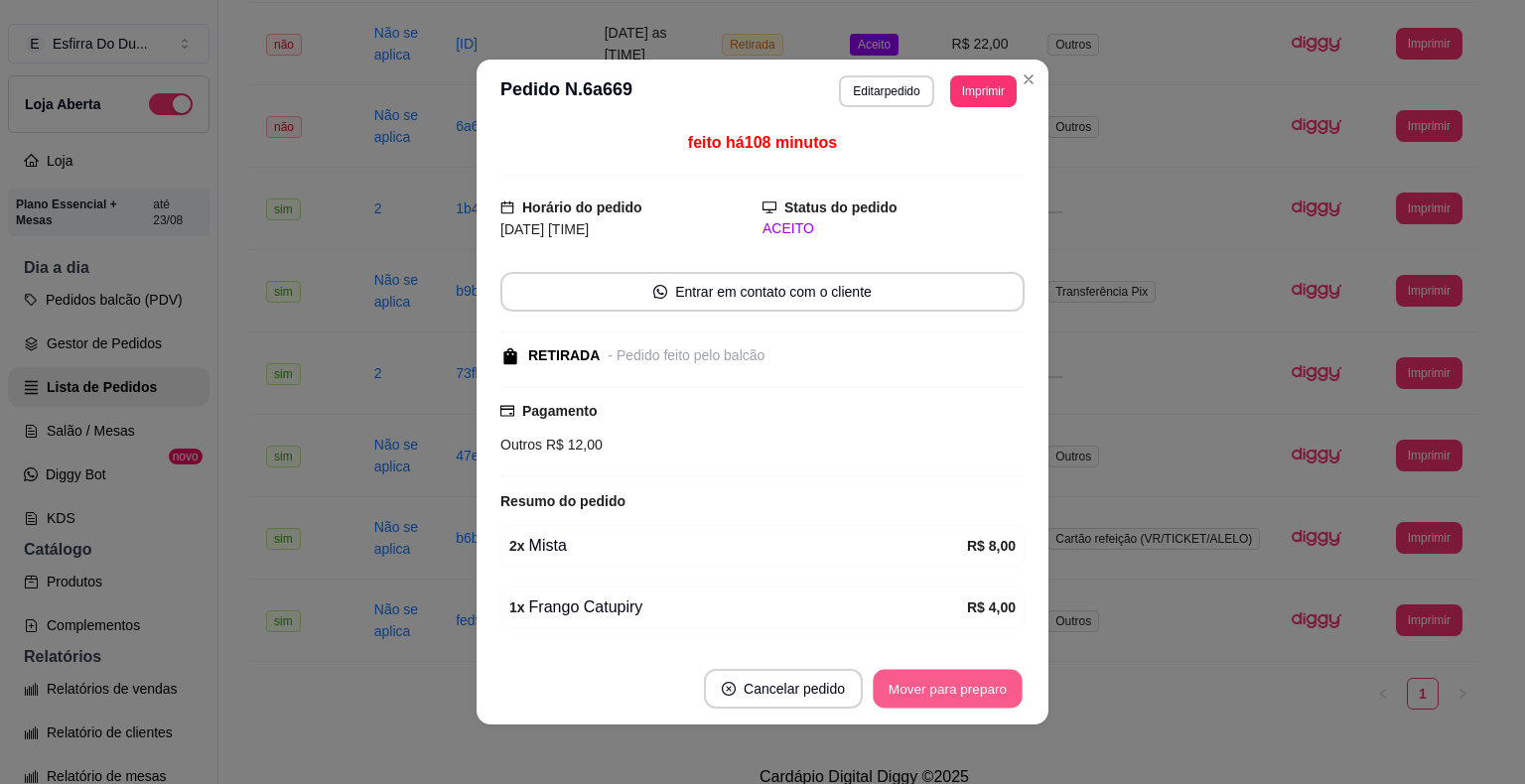 click on "Mover para preparo" at bounding box center [947, 689] 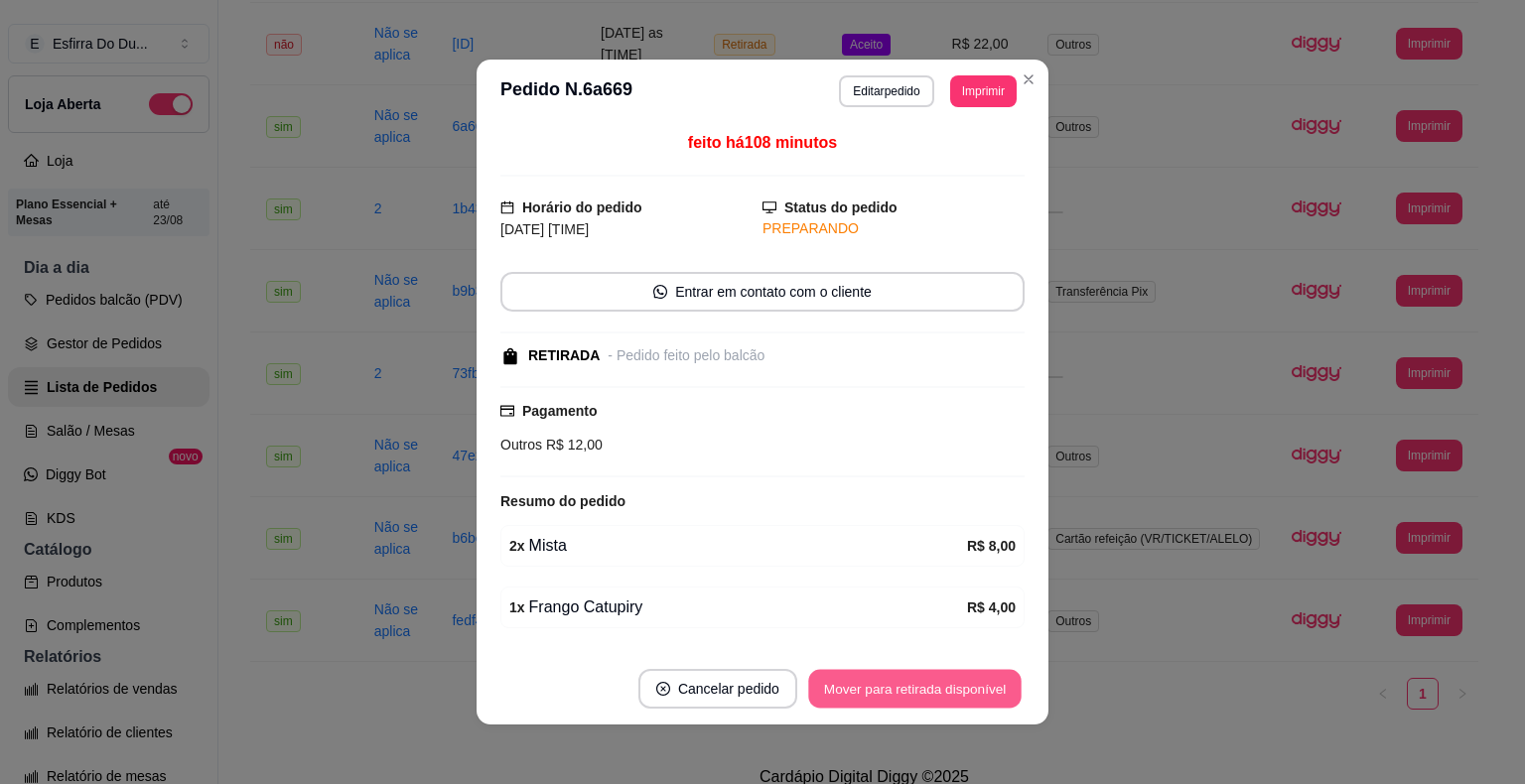 click on "Mover para retirada disponível" at bounding box center (914, 689) 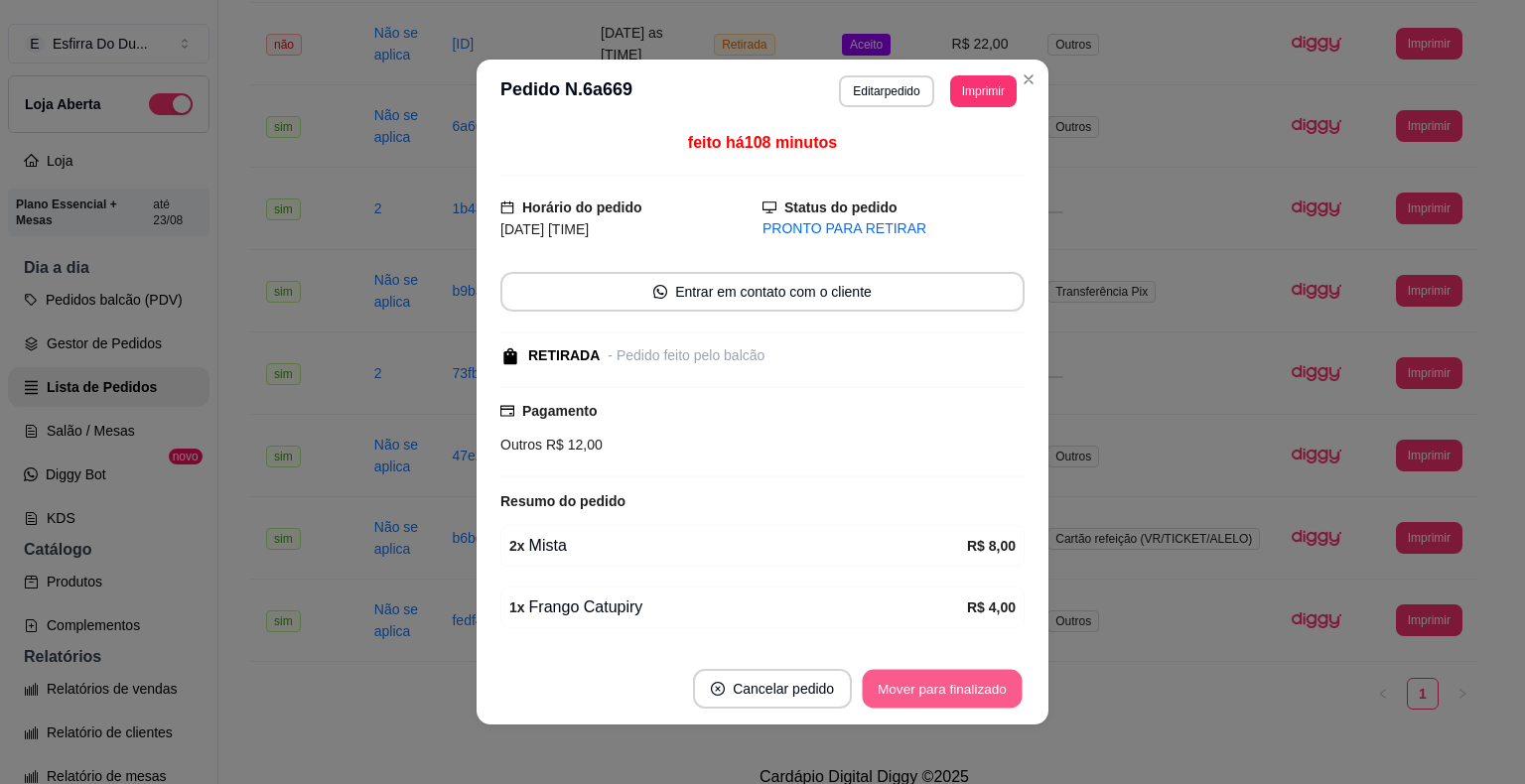 click on "Mover para finalizado" at bounding box center [942, 689] 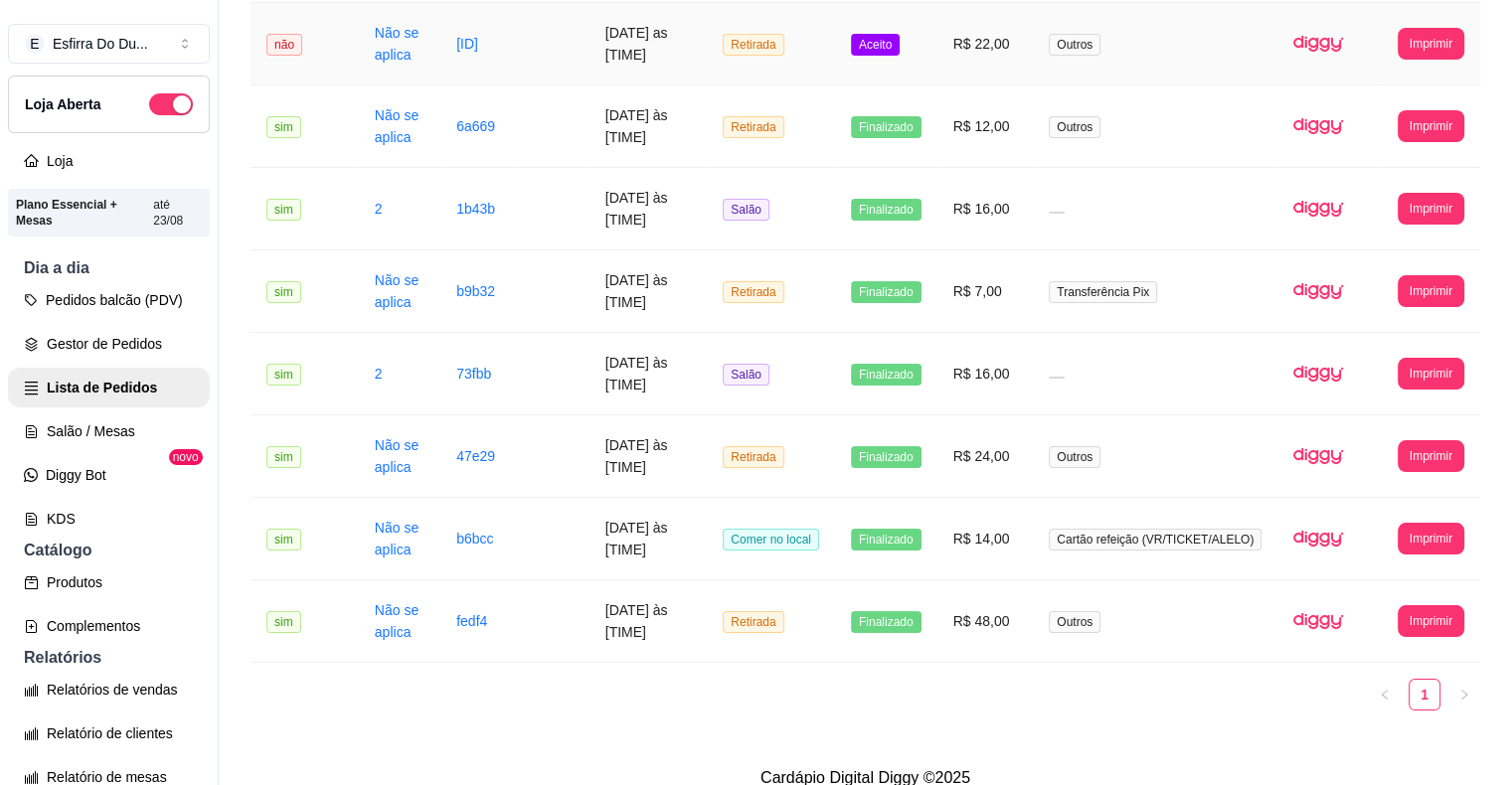 click on "Aceito" at bounding box center (875, 45) 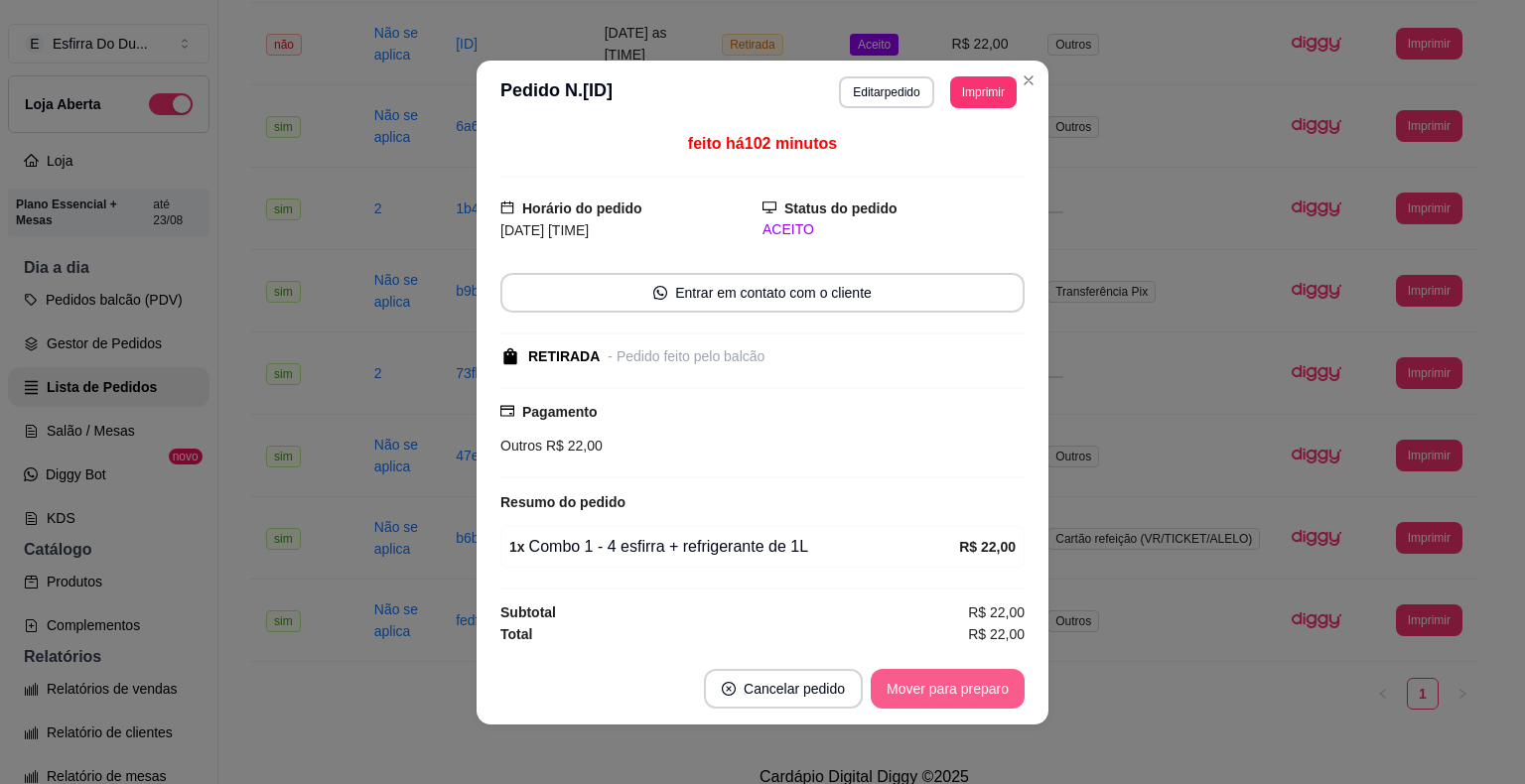 click on "Mover para preparo" at bounding box center (947, 689) 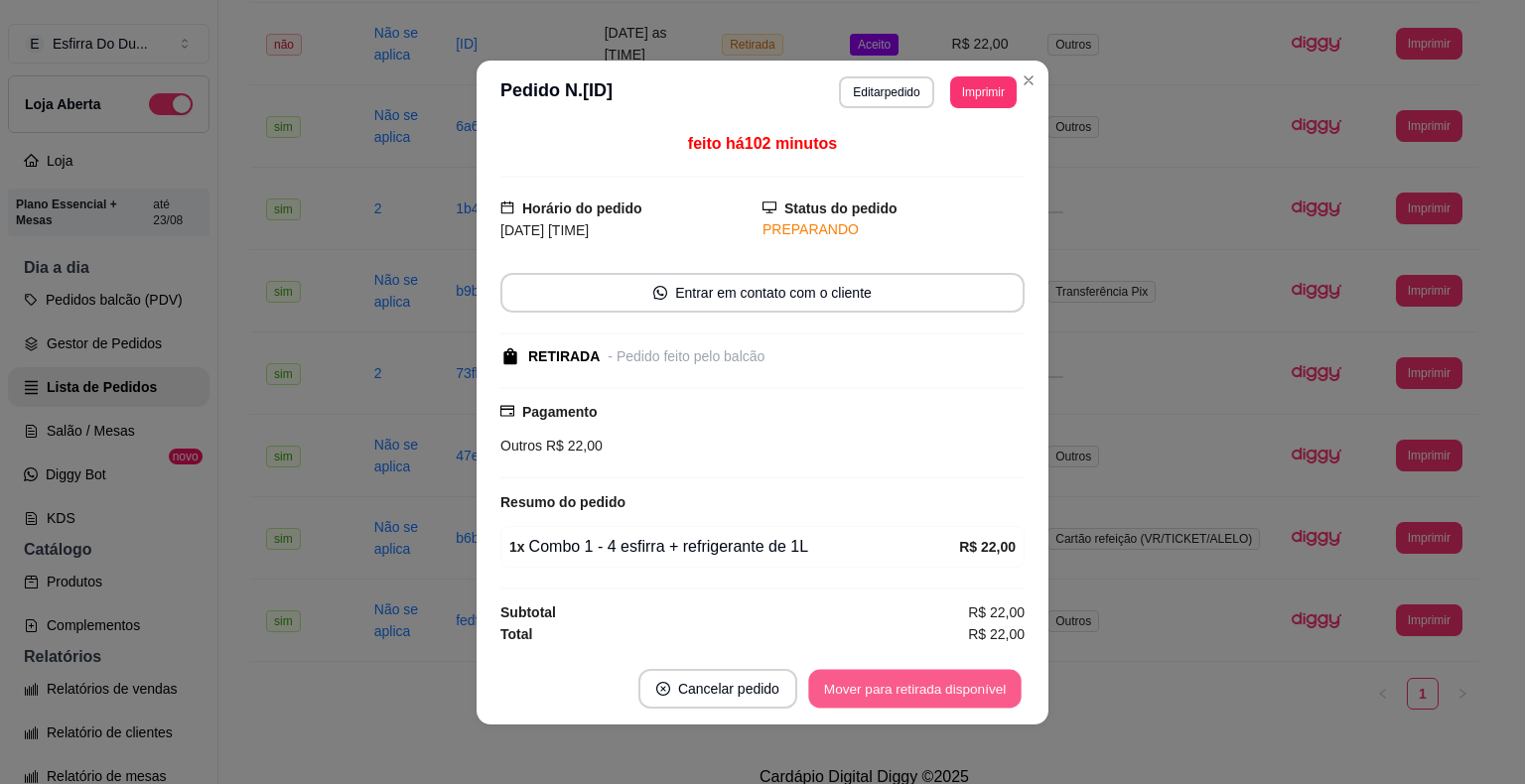 click on "Mover para retirada disponível" at bounding box center [914, 688] 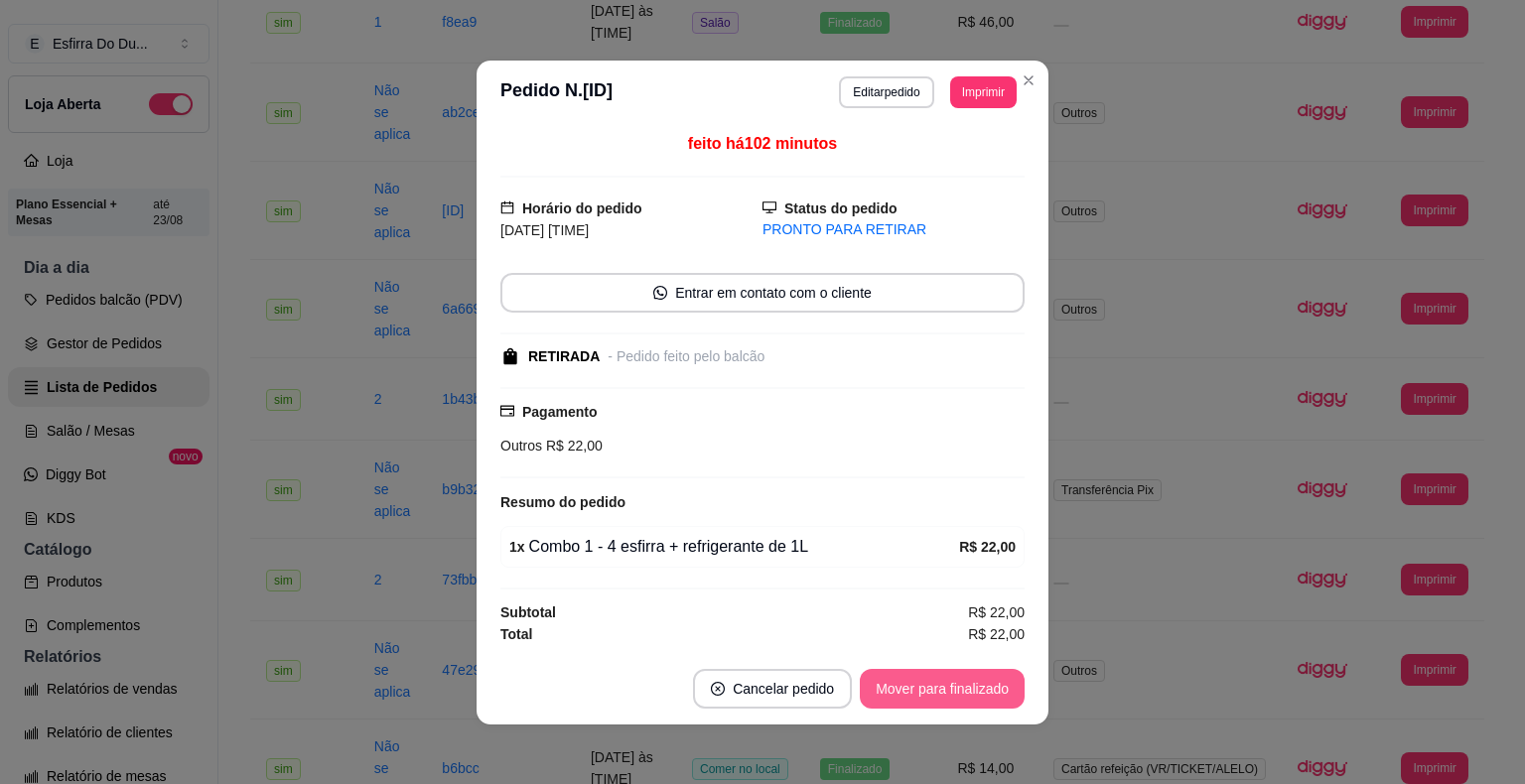 click on "Mover para finalizado" at bounding box center [942, 689] 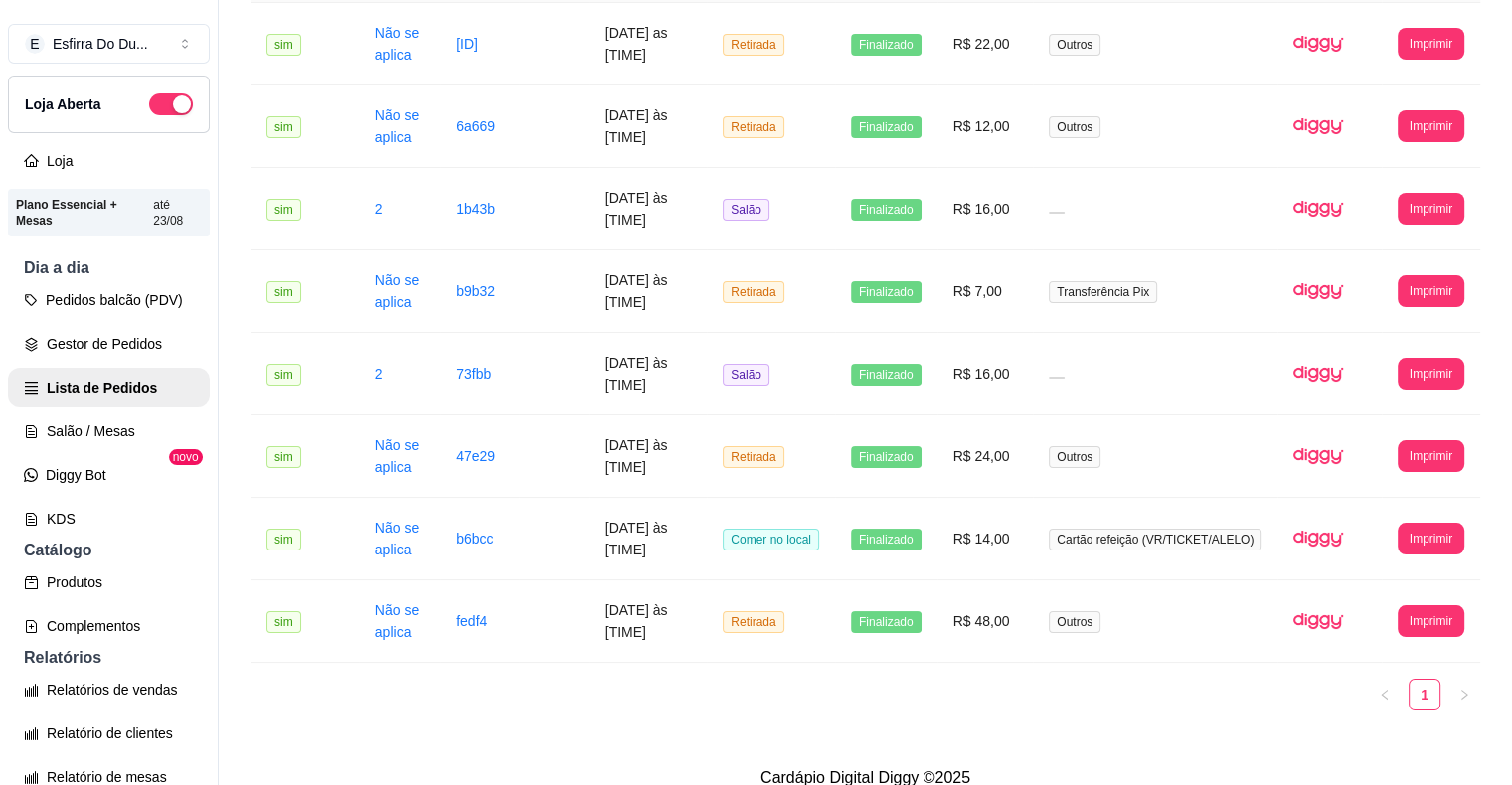 click on "Aceito" at bounding box center (886, -39) 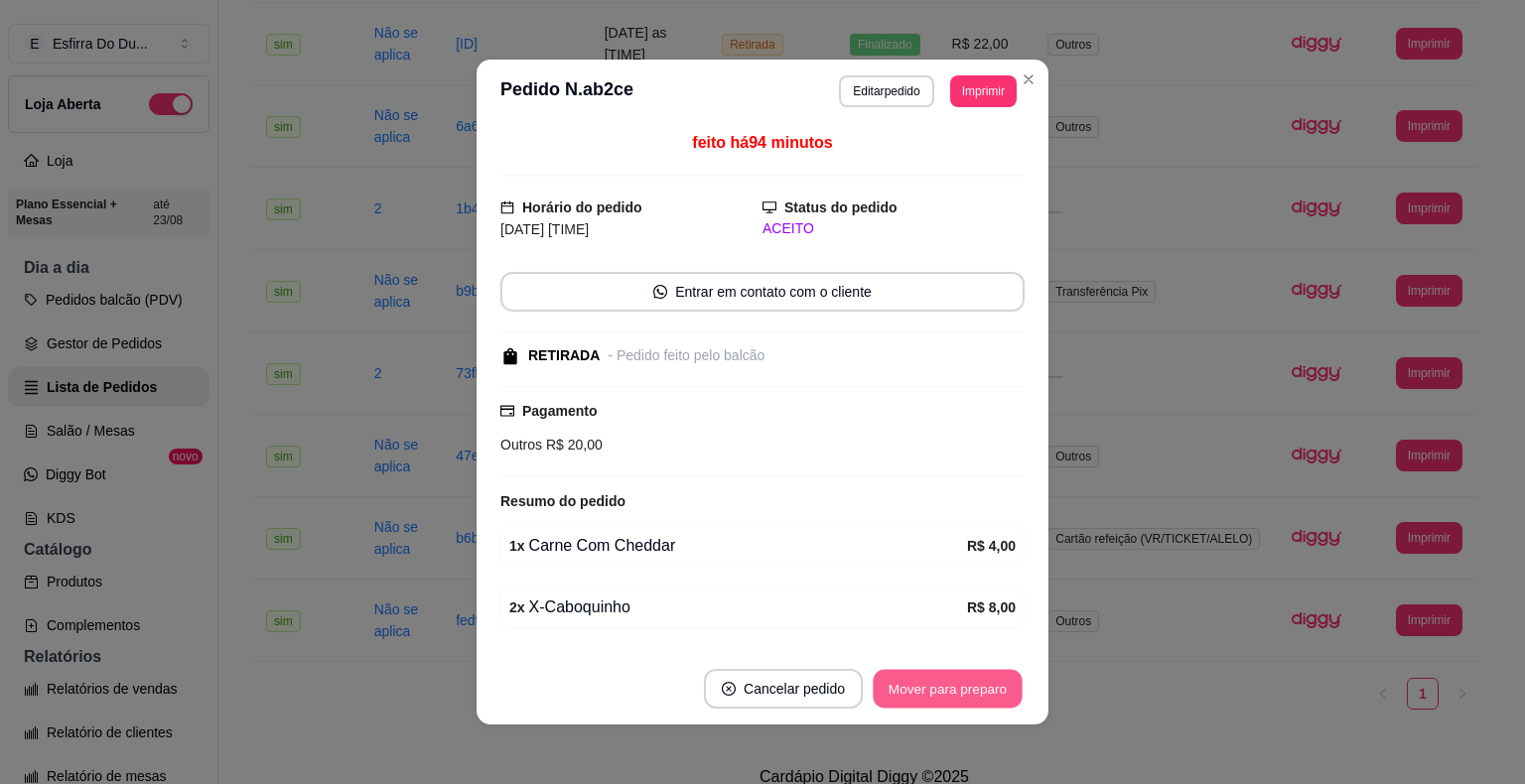 click on "Mover para preparo" at bounding box center [947, 689] 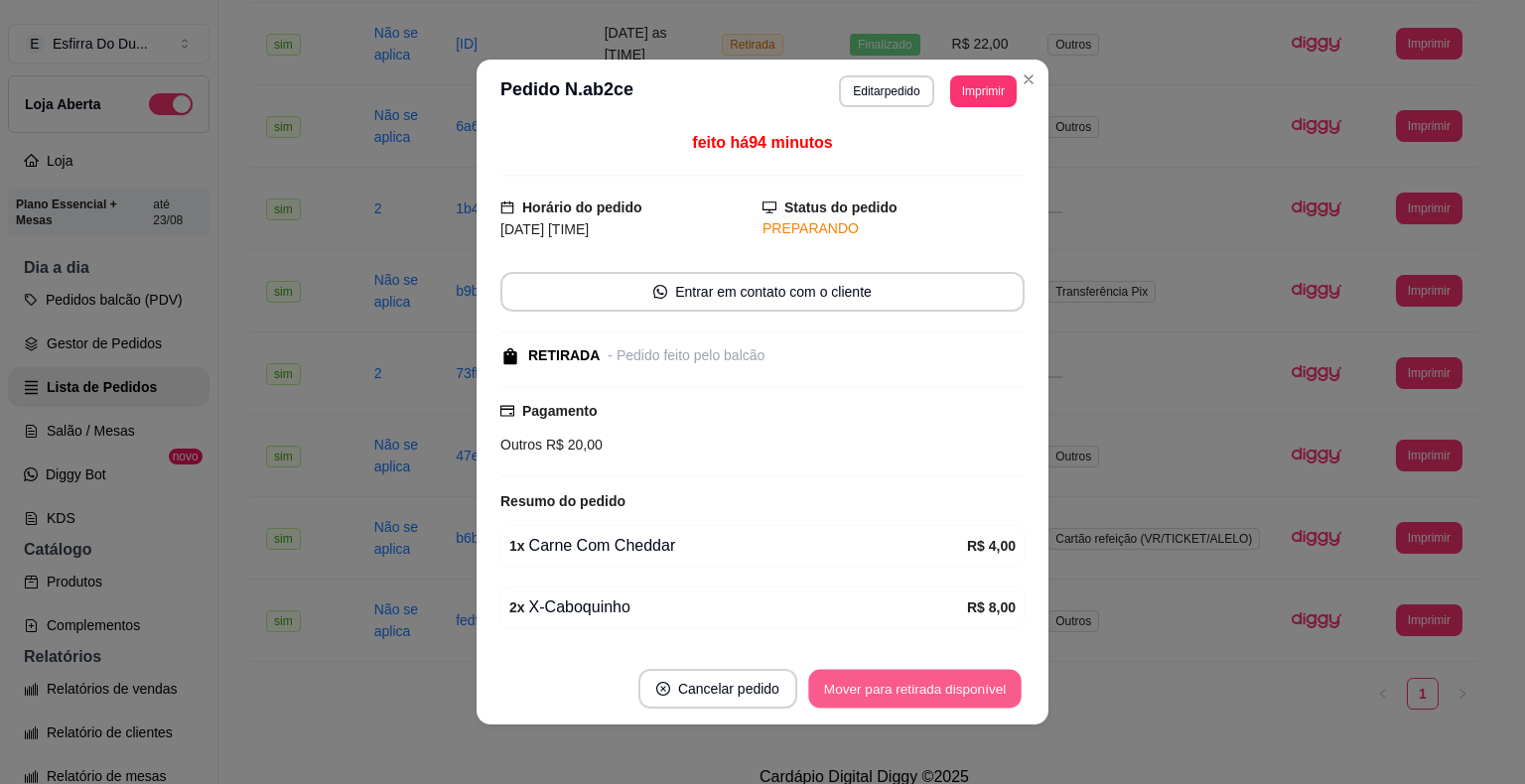 click on "Mover para retirada disponível" at bounding box center (914, 689) 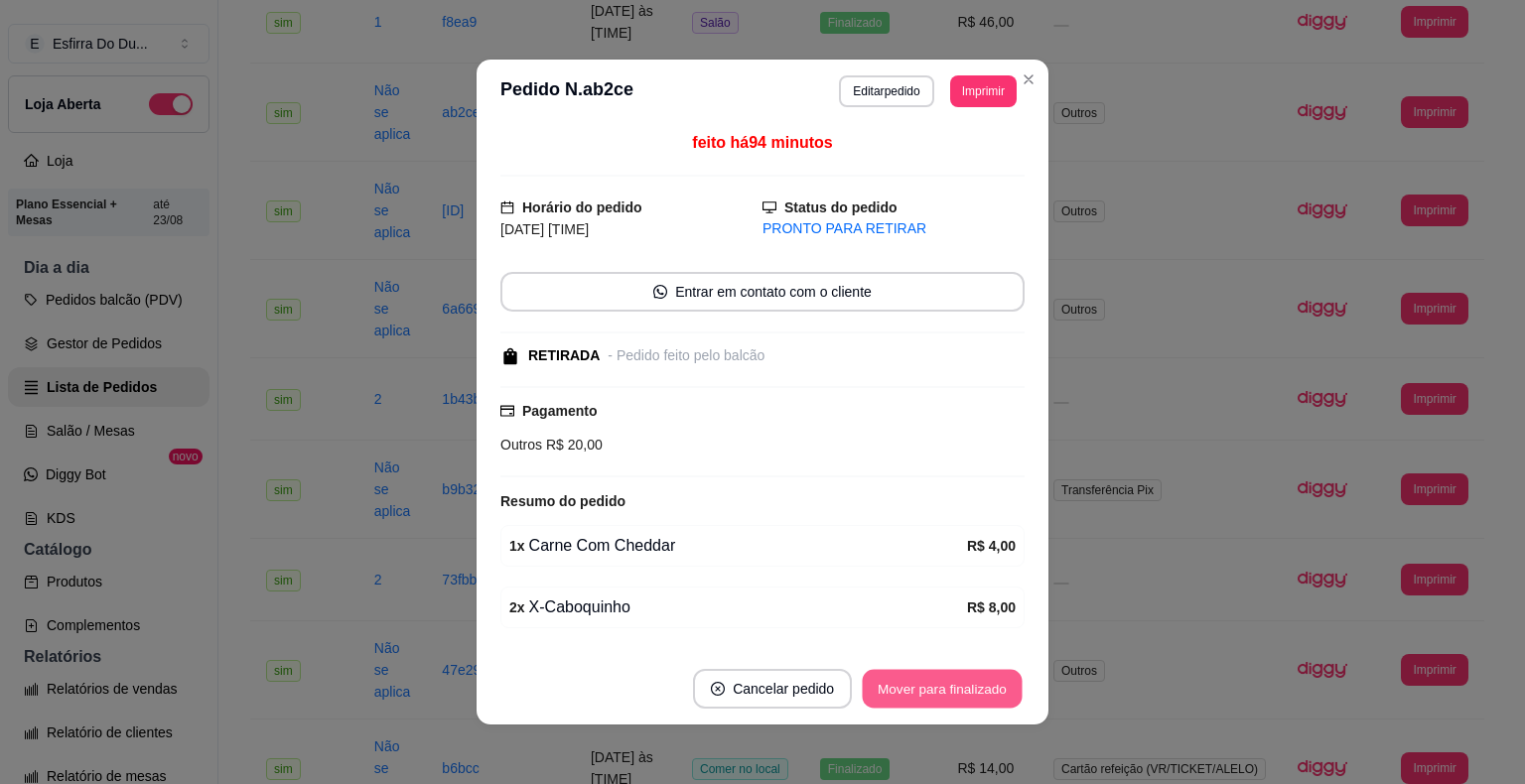 click on "Mover para finalizado" at bounding box center (942, 689) 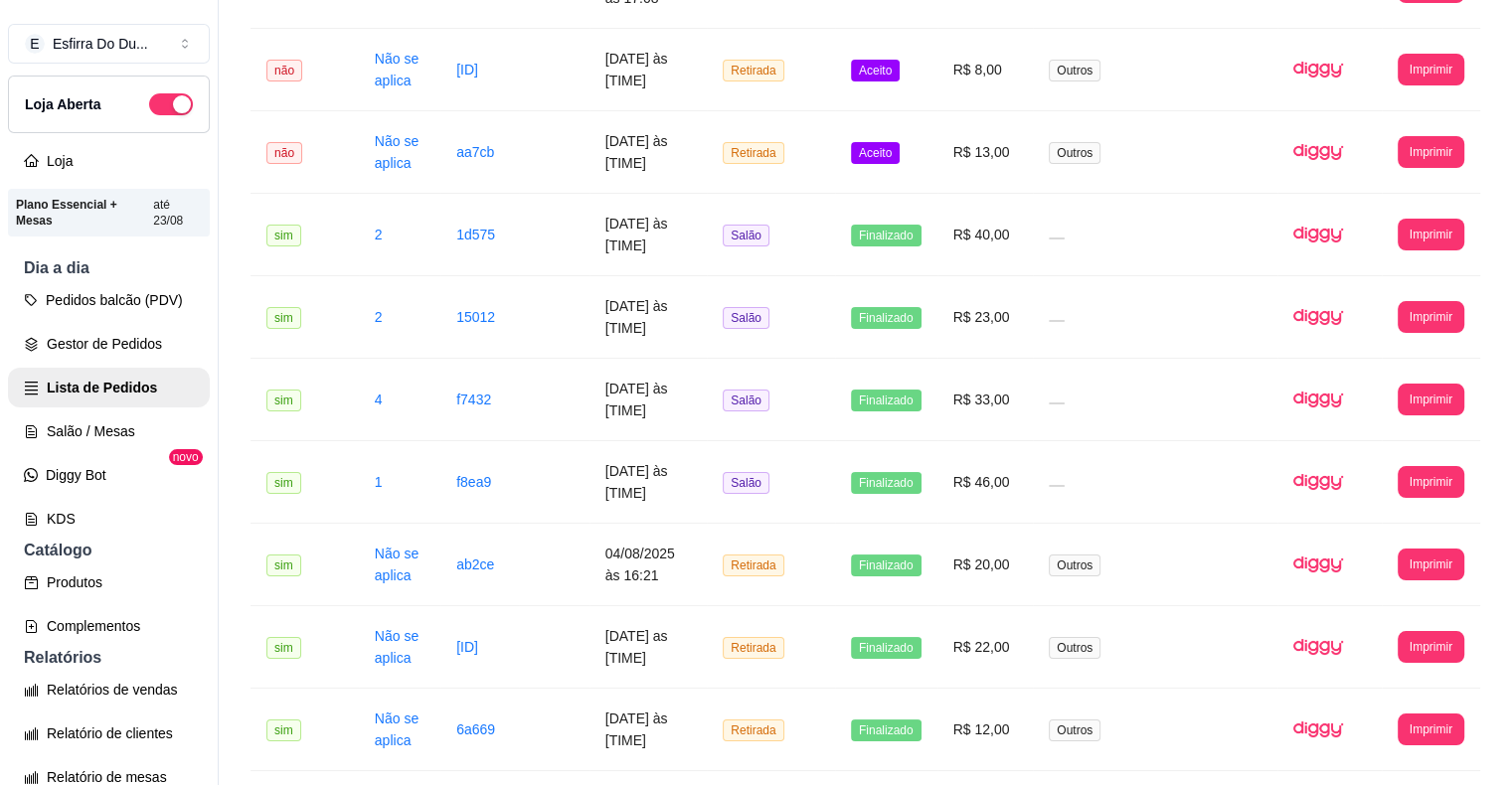 scroll, scrollTop: 1471, scrollLeft: 0, axis: vertical 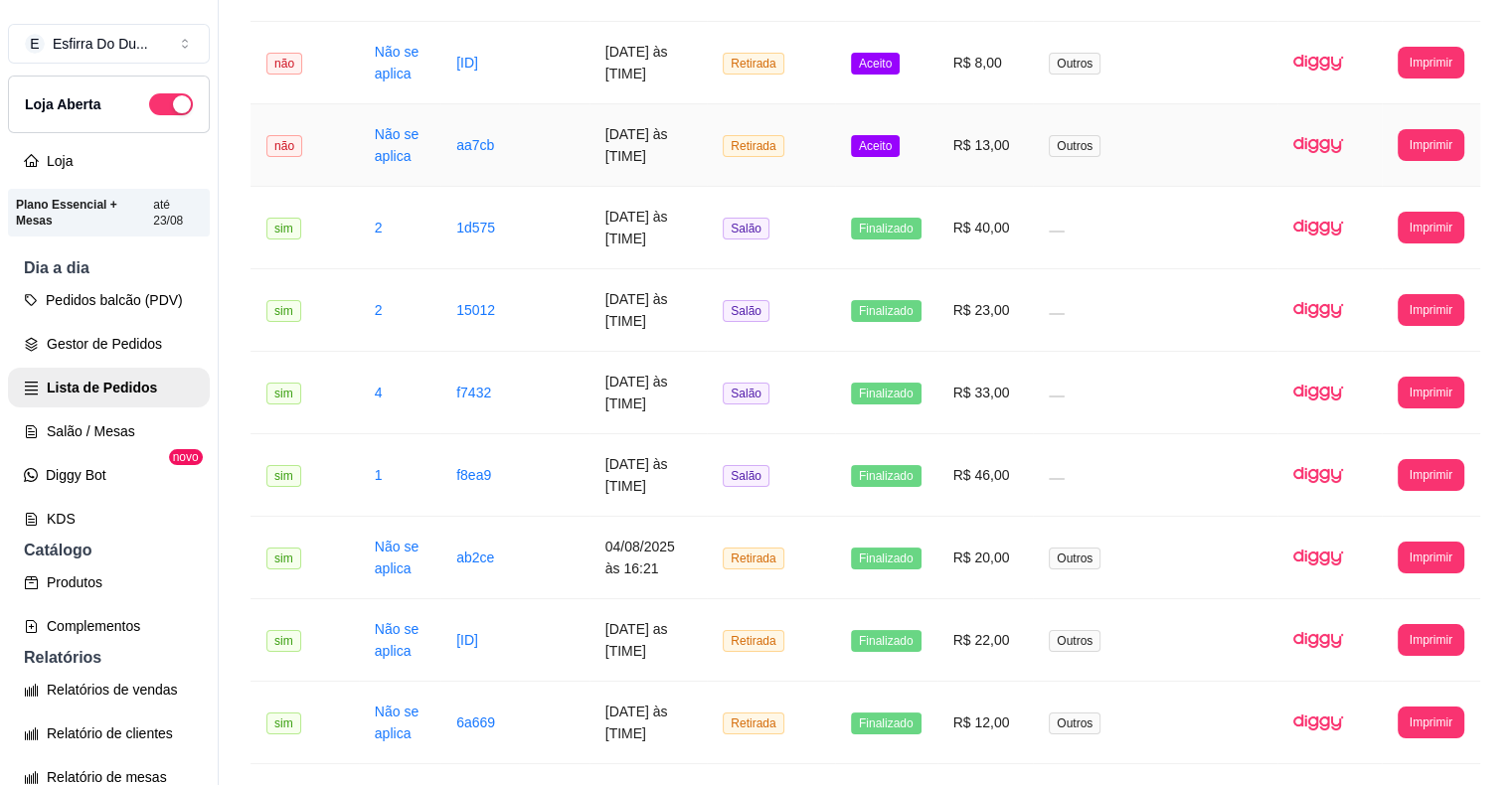 click on "Aceito" at bounding box center (875, 146) 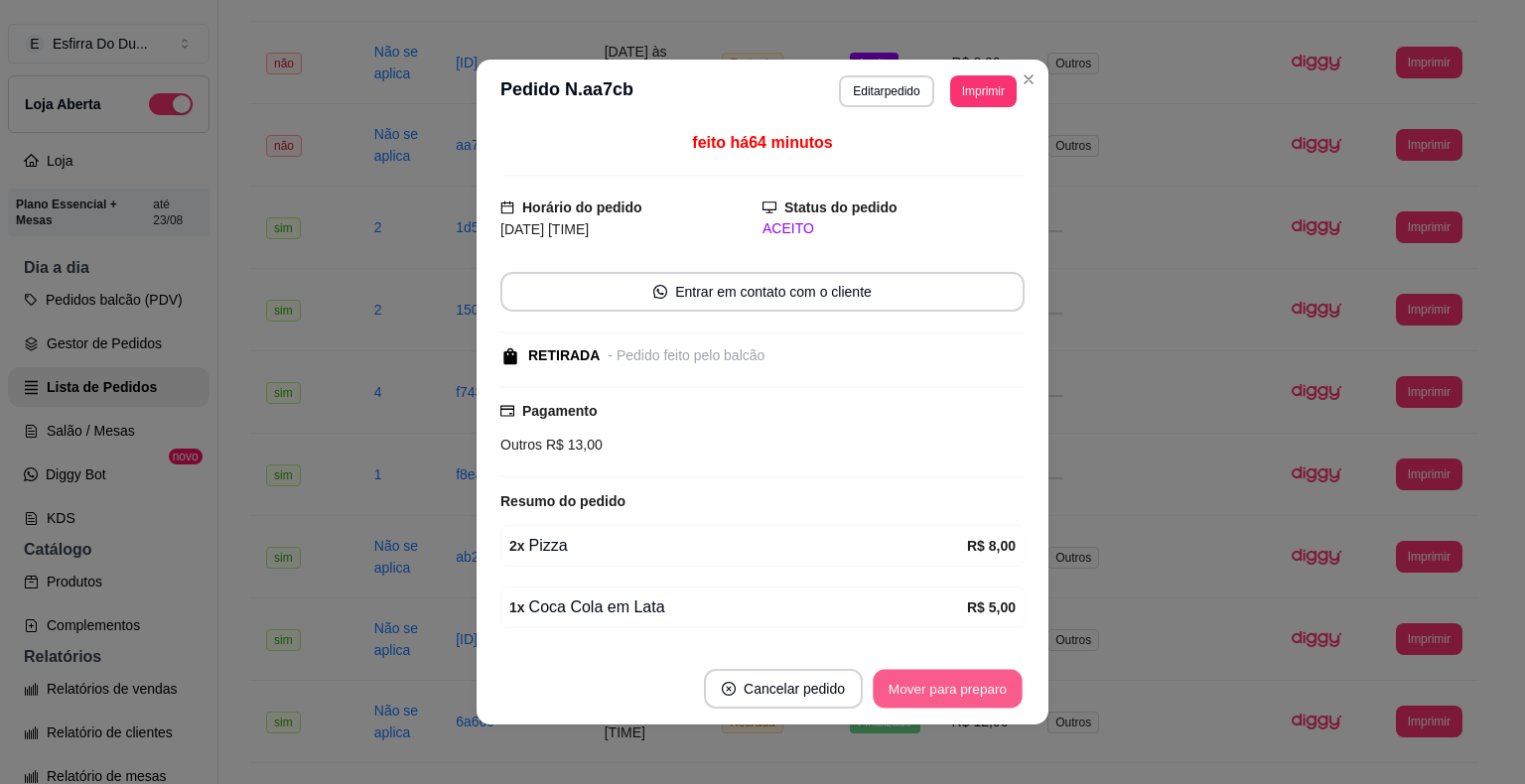 click on "Mover para preparo" at bounding box center (947, 689) 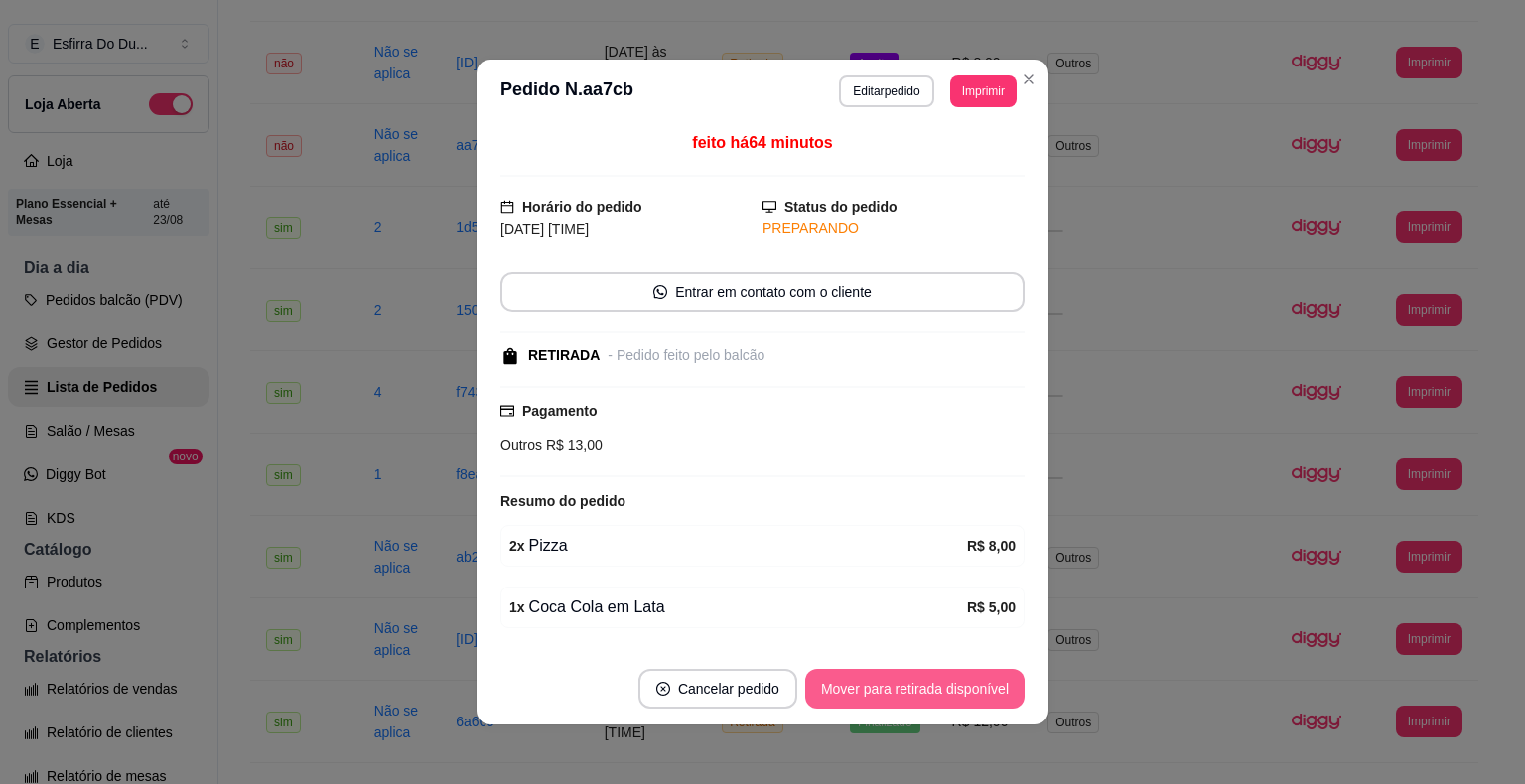 click on "Mover para retirada disponível" at bounding box center (914, 689) 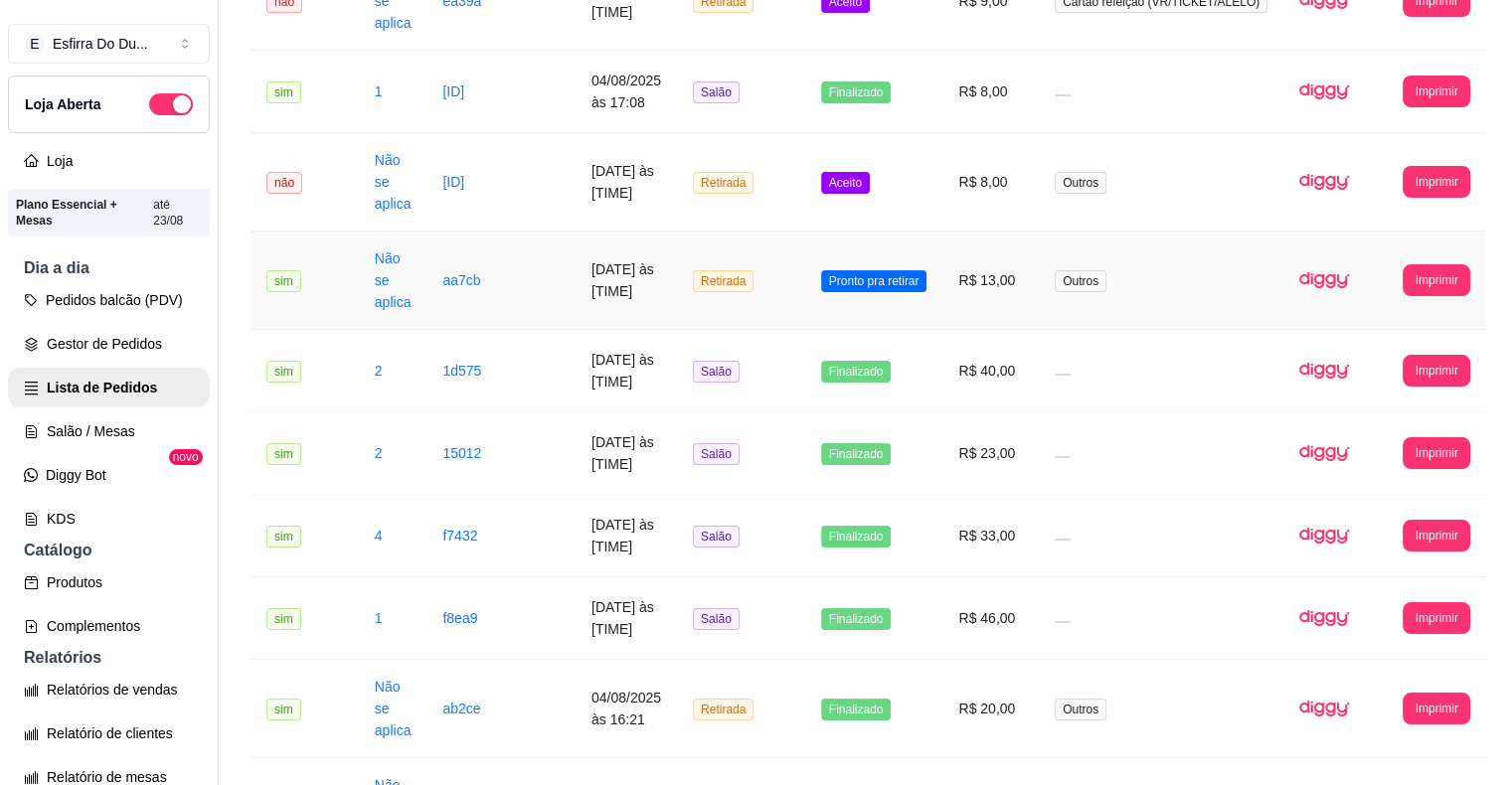 click on "Pronto pra retirar" at bounding box center [874, 281] 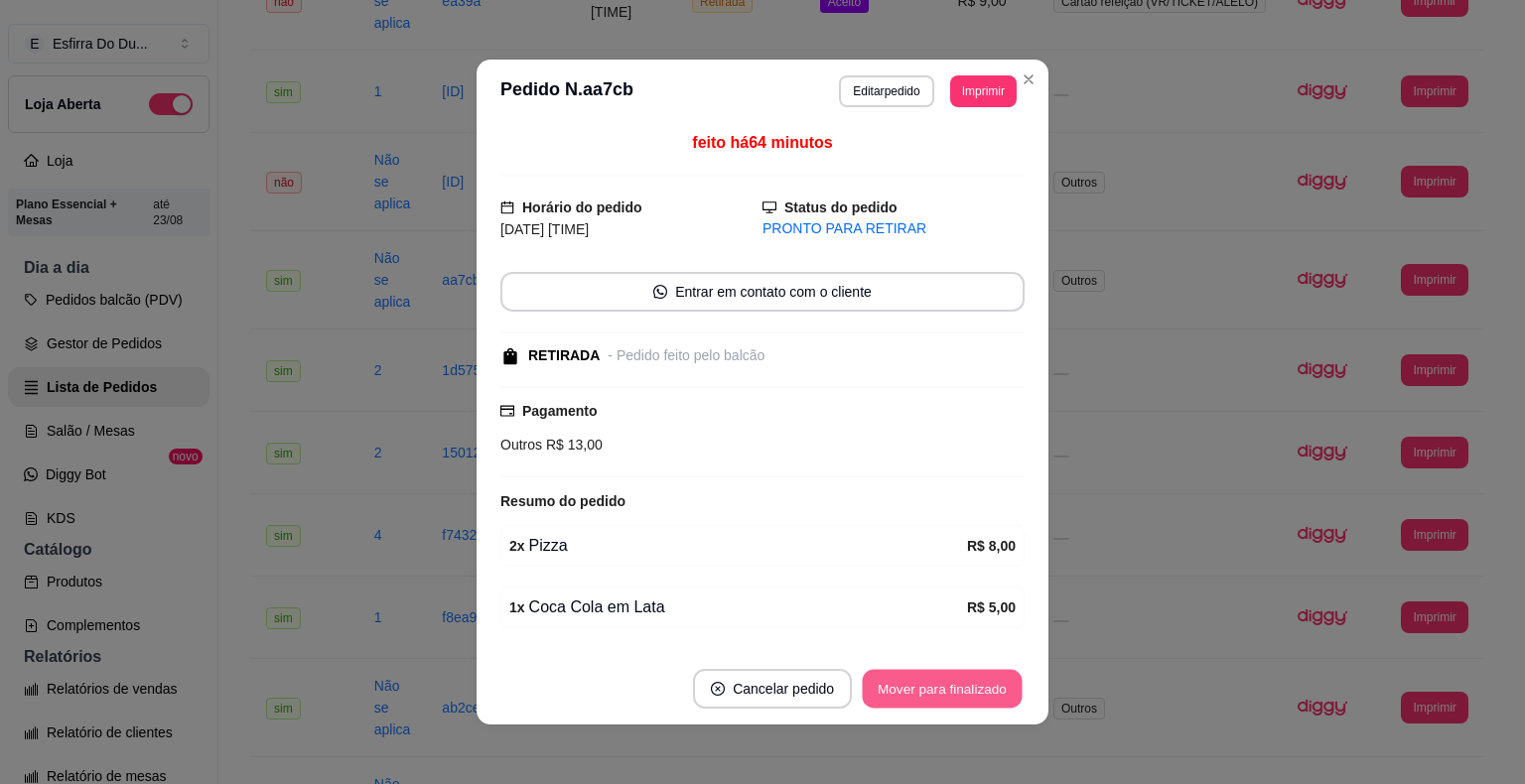 click on "Mover para finalizado" at bounding box center (942, 689) 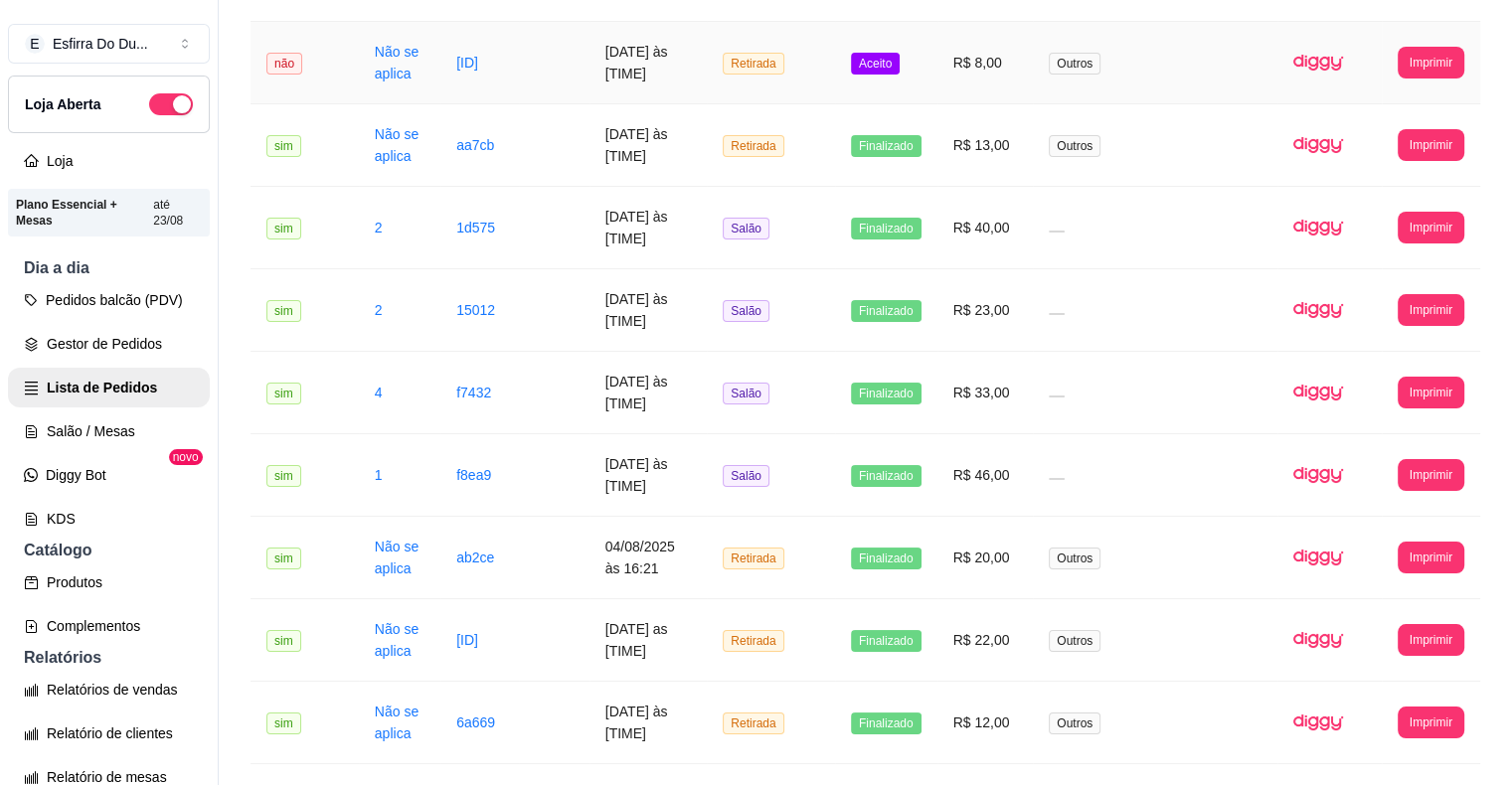 click on "Aceito" at bounding box center (875, 64) 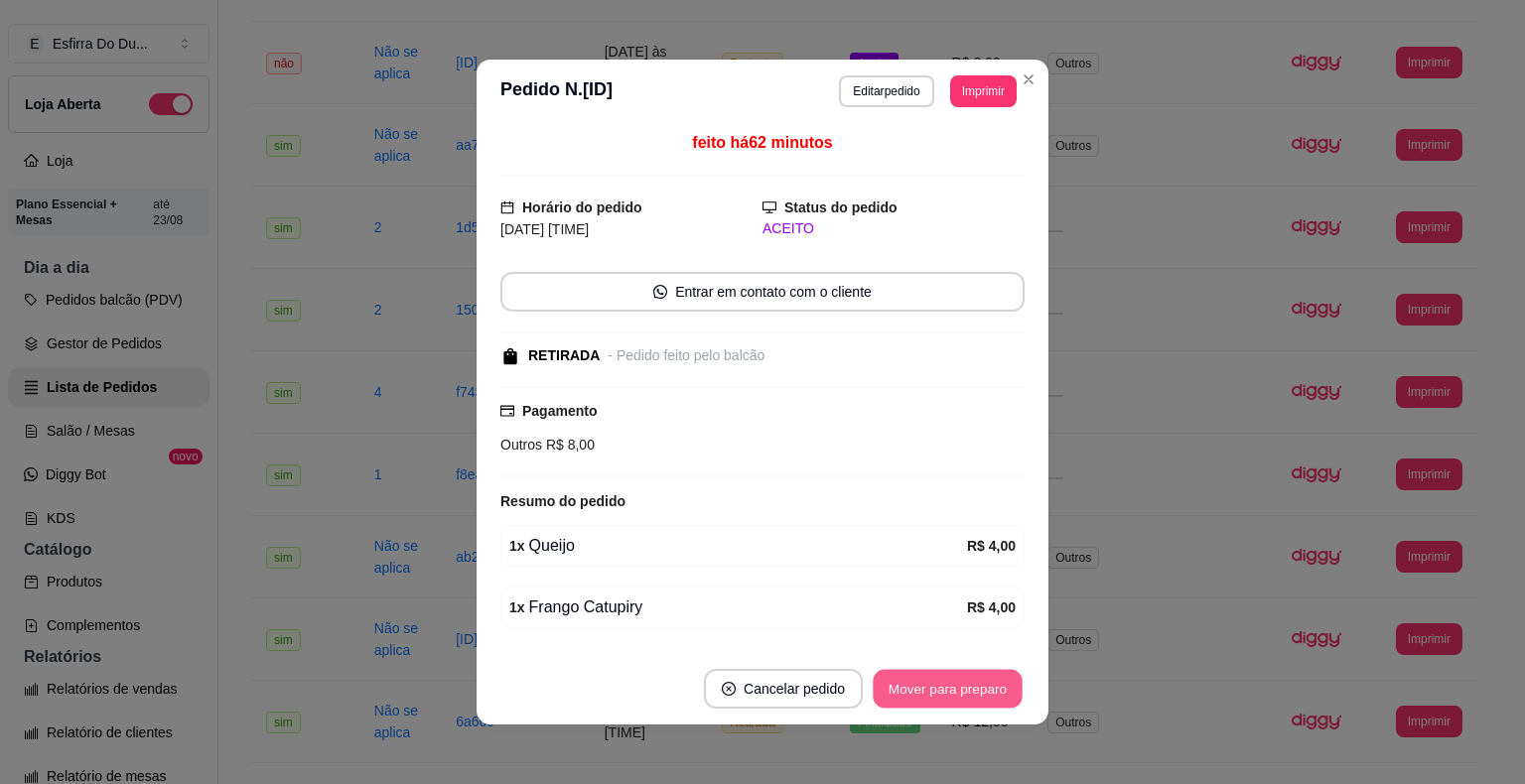 click on "Mover para preparo" at bounding box center [947, 689] 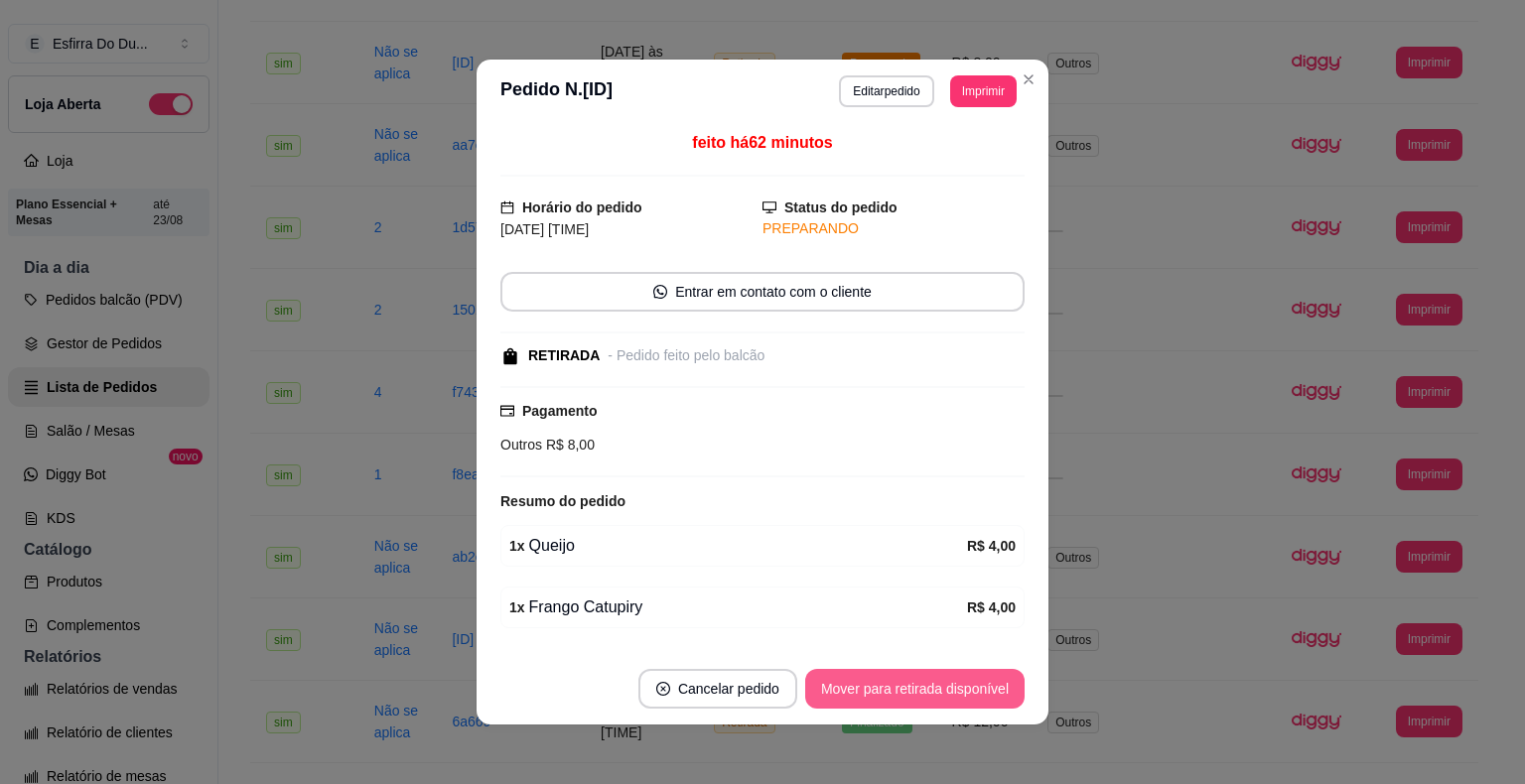 click on "Mover para retirada disponível" at bounding box center (914, 689) 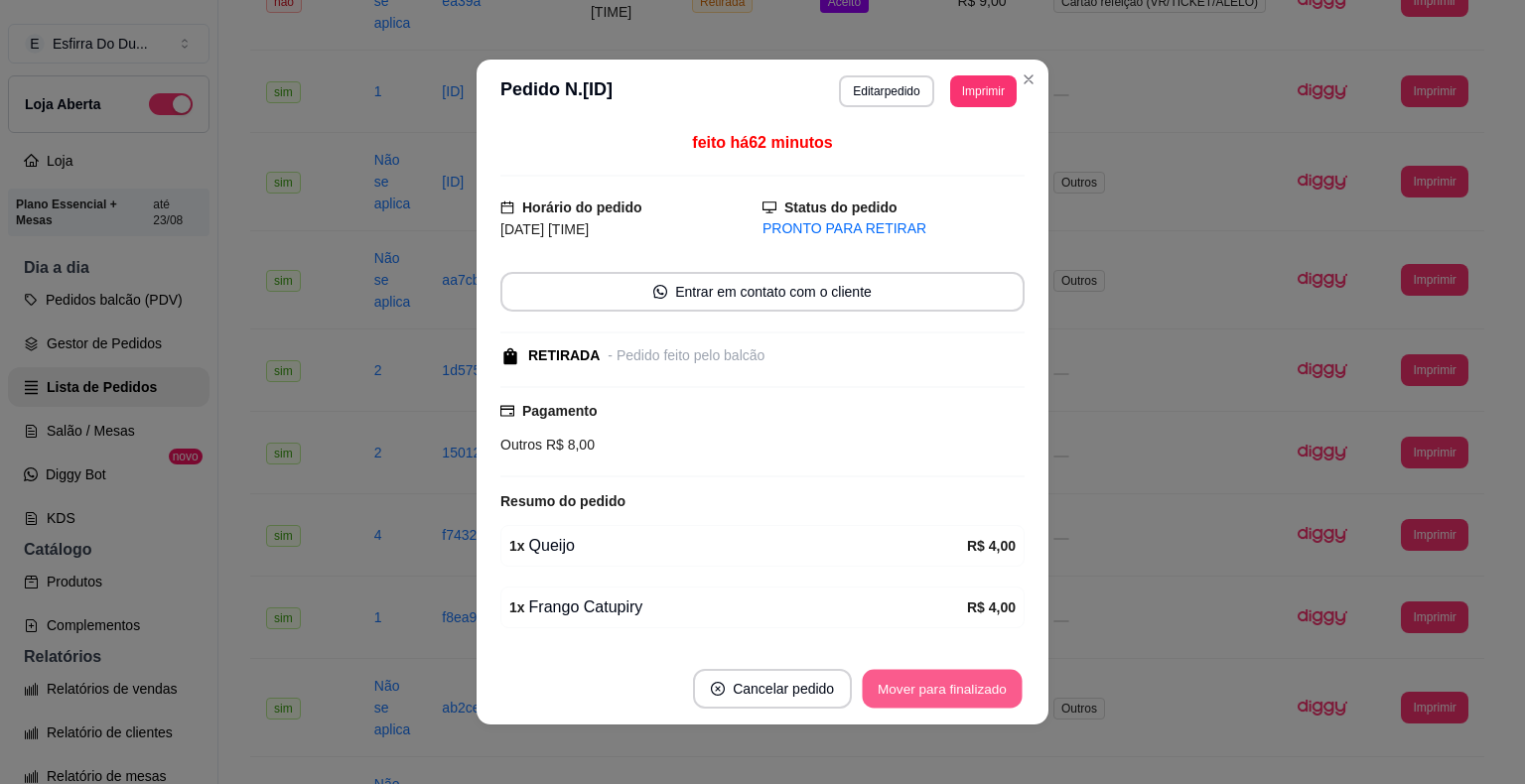 click on "Mover para finalizado" at bounding box center (942, 689) 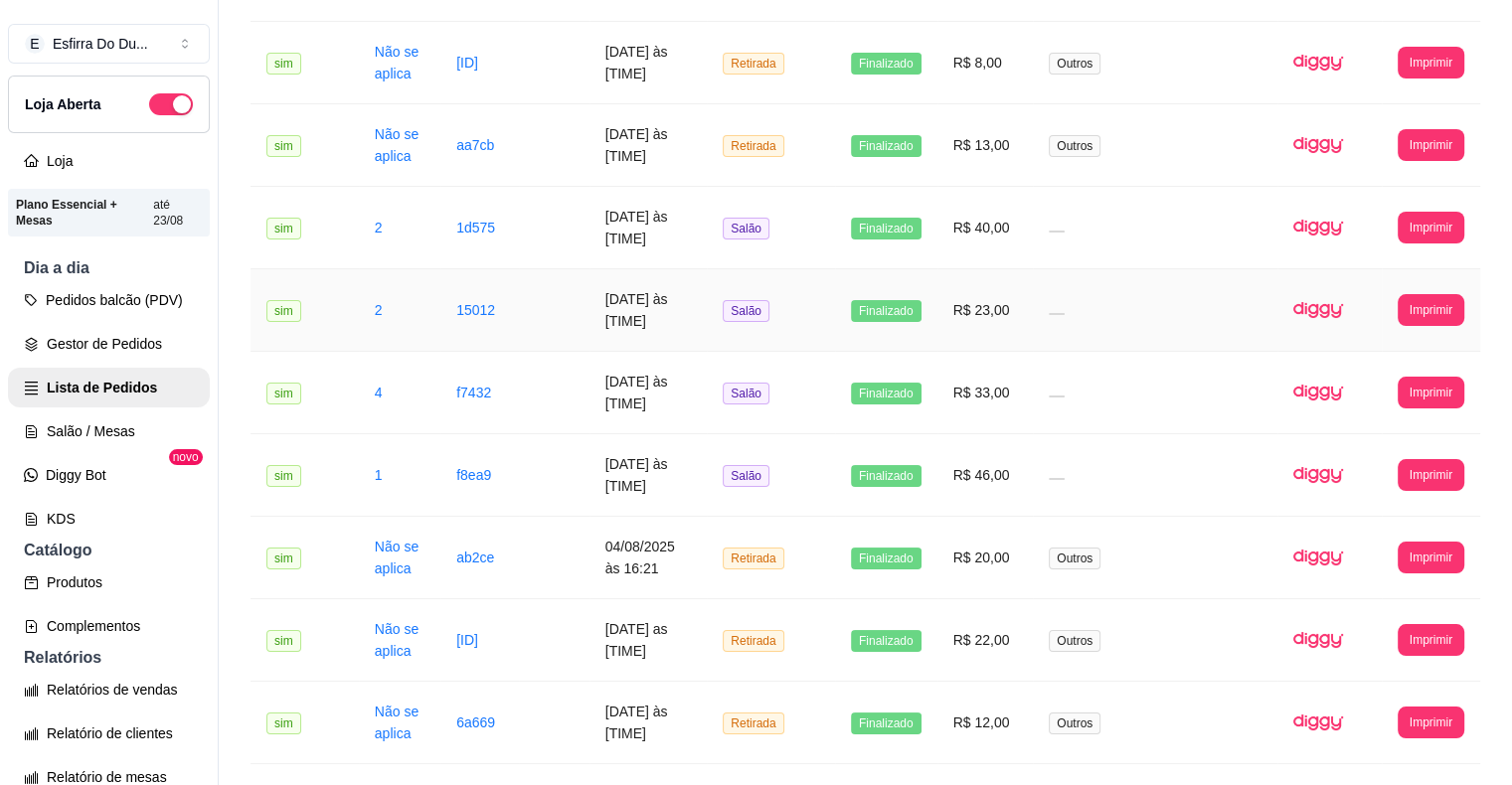 scroll, scrollTop: 1173, scrollLeft: 0, axis: vertical 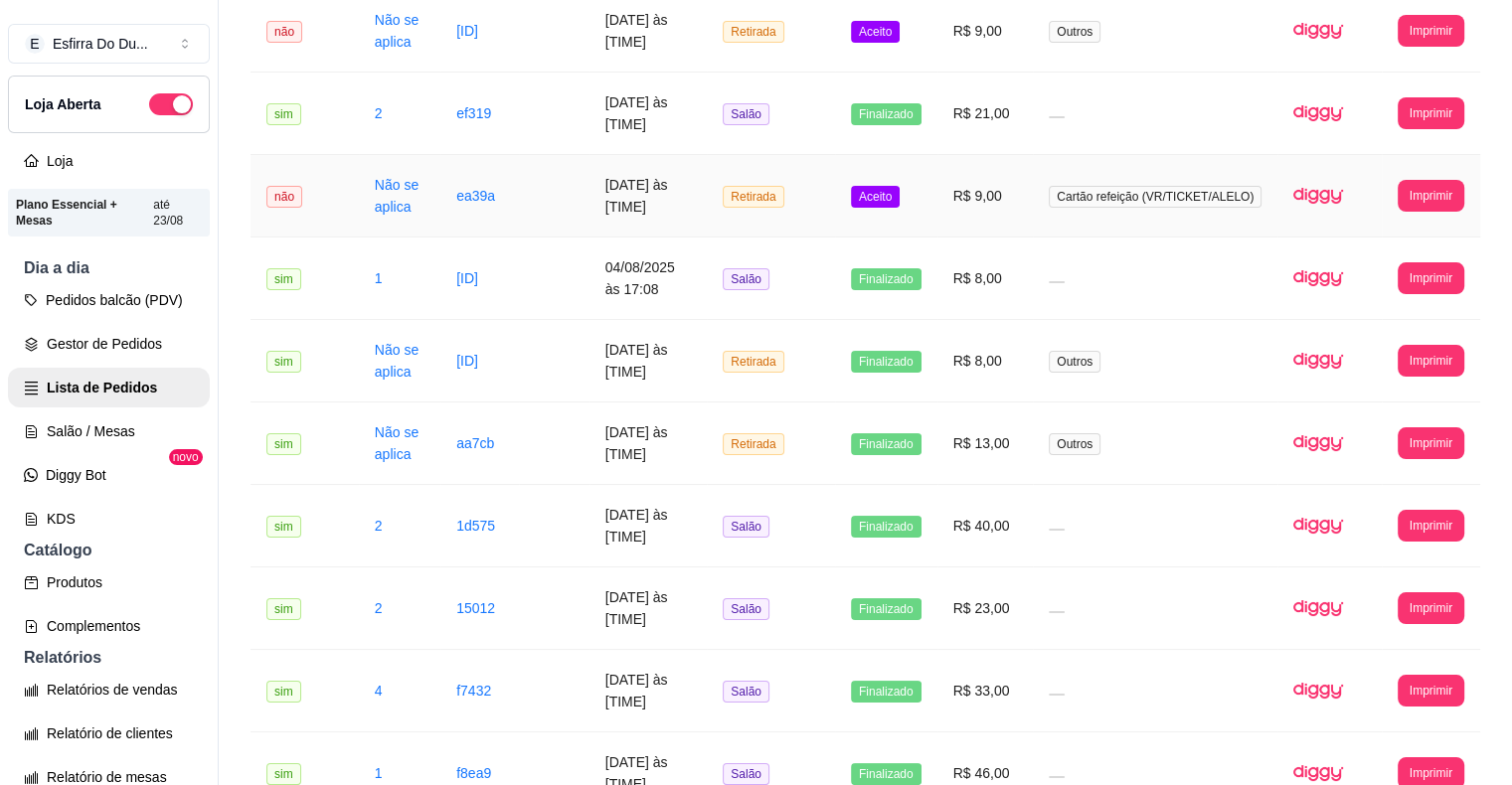 click on "Aceito" at bounding box center [875, 197] 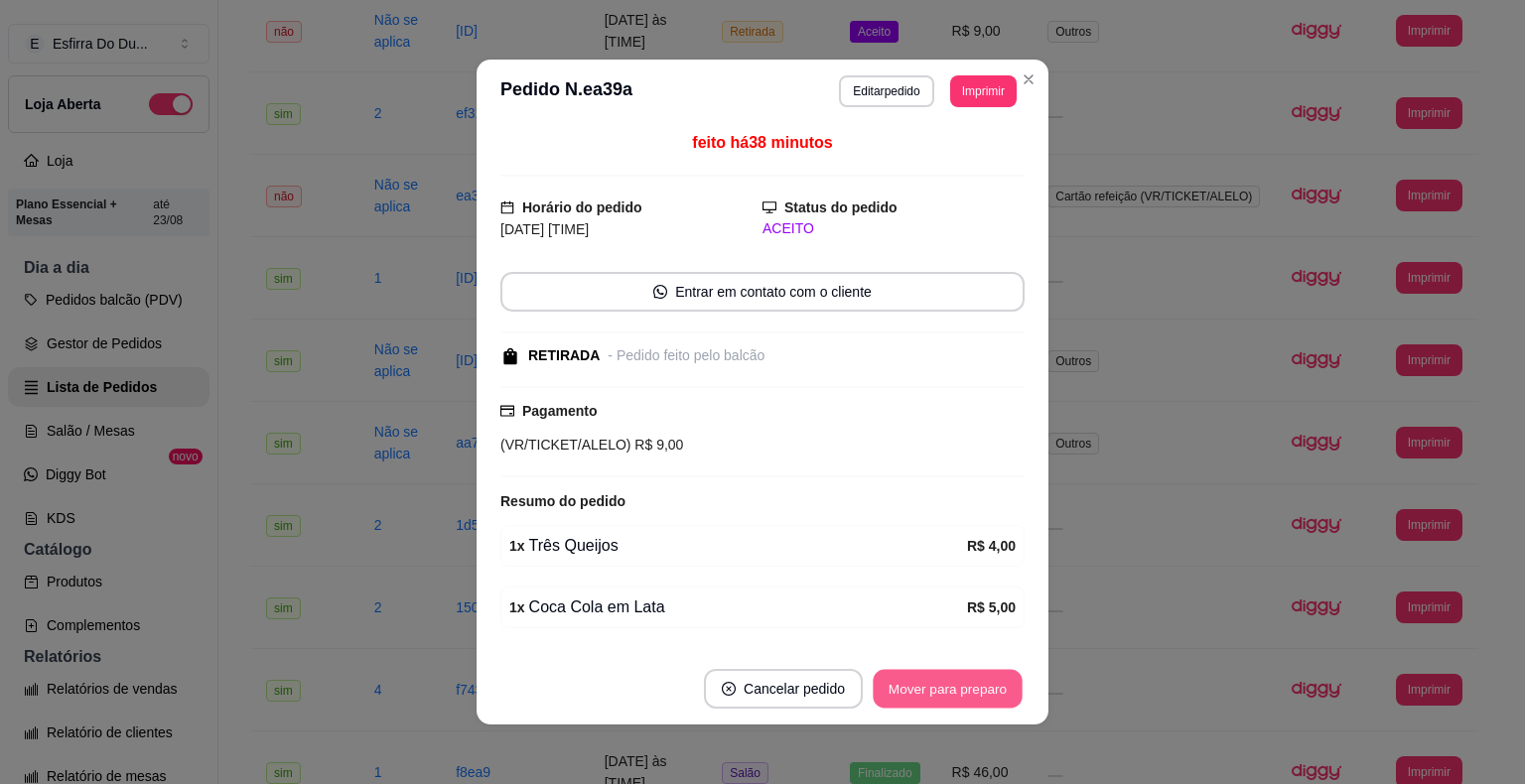 click on "Mover para preparo" at bounding box center [947, 689] 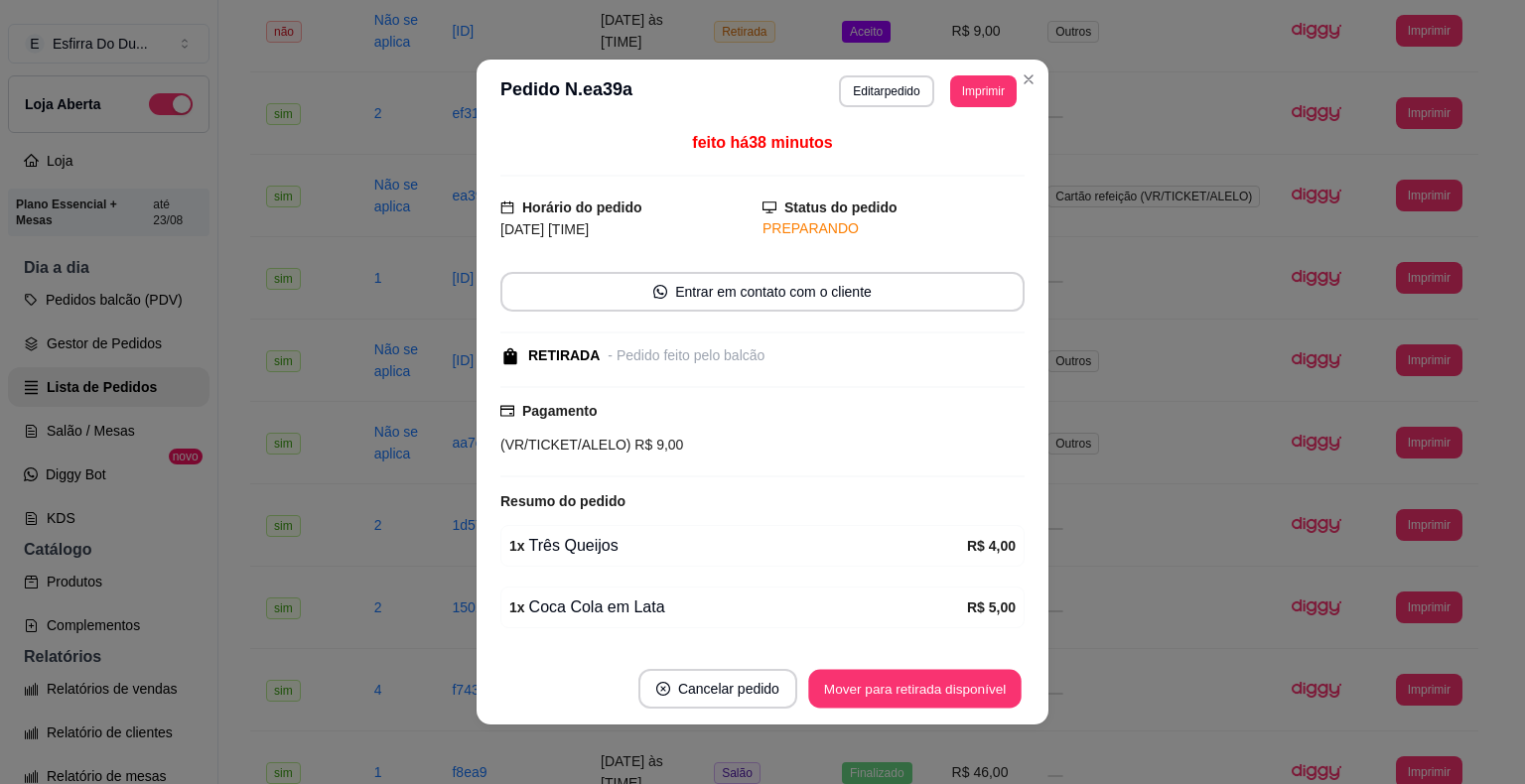 click on "Mover para retirada disponível" at bounding box center [914, 689] 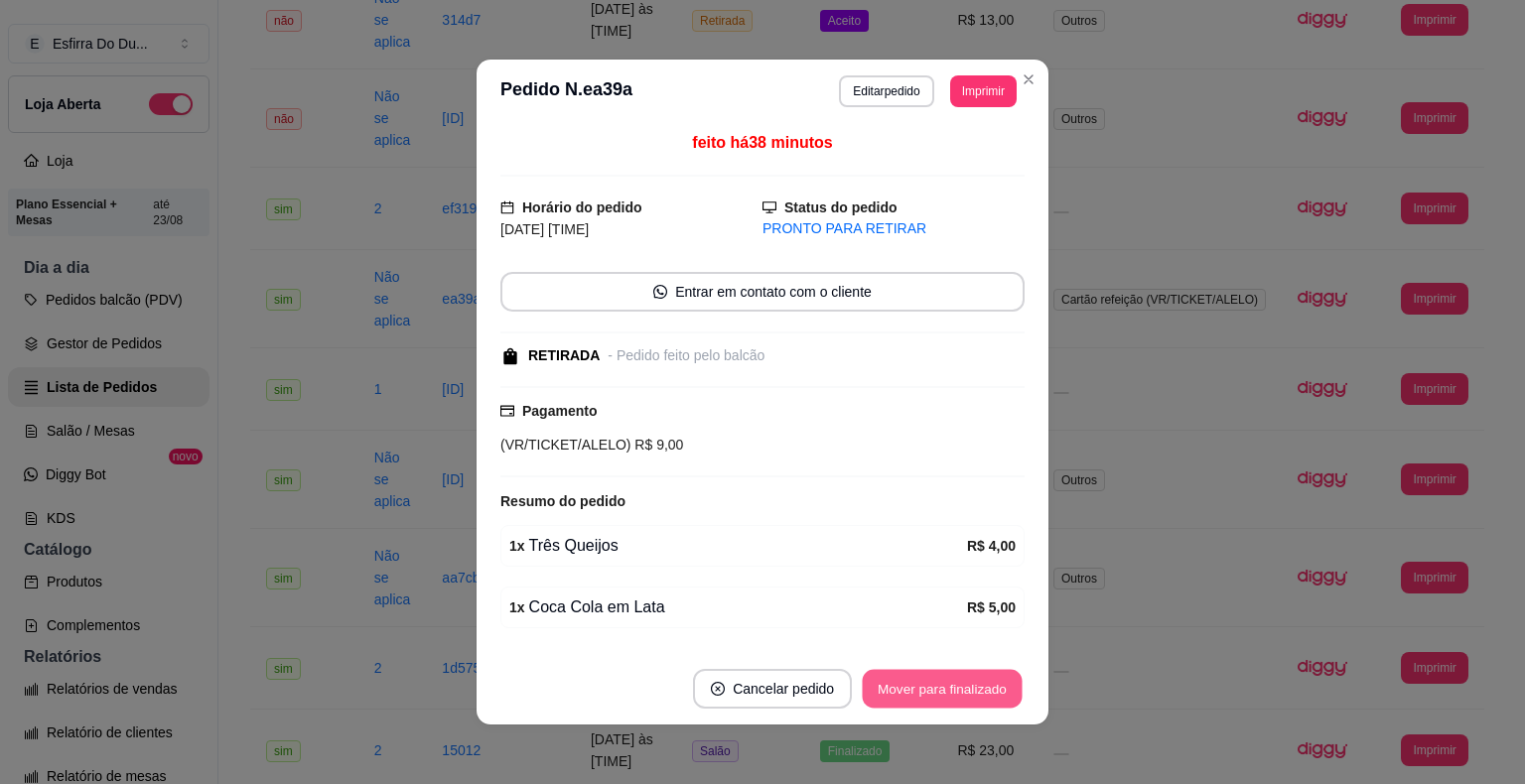 click on "Mover para finalizado" at bounding box center (942, 689) 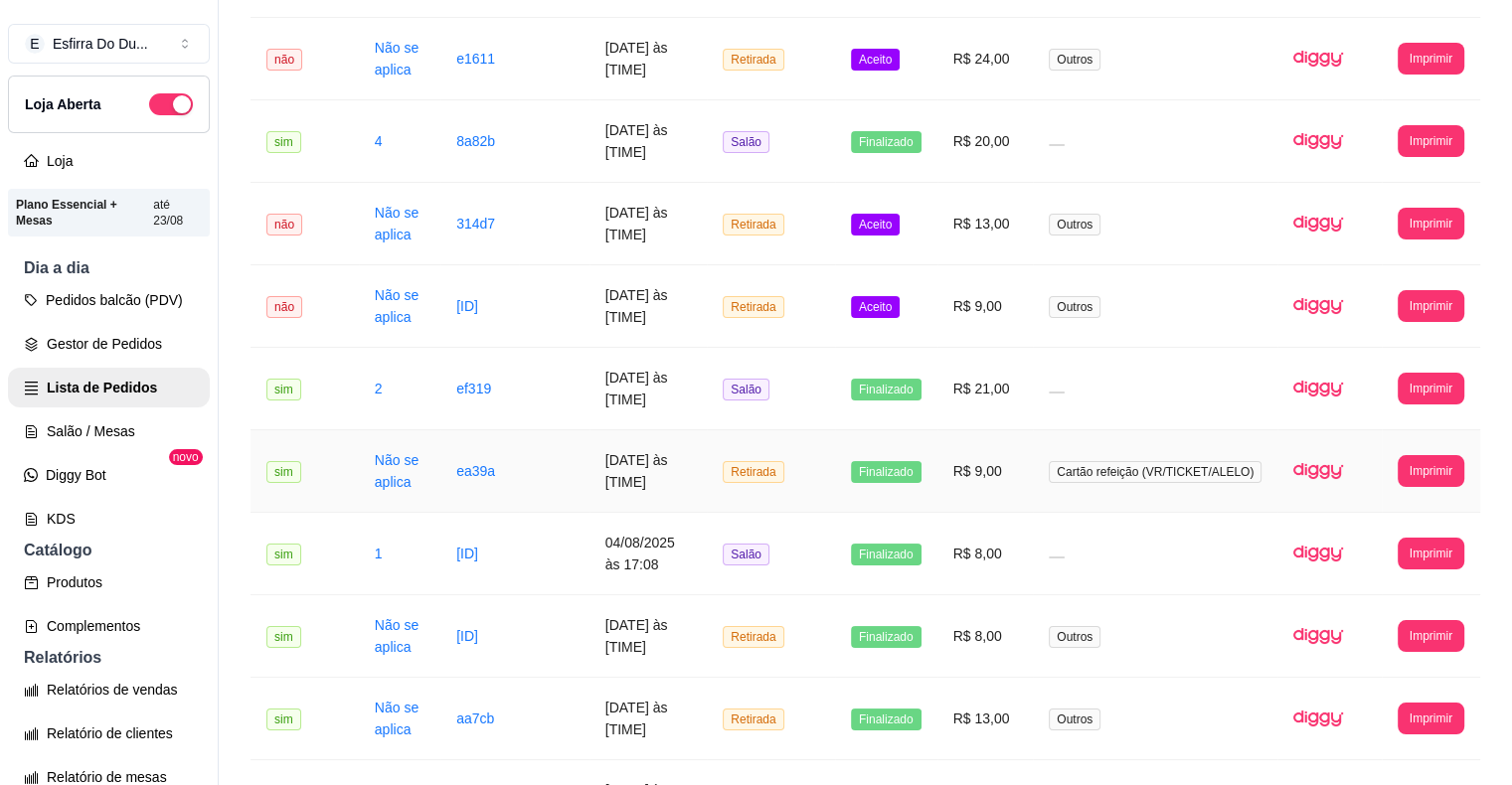 scroll, scrollTop: 874, scrollLeft: 0, axis: vertical 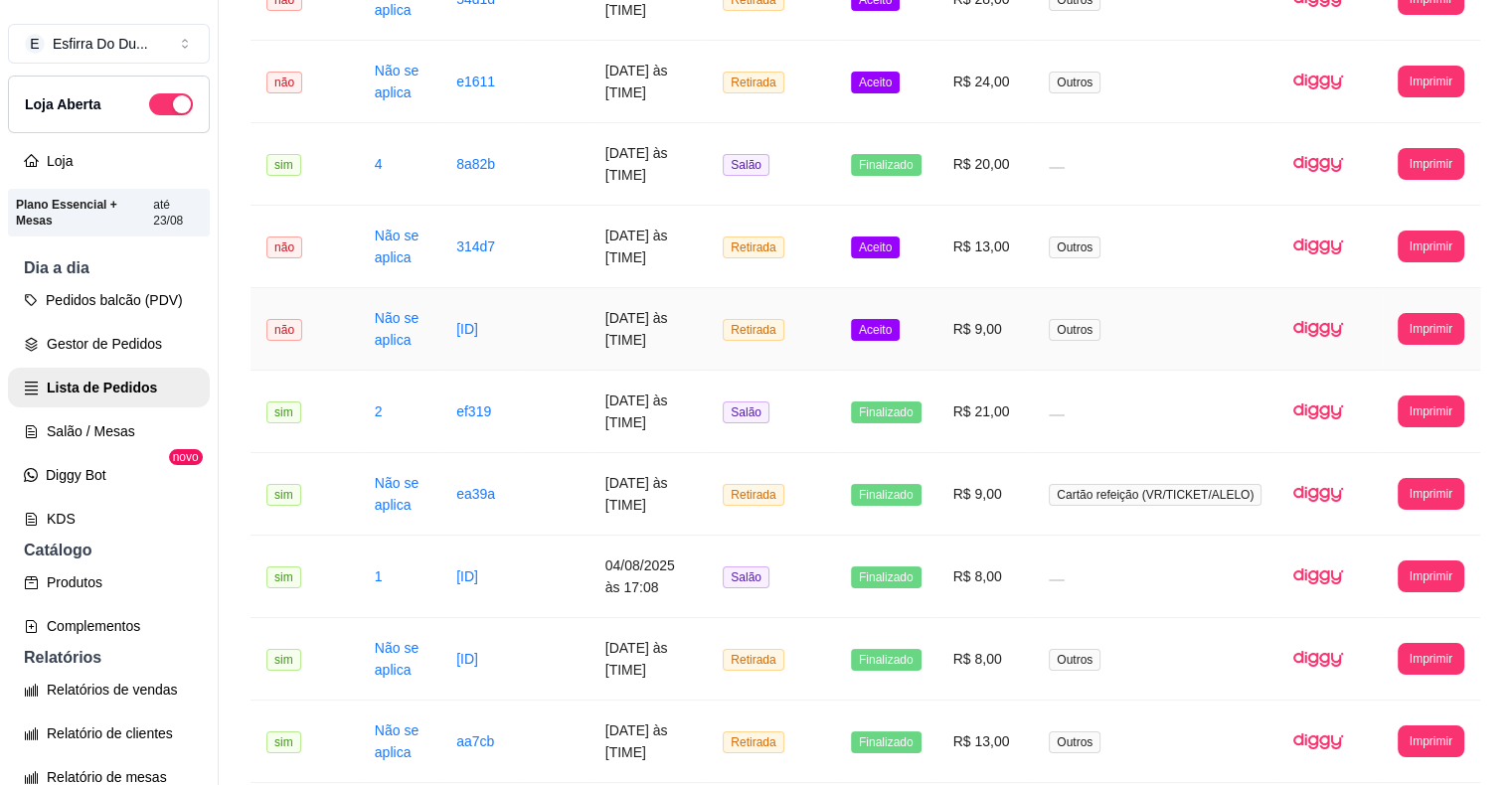 click on "Aceito" at bounding box center [875, 330] 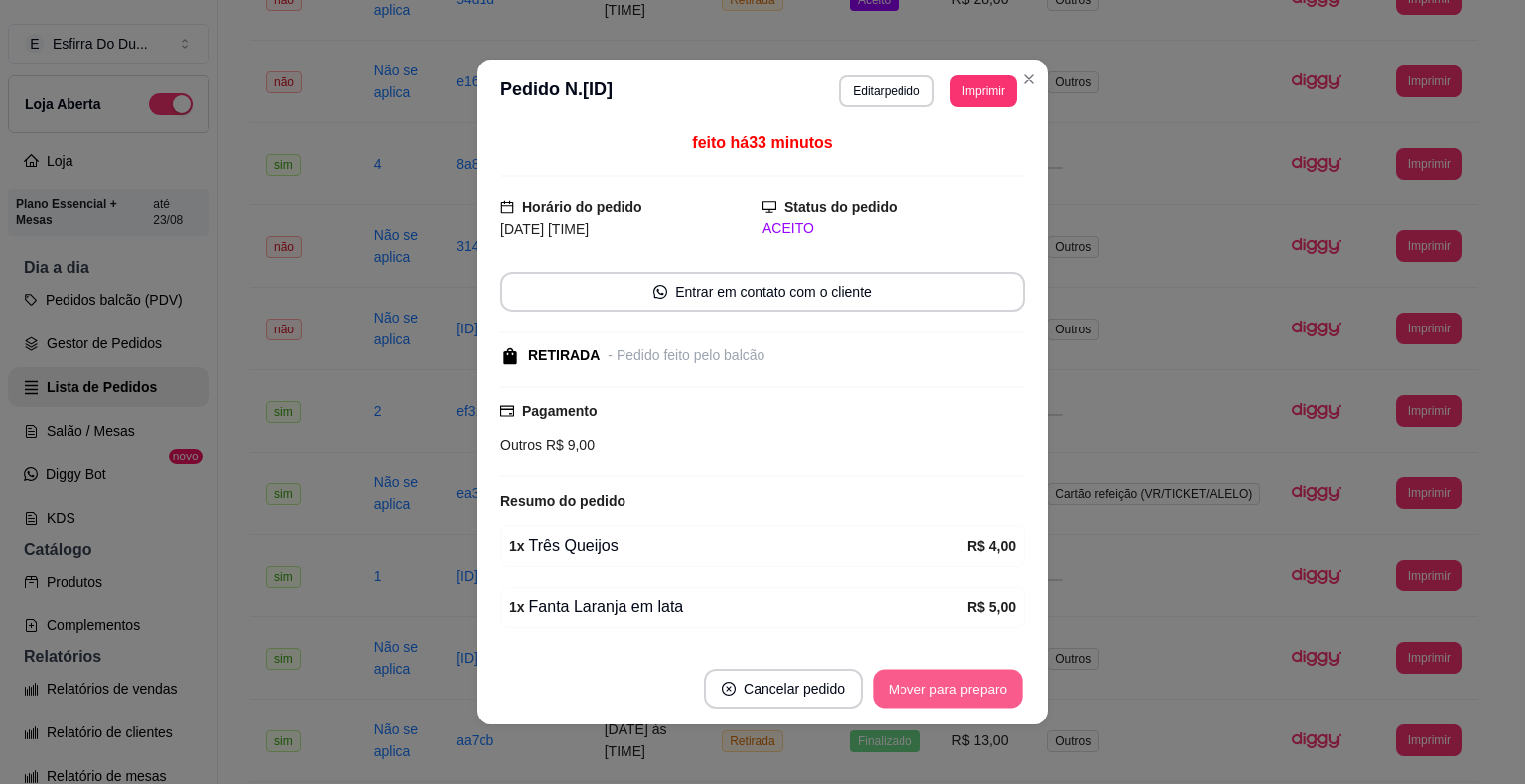 click on "Mover para preparo" at bounding box center (947, 689) 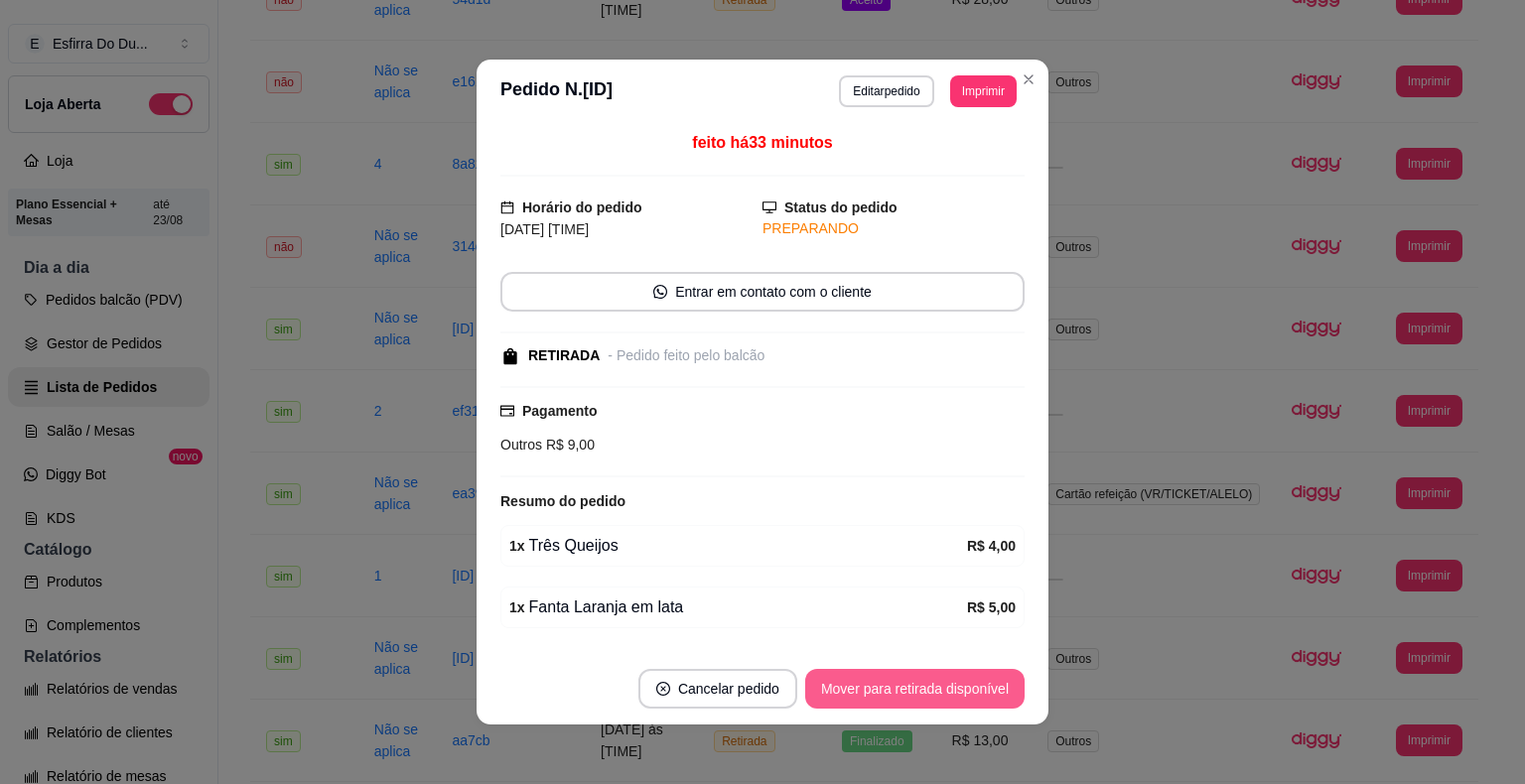 click on "Mover para retirada disponível" at bounding box center (914, 689) 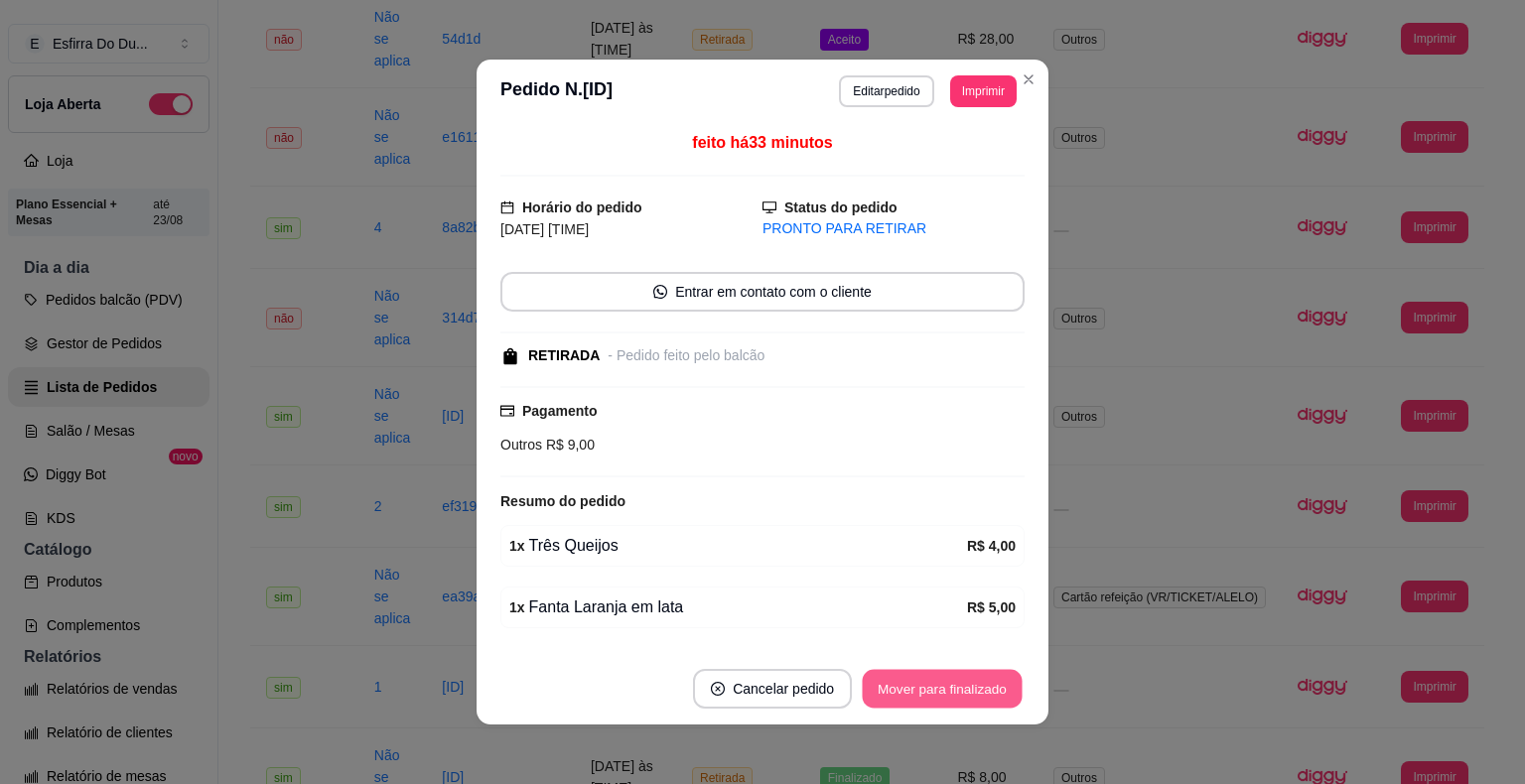 click on "Mover para finalizado" at bounding box center [942, 689] 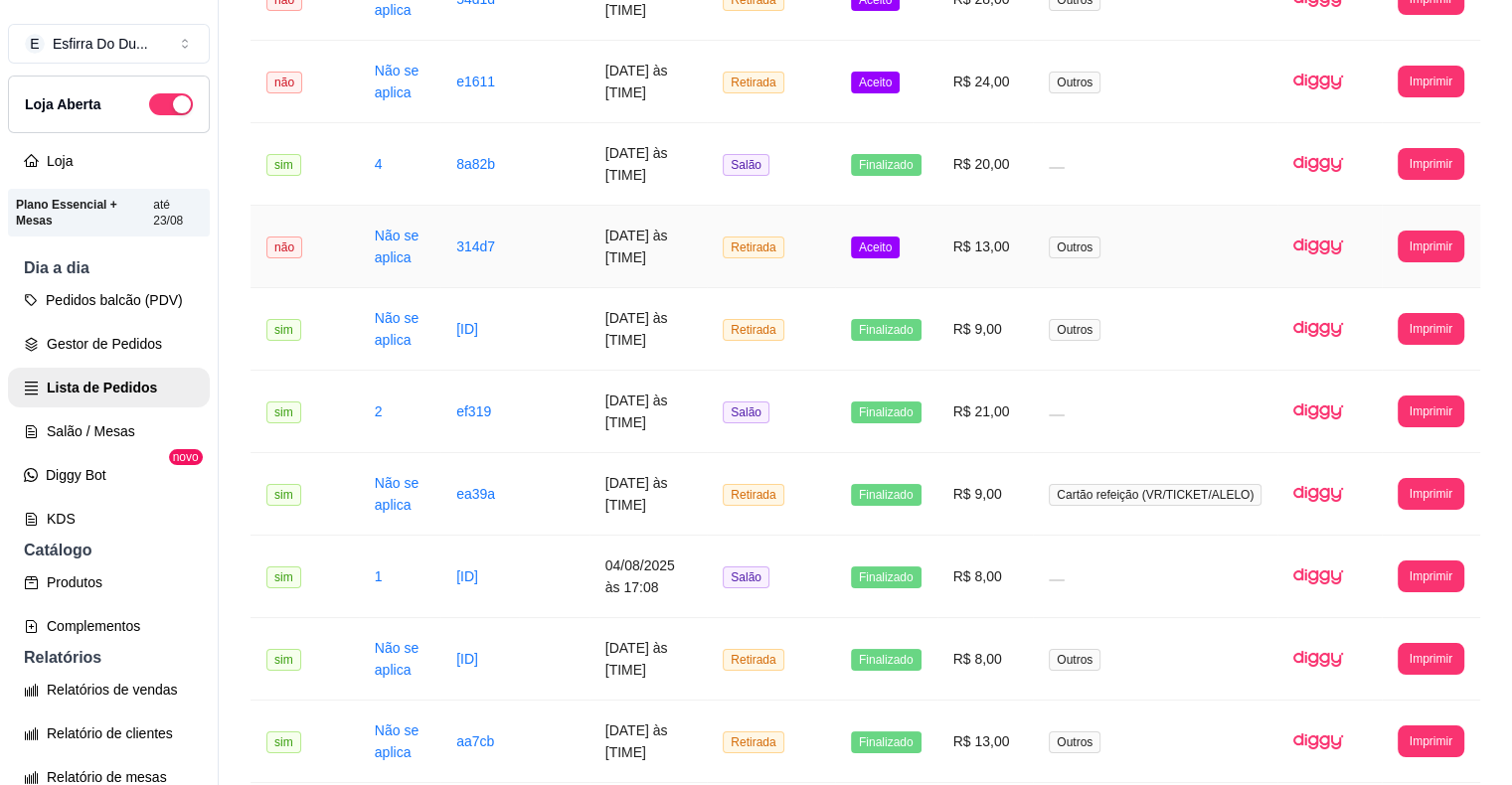 click on "Aceito" at bounding box center [875, 247] 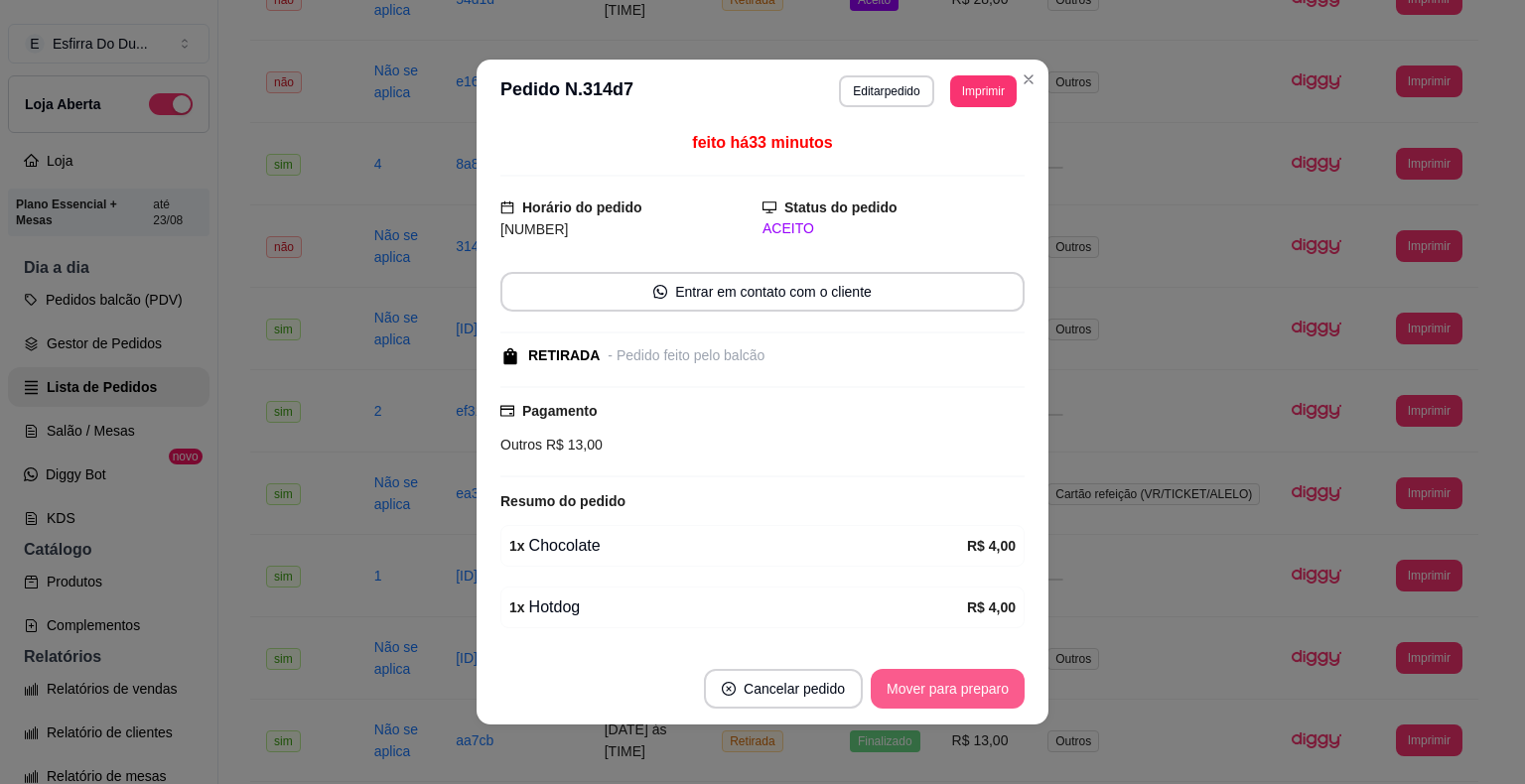 click on "Mover para preparo" at bounding box center [947, 689] 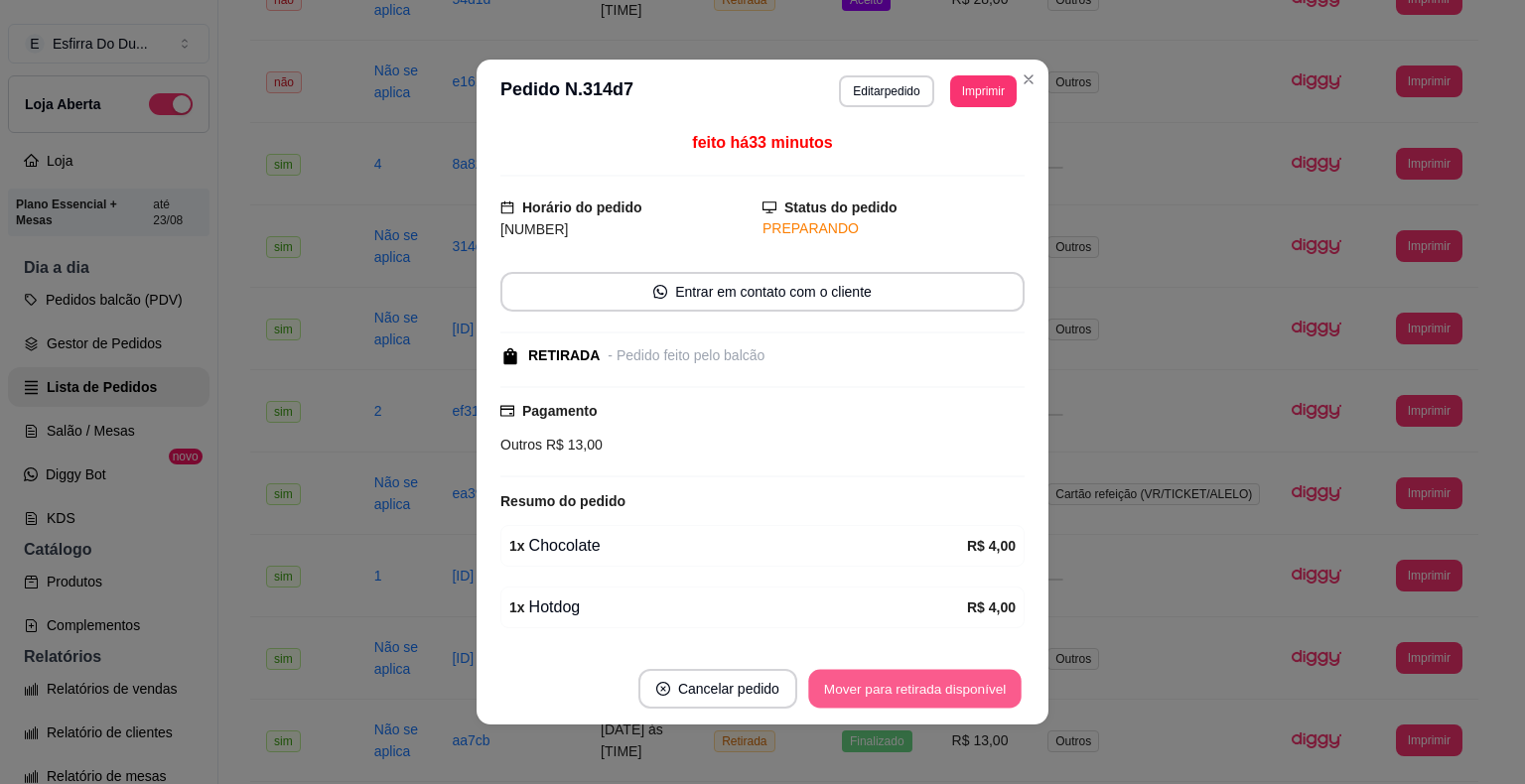 click on "Mover para retirada disponível" at bounding box center (914, 689) 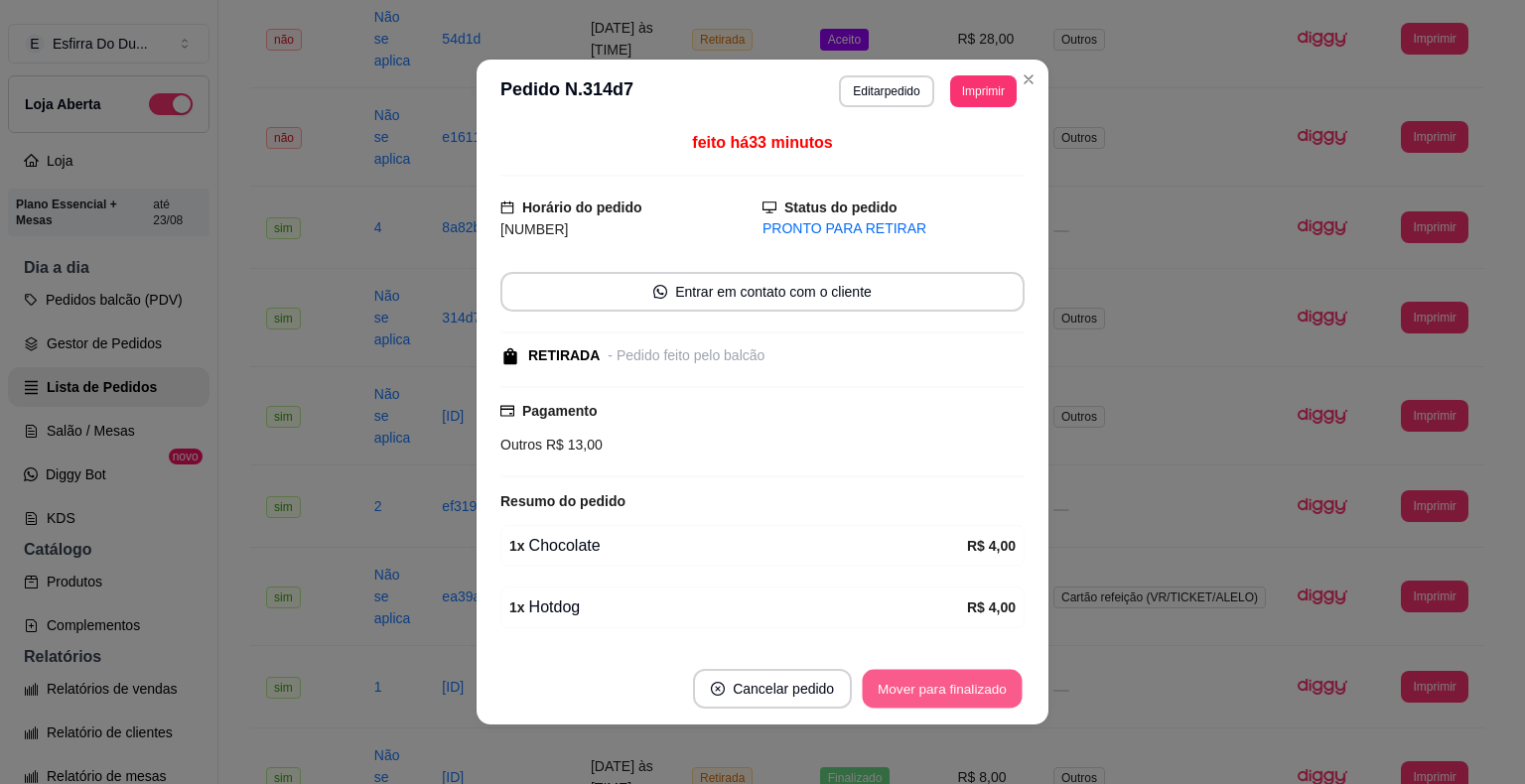 click on "Mover para finalizado" at bounding box center (942, 689) 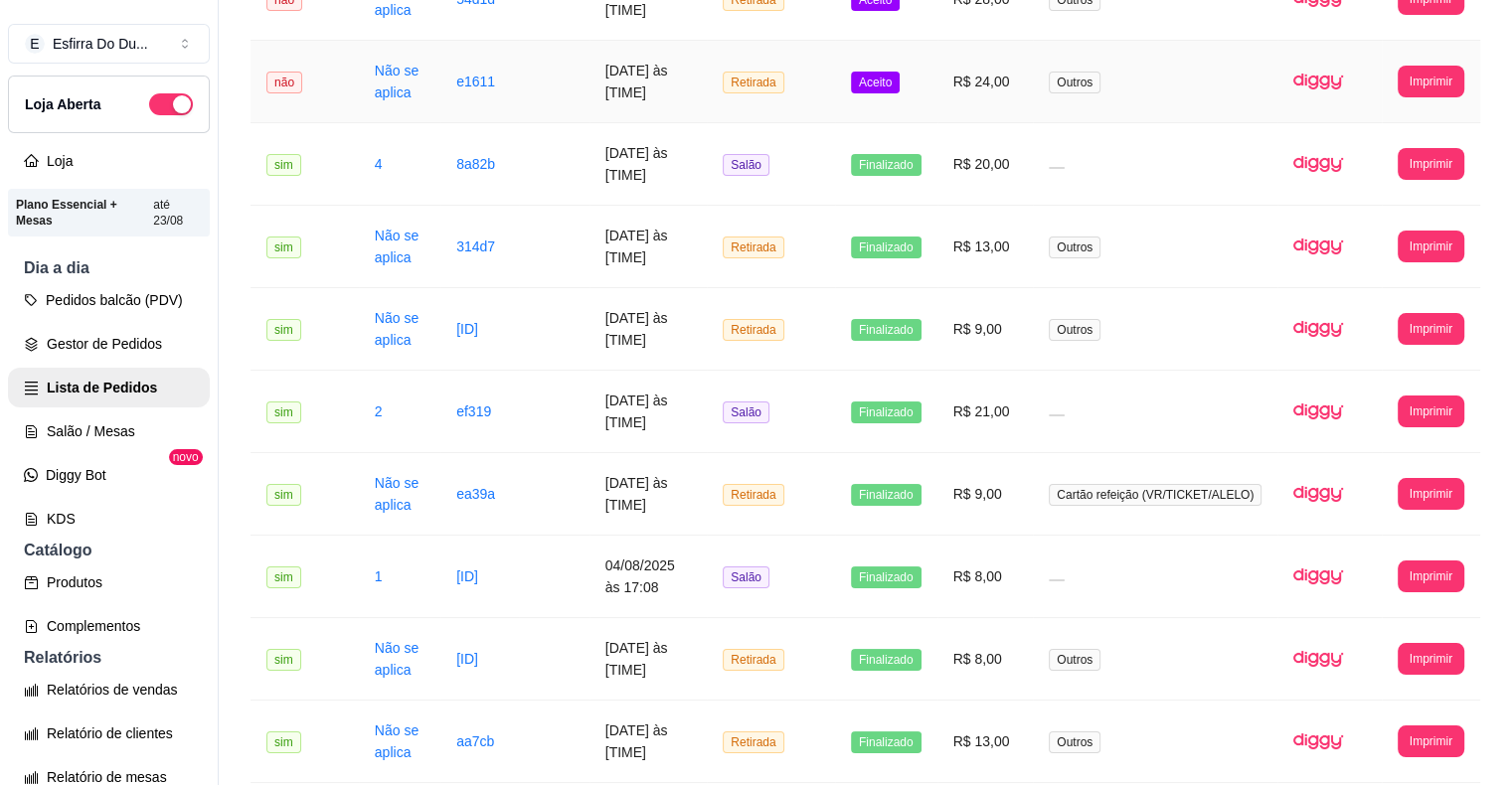 click on "Aceito" at bounding box center [875, 82] 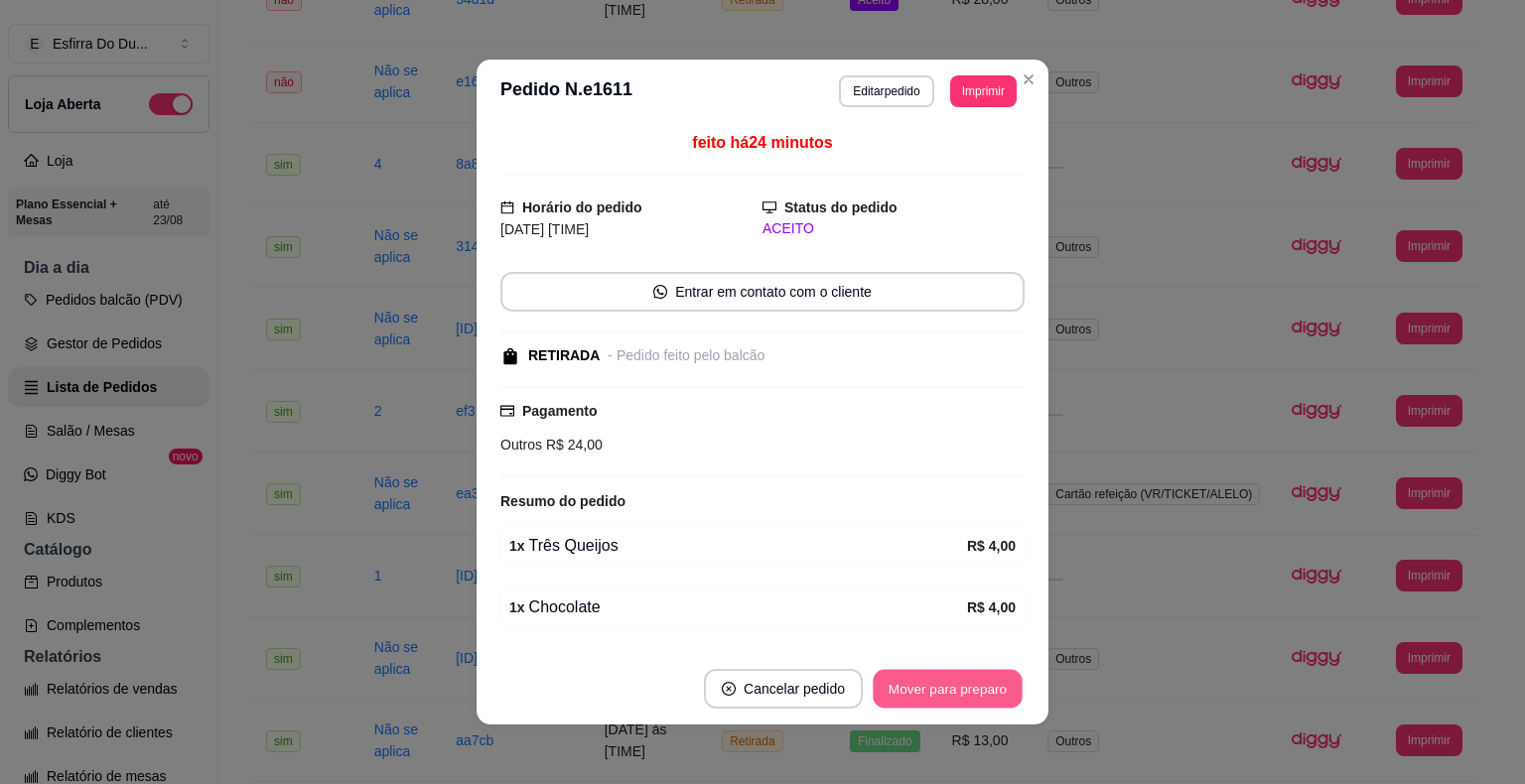 click on "Mover para preparo" at bounding box center (947, 689) 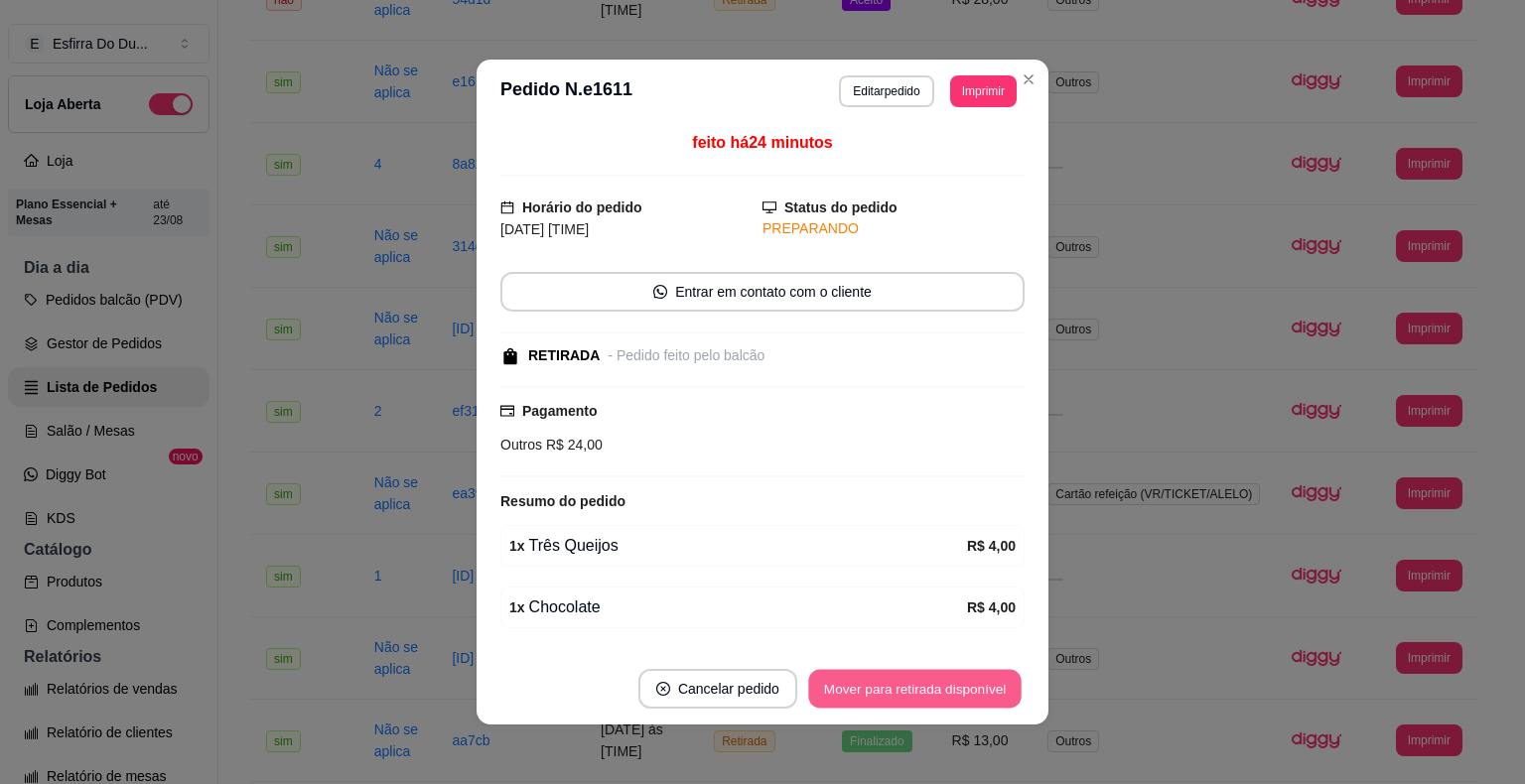 click on "Mover para retirada disponível" at bounding box center (914, 689) 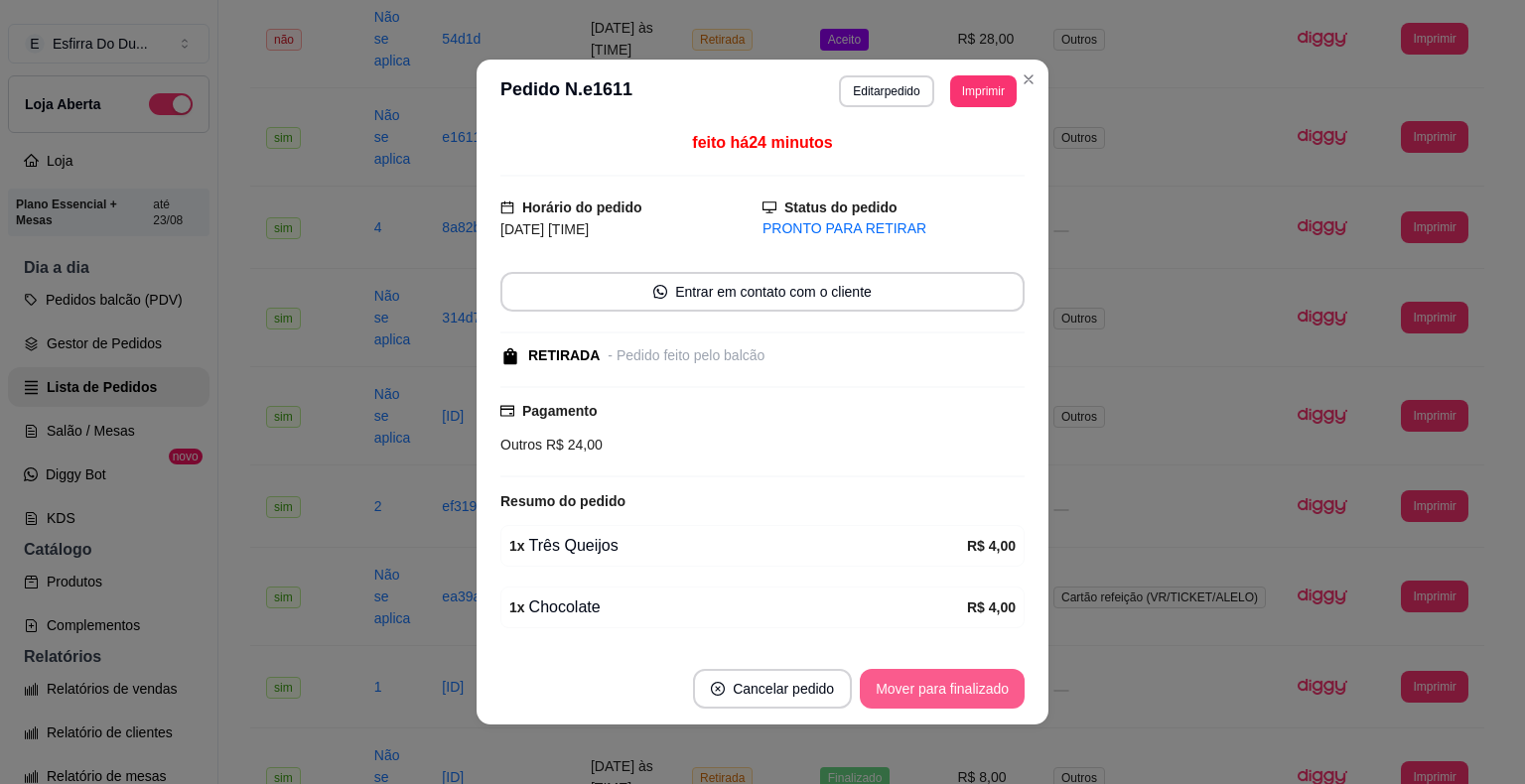 click on "Mover para finalizado" at bounding box center [942, 689] 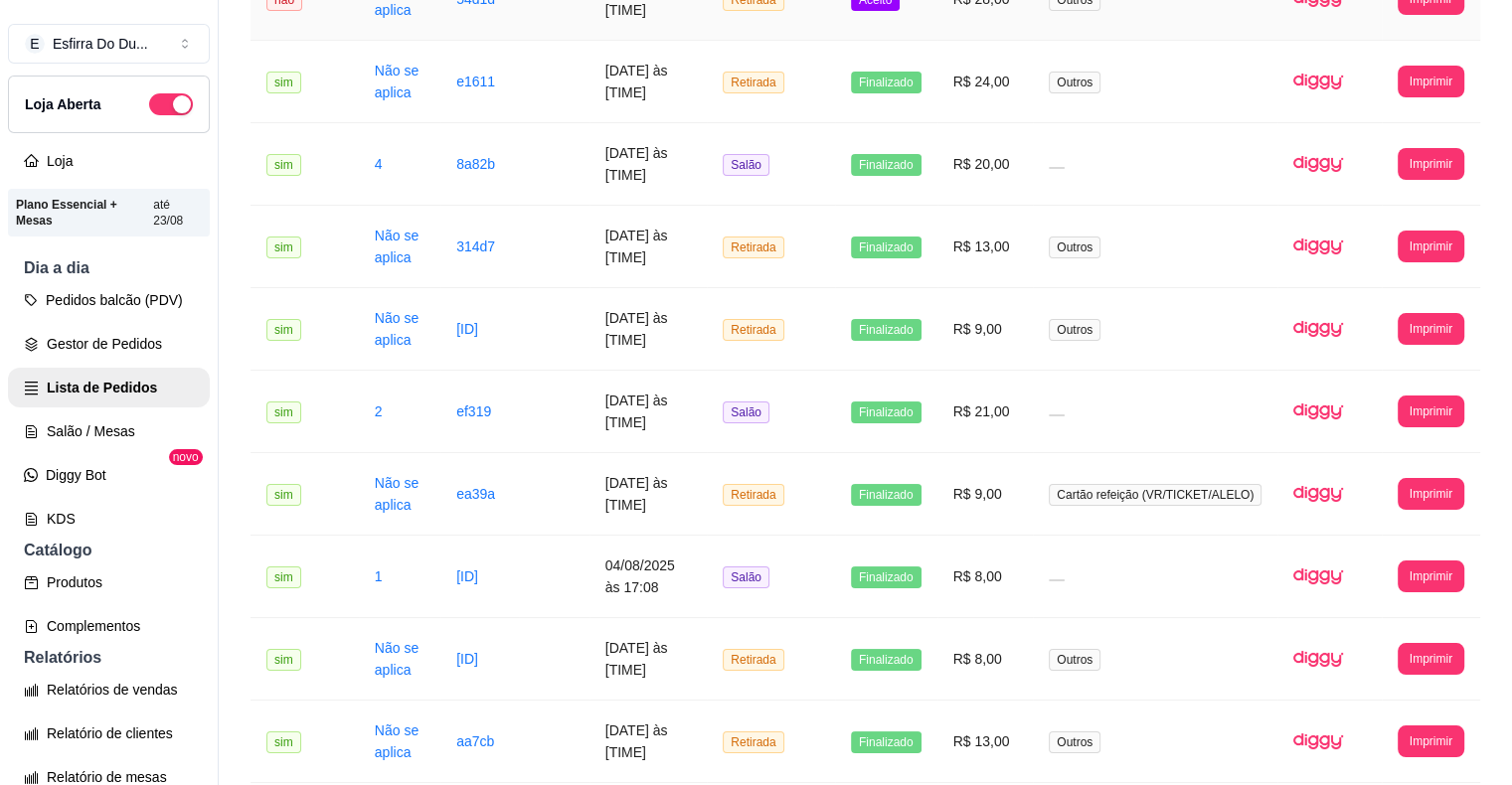 click on "Aceito" at bounding box center (875, 0) 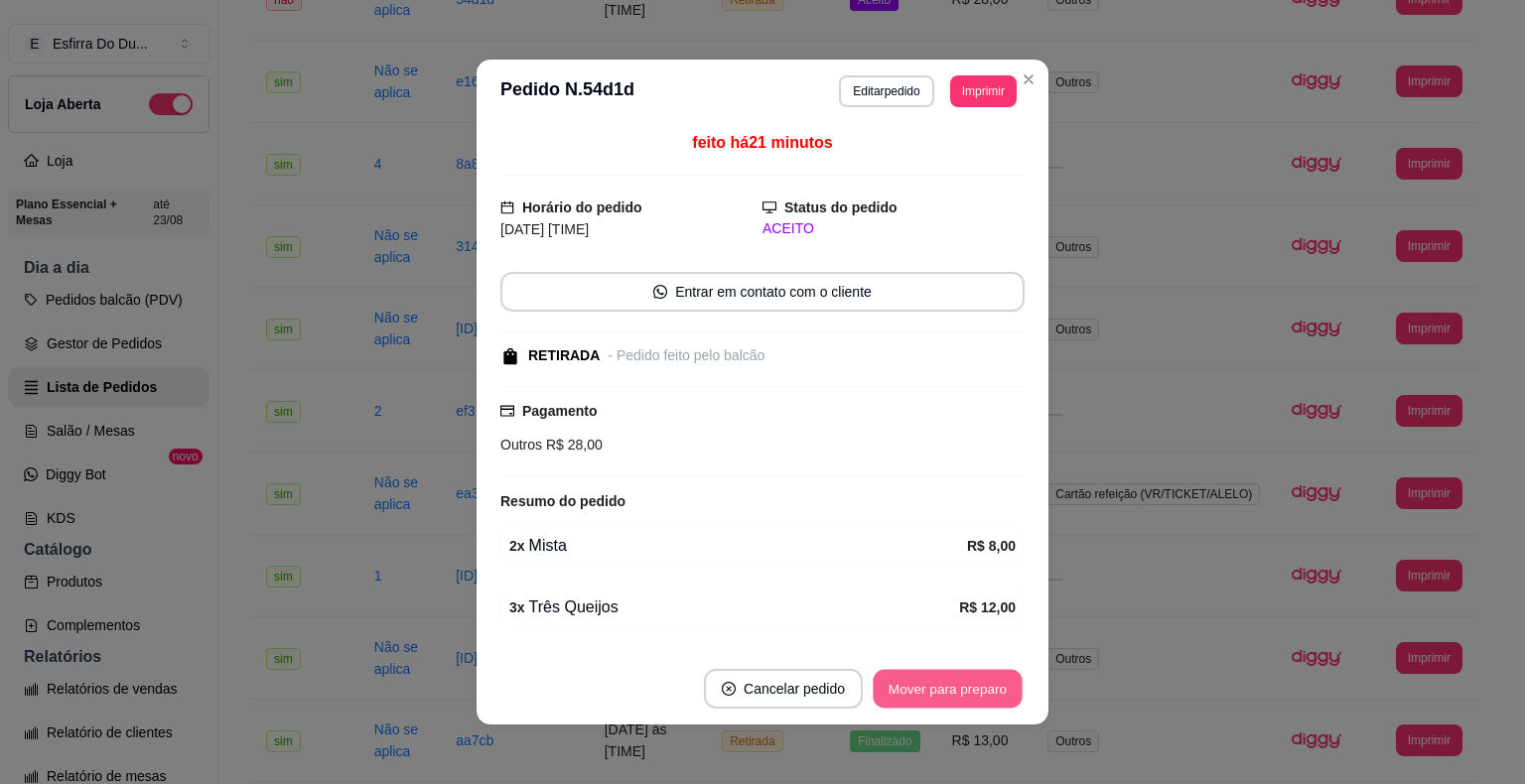 click on "Mover para preparo" at bounding box center [947, 689] 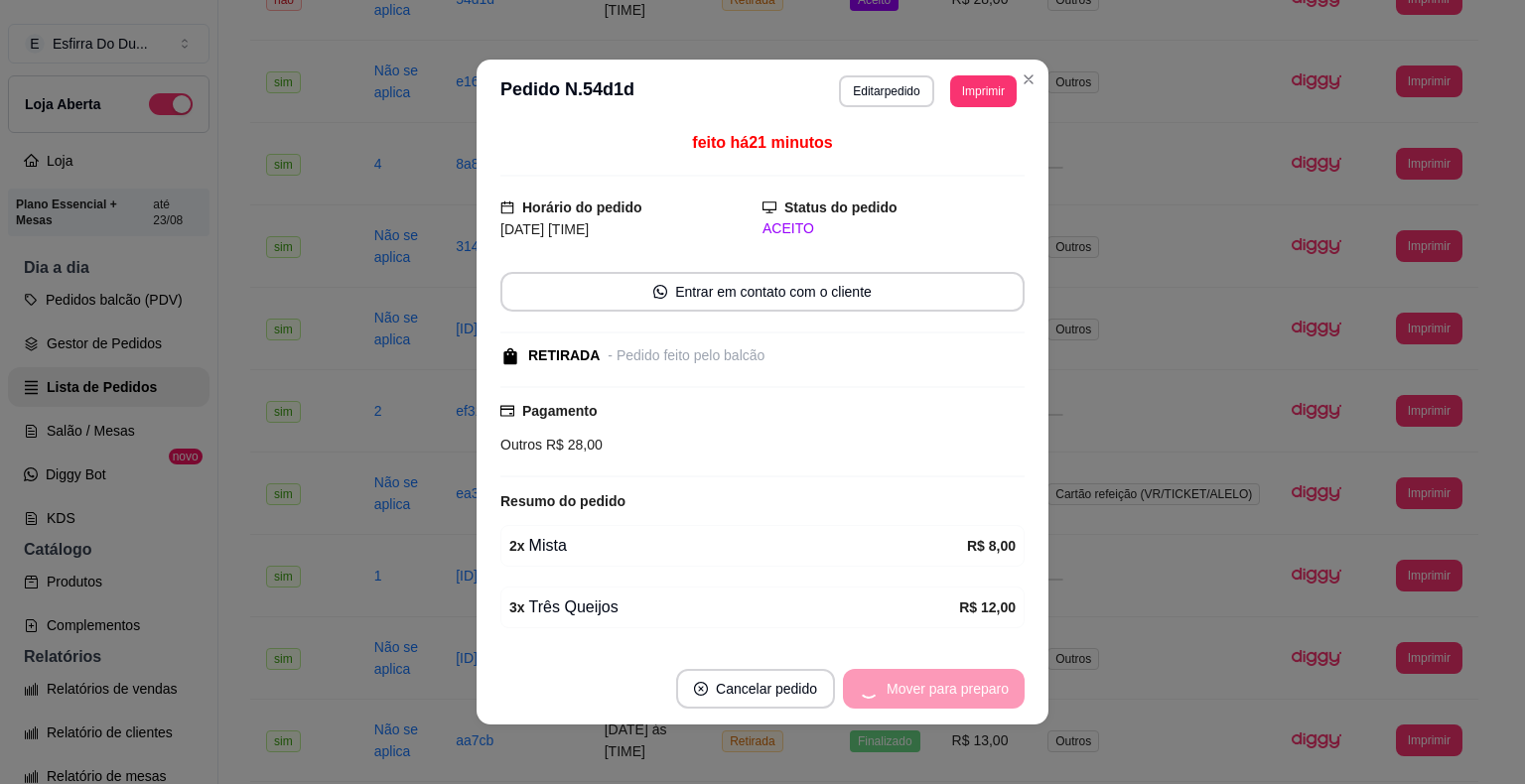 click on "Mover para preparo" at bounding box center [933, 689] 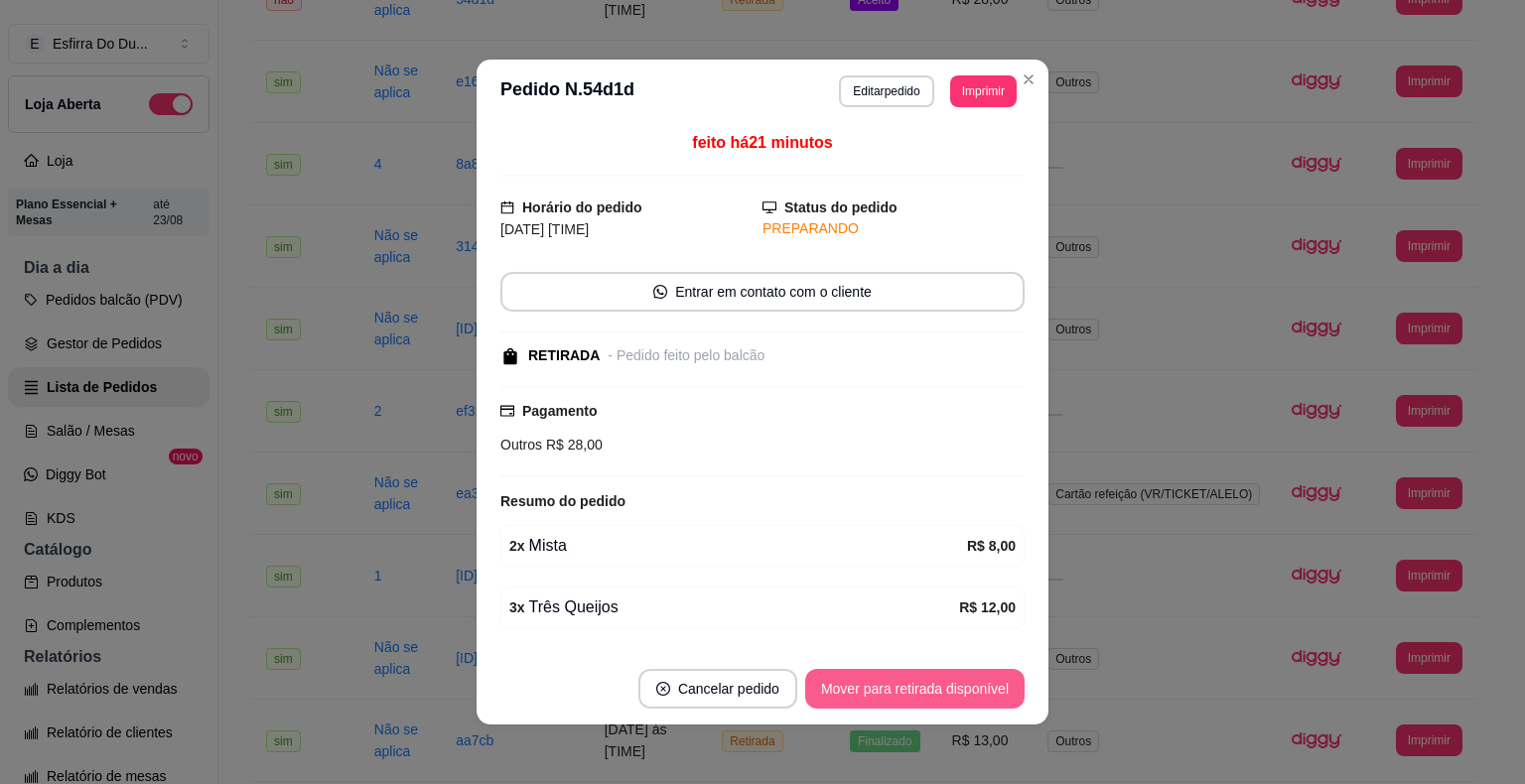 click on "Mover para retirada disponível" at bounding box center [914, 689] 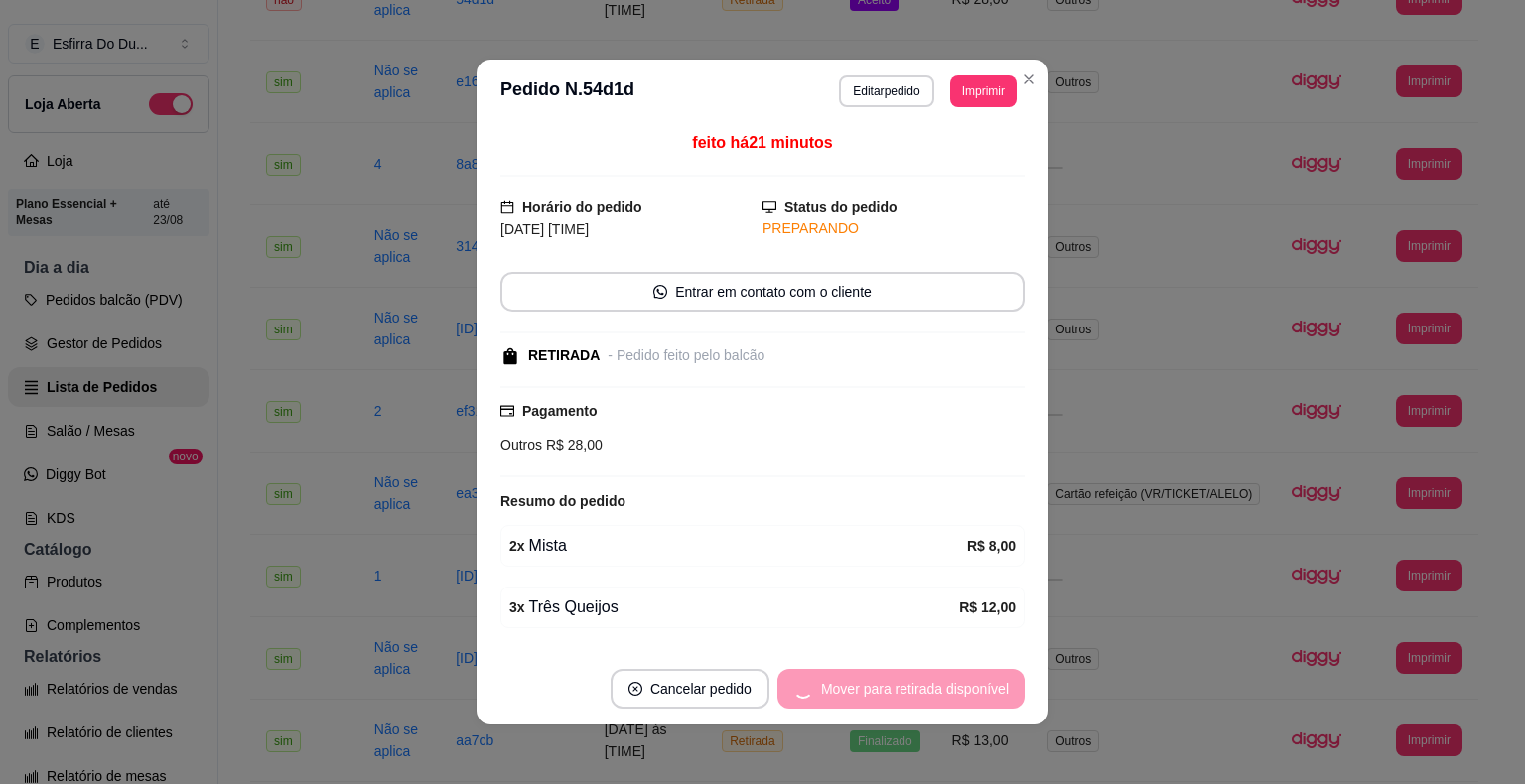 click on "Mover para retirada disponível" at bounding box center [901, 689] 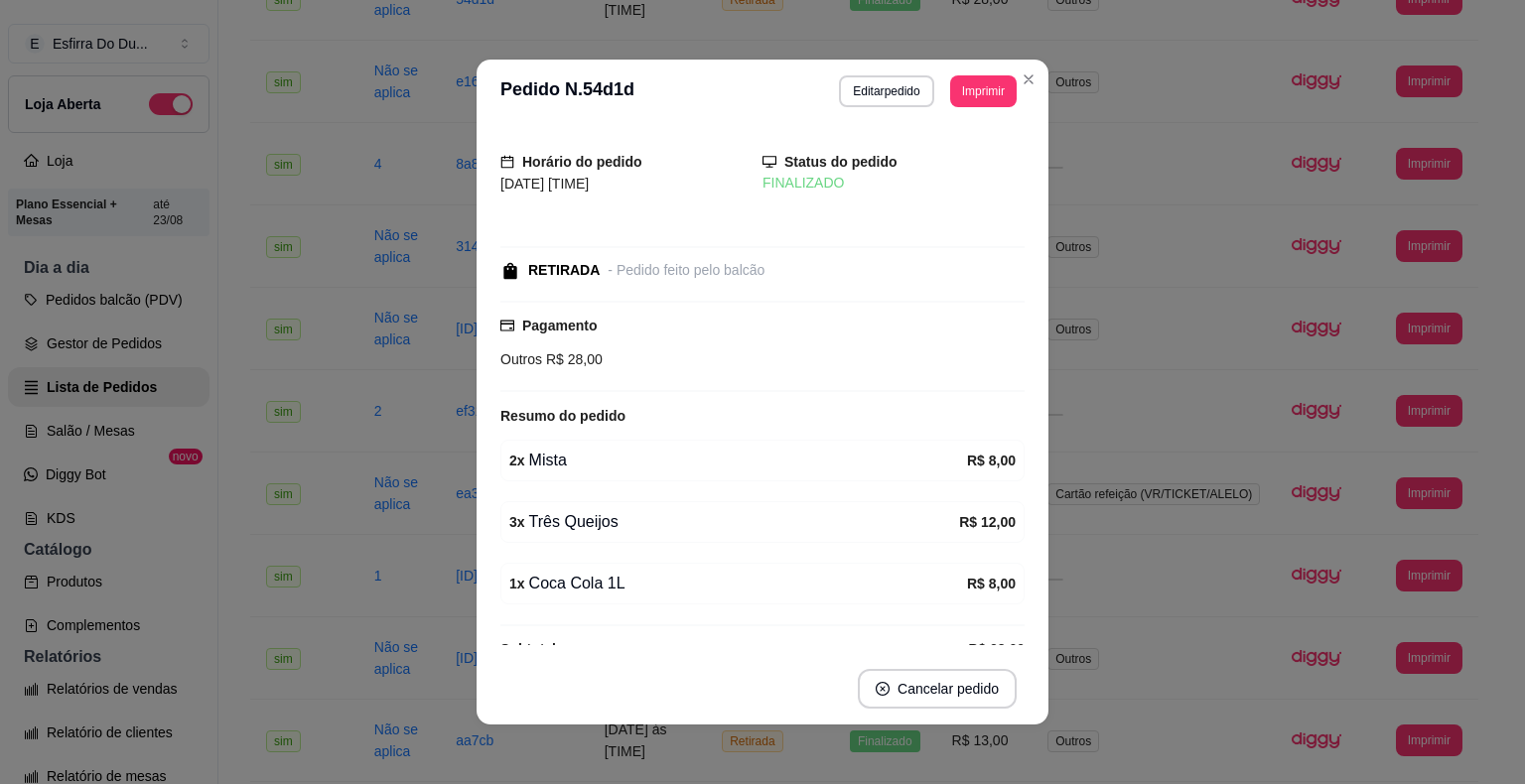 click on "Horário do pedido [DATE] [TIME] Status do pedido FINALIZADO RETIRADA - Pedido feito pelo balcão Pagamento Outros   R$ 28,00 Resumo do pedido 2 x     Mista R$ 8,00 3 x     Três Queijos R$ 12,00 1 x     Coca Cola 1L R$ 8,00 Subtotal R$ 28,00 Total R$ 28,00" at bounding box center (762, 388) 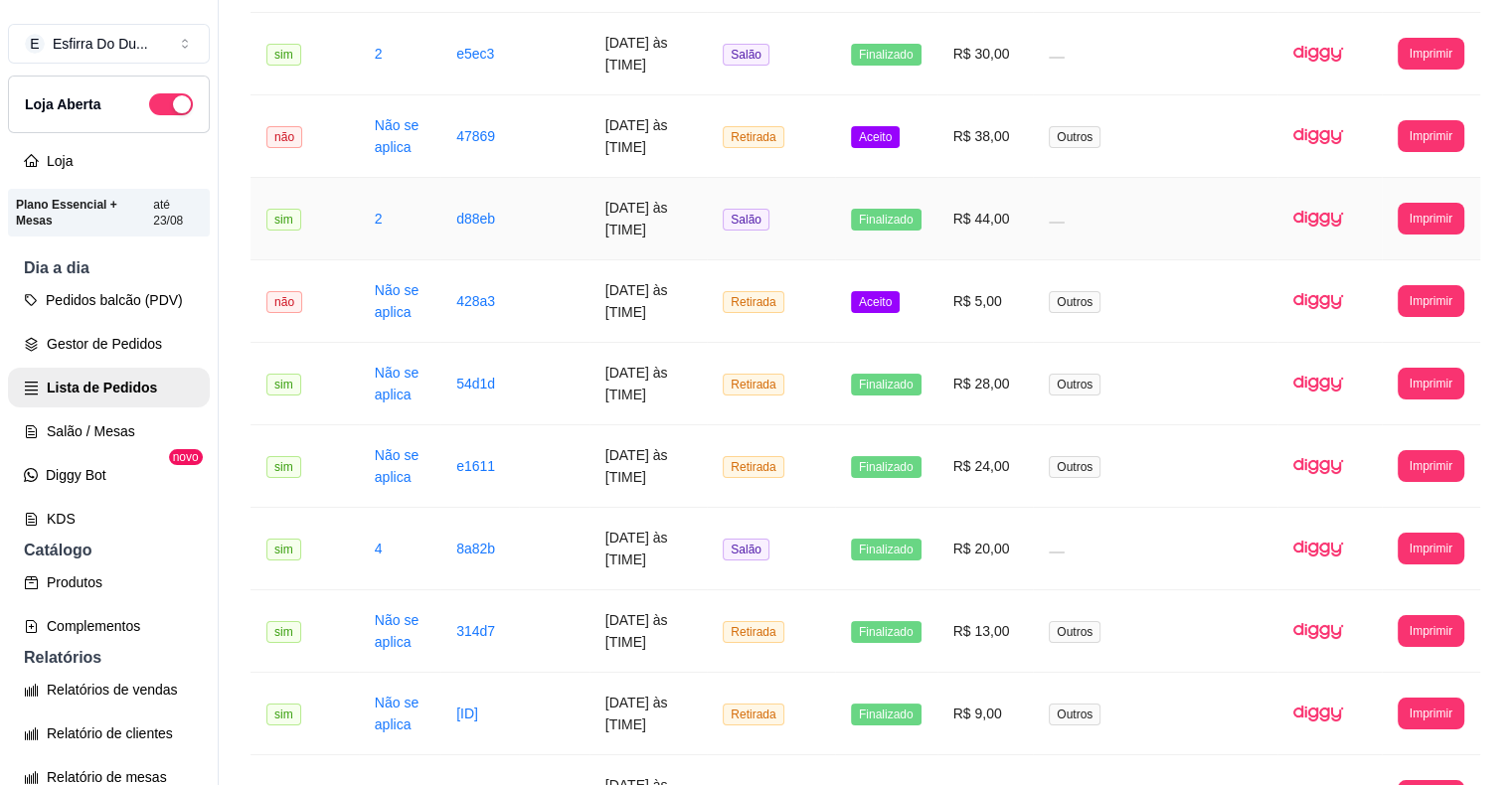 scroll, scrollTop: 477, scrollLeft: 0, axis: vertical 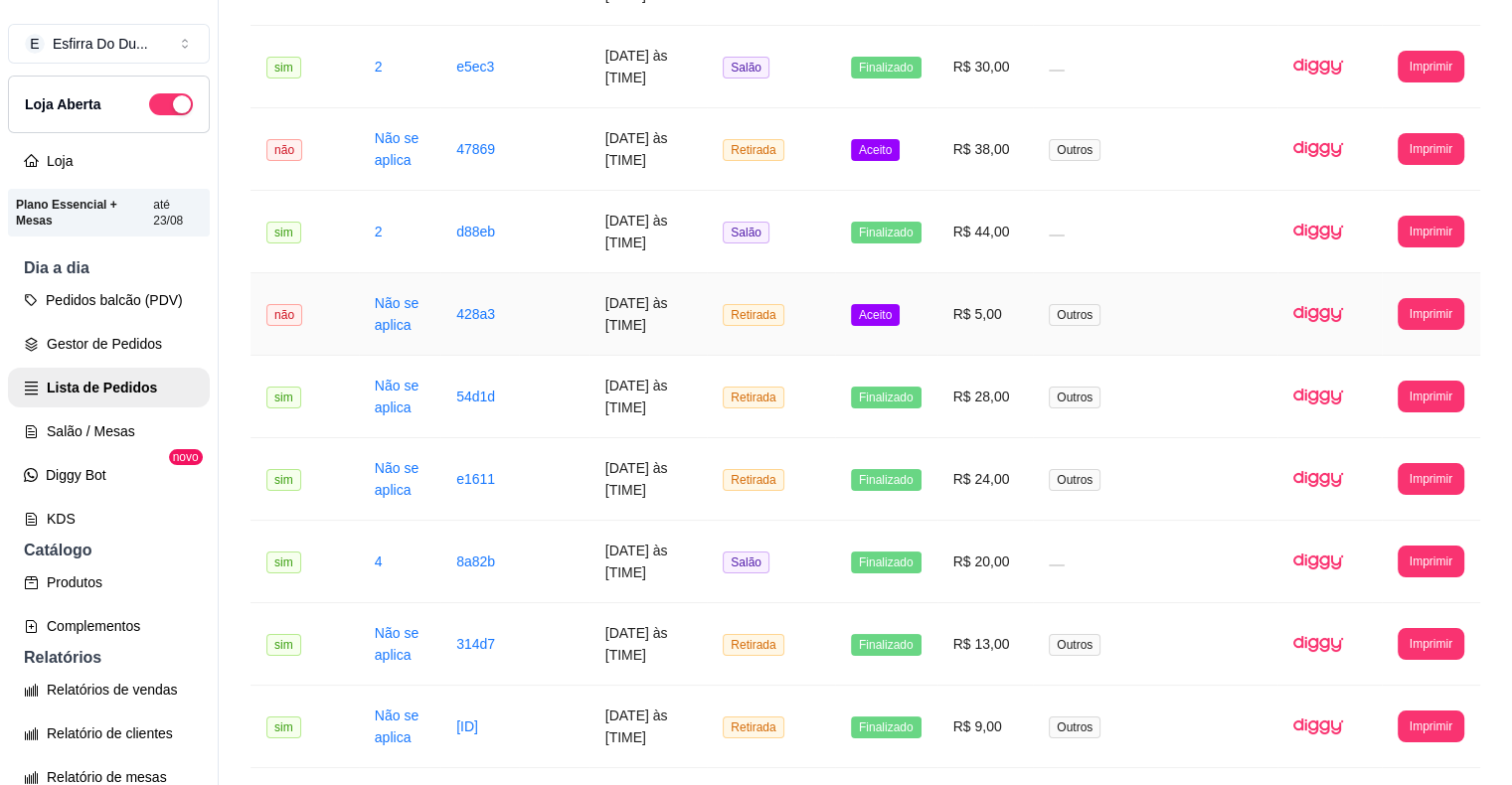 click on "Aceito" at bounding box center [875, 315] 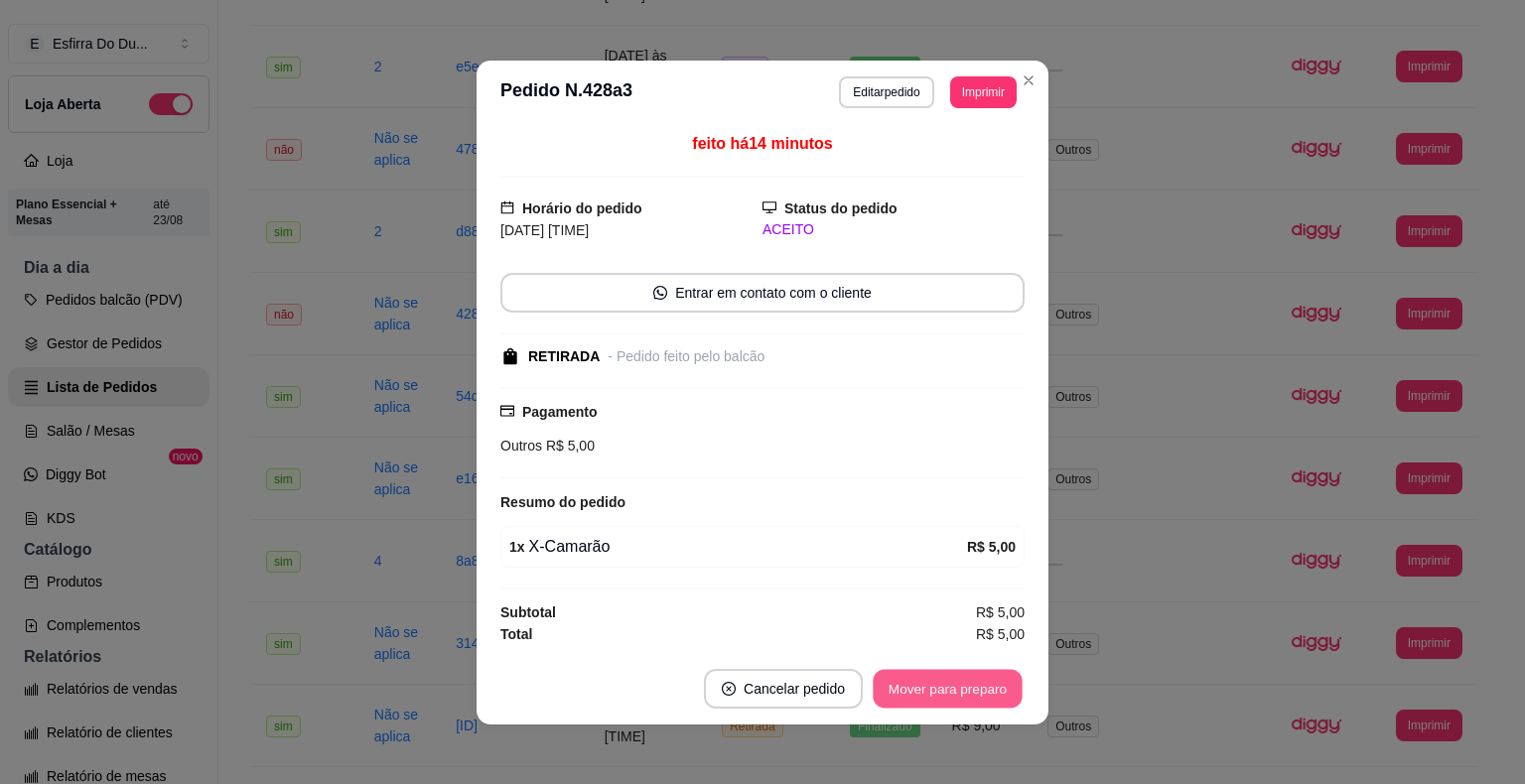 click on "Mover para preparo" at bounding box center [947, 688] 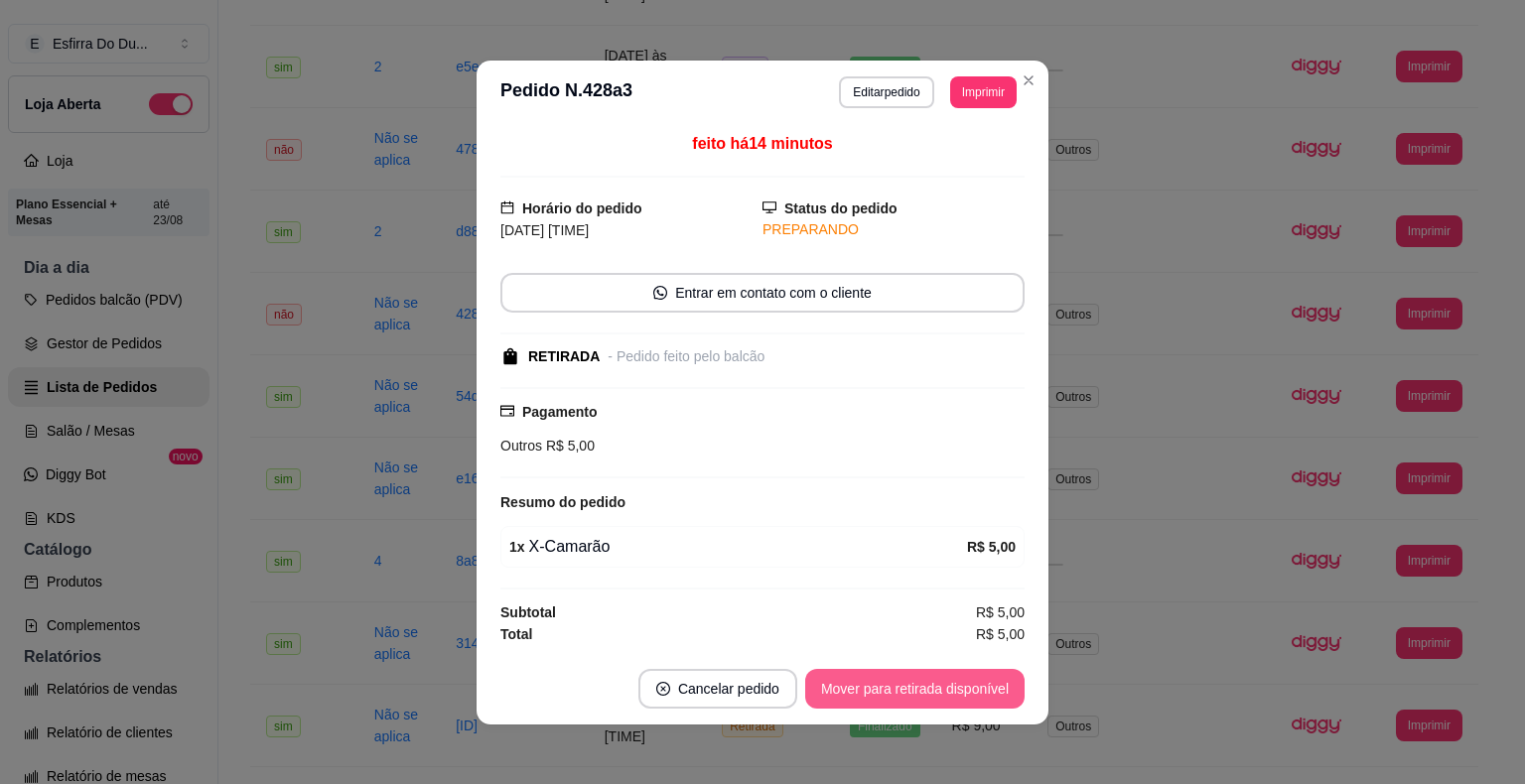 click on "Mover para retirada disponível" at bounding box center (914, 689) 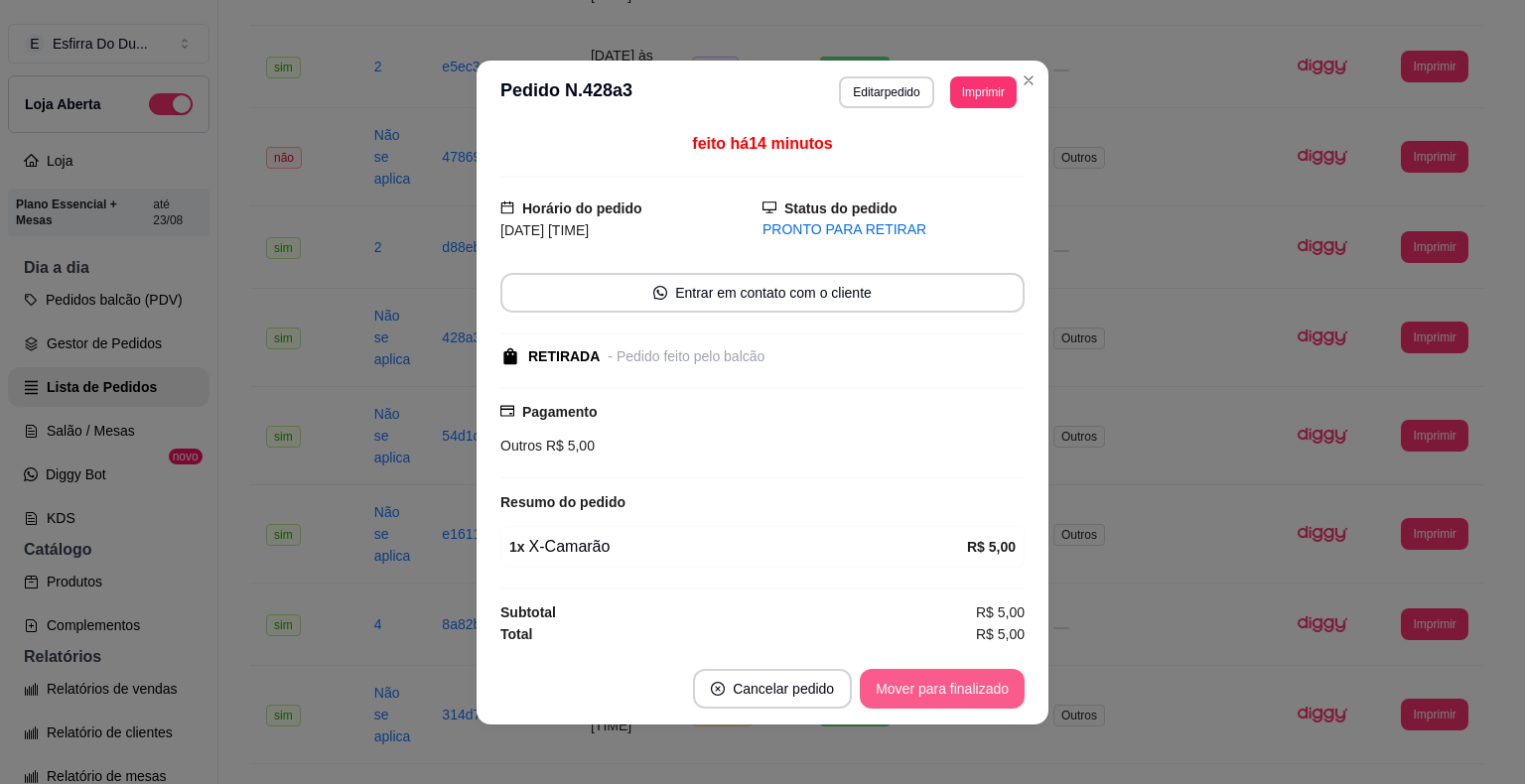 click on "Mover para finalizado" at bounding box center [942, 689] 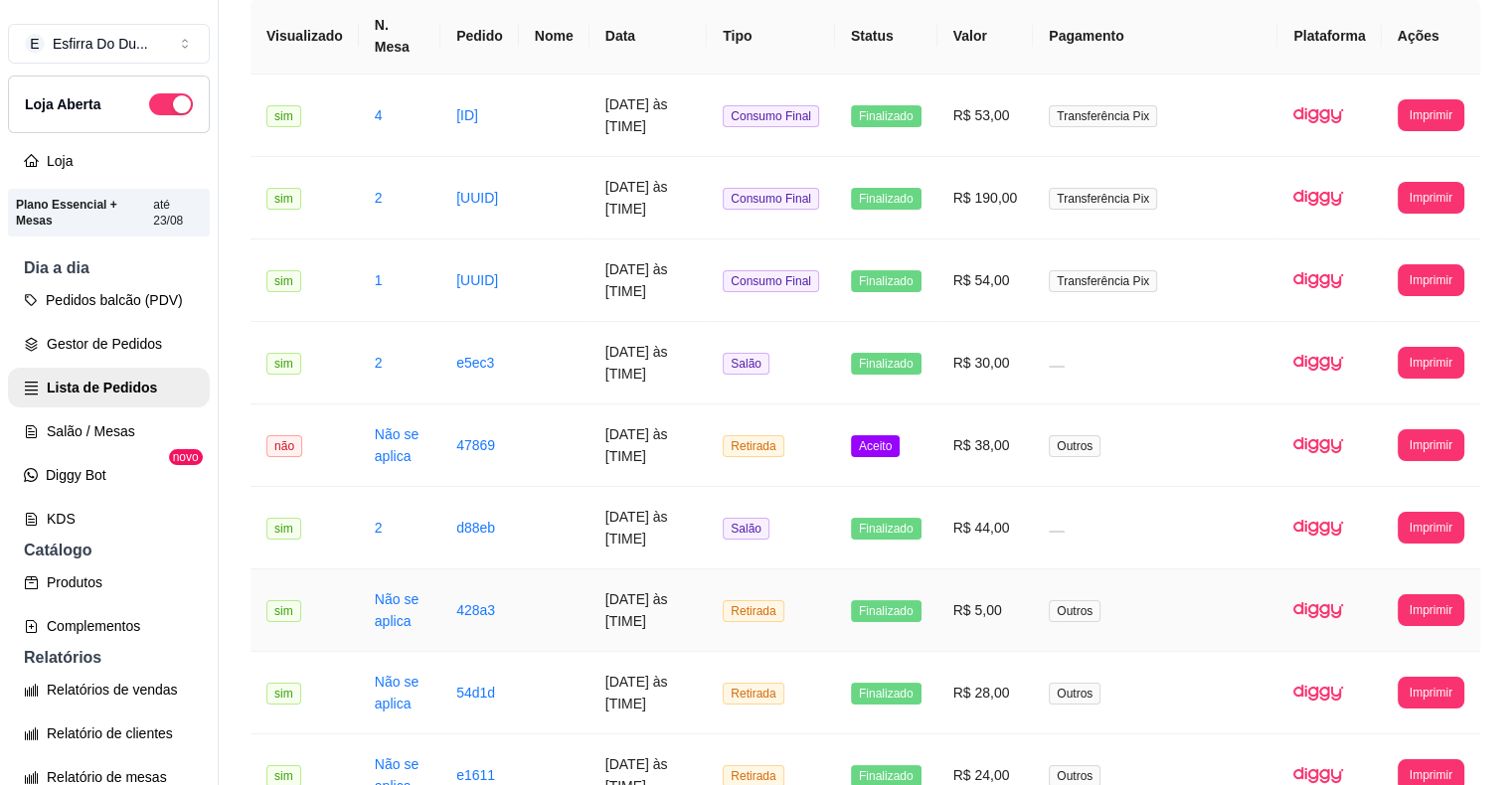 scroll, scrollTop: 179, scrollLeft: 0, axis: vertical 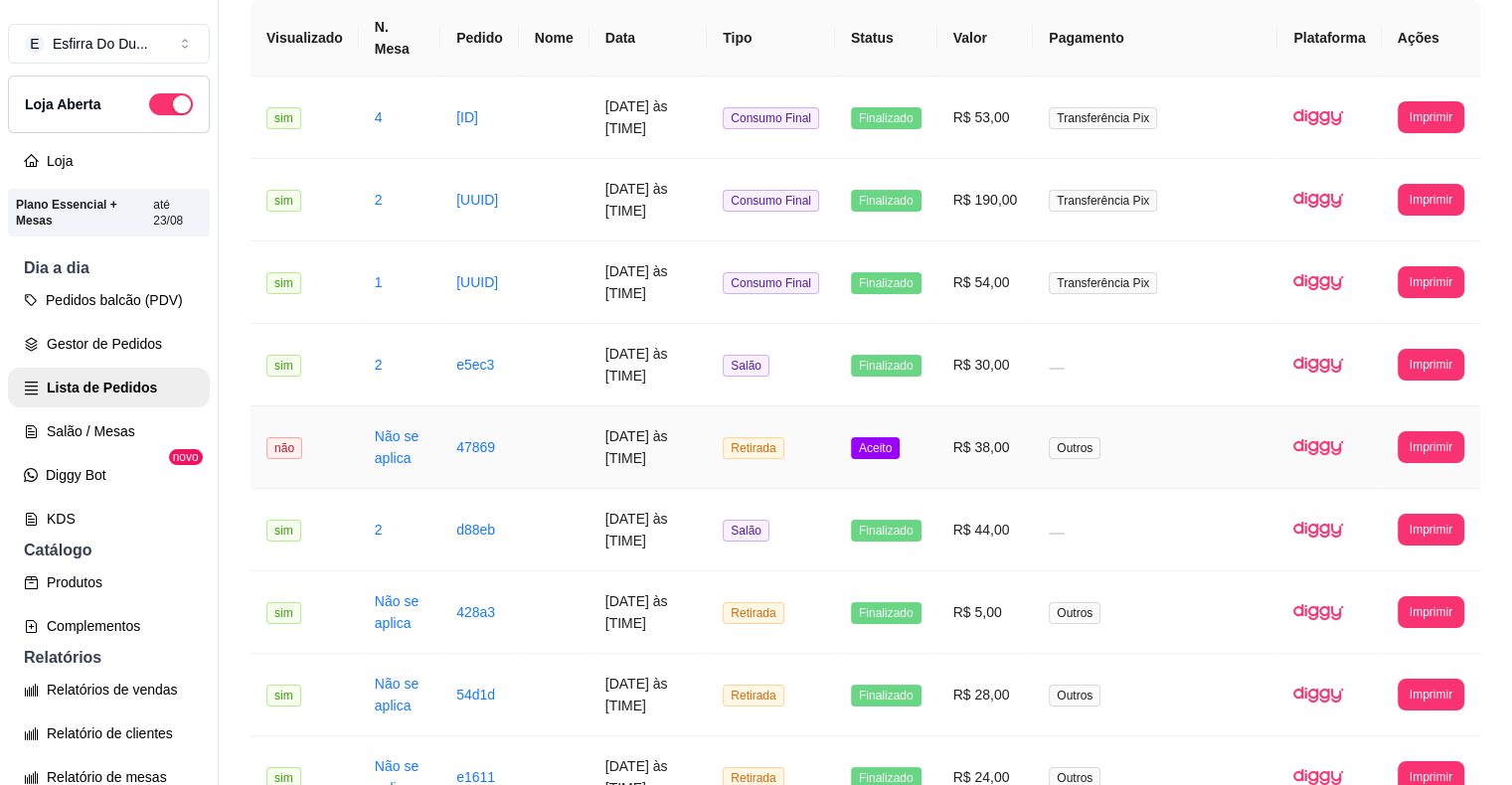 click on "Aceito" at bounding box center (875, 448) 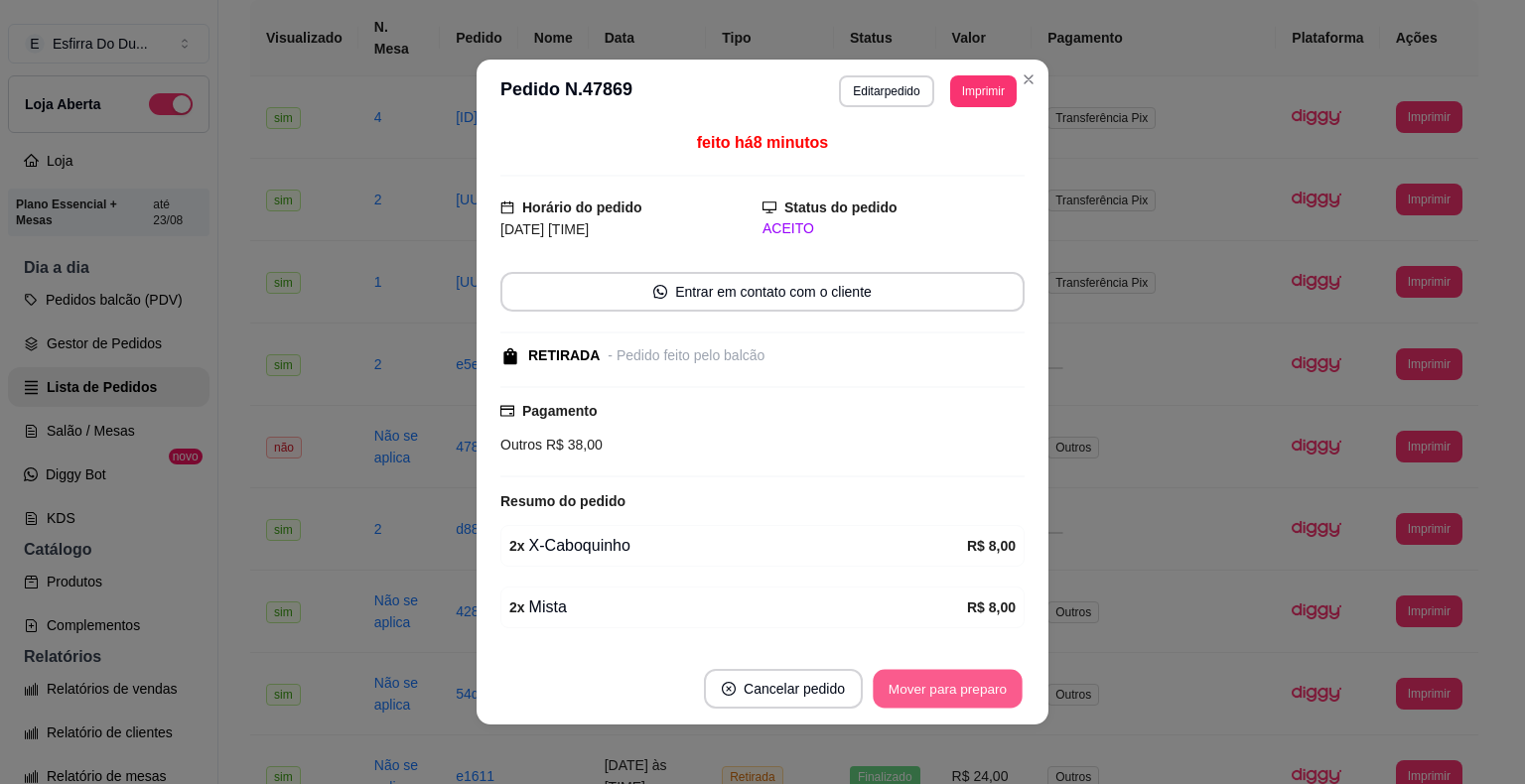 click on "Mover para preparo" at bounding box center (947, 689) 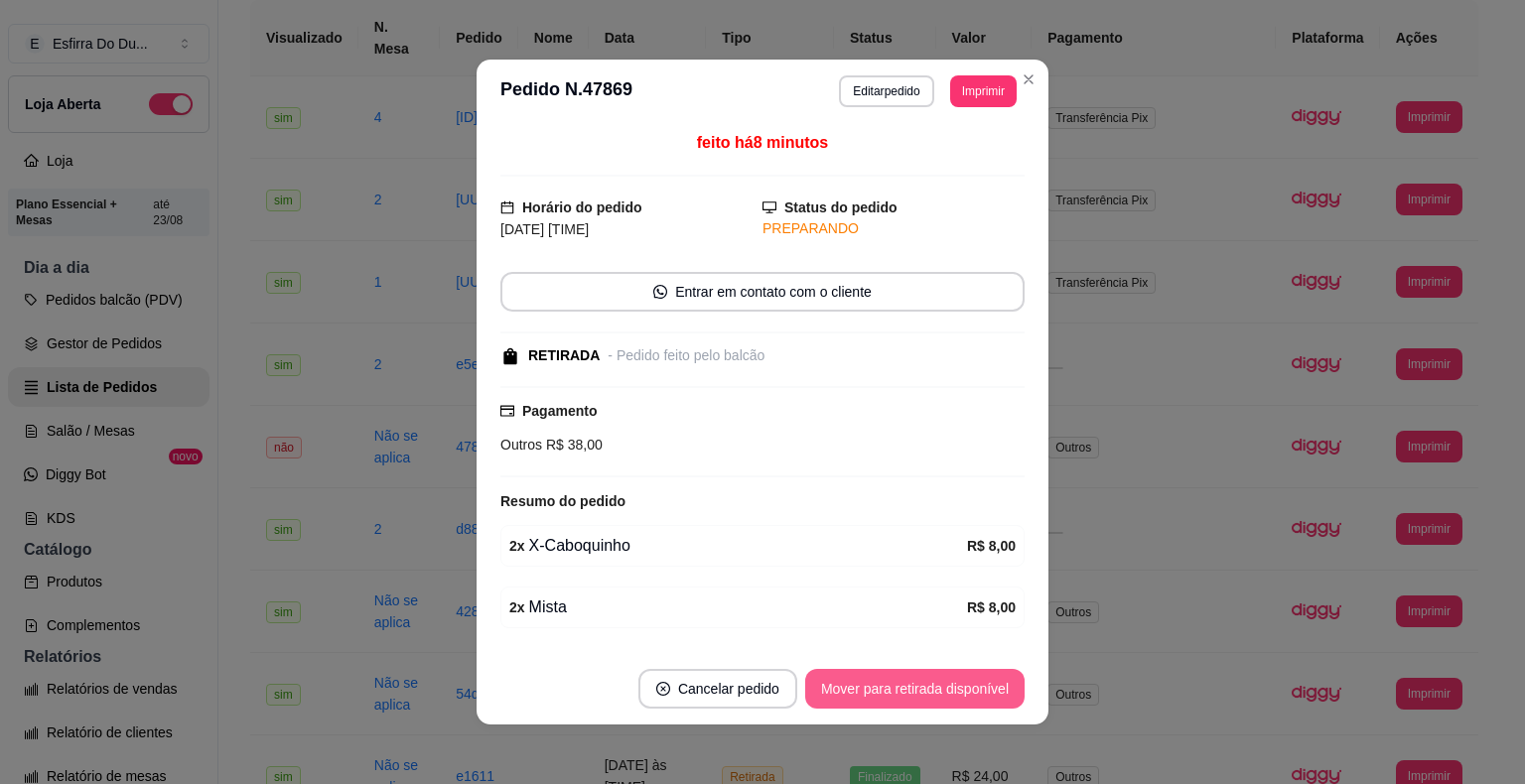 click on "Mover para retirada disponível" at bounding box center [914, 689] 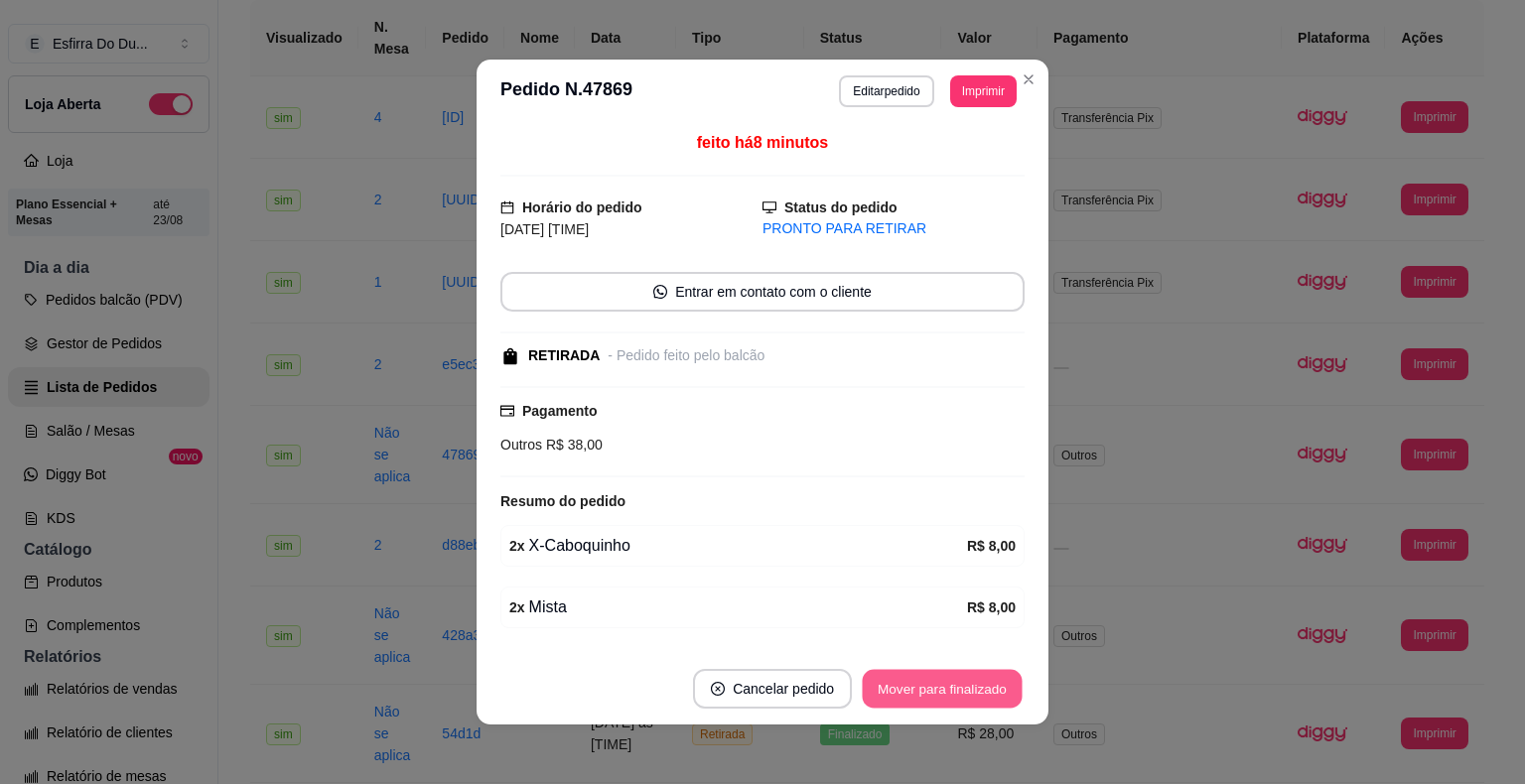 click on "Mover para finalizado" at bounding box center (942, 689) 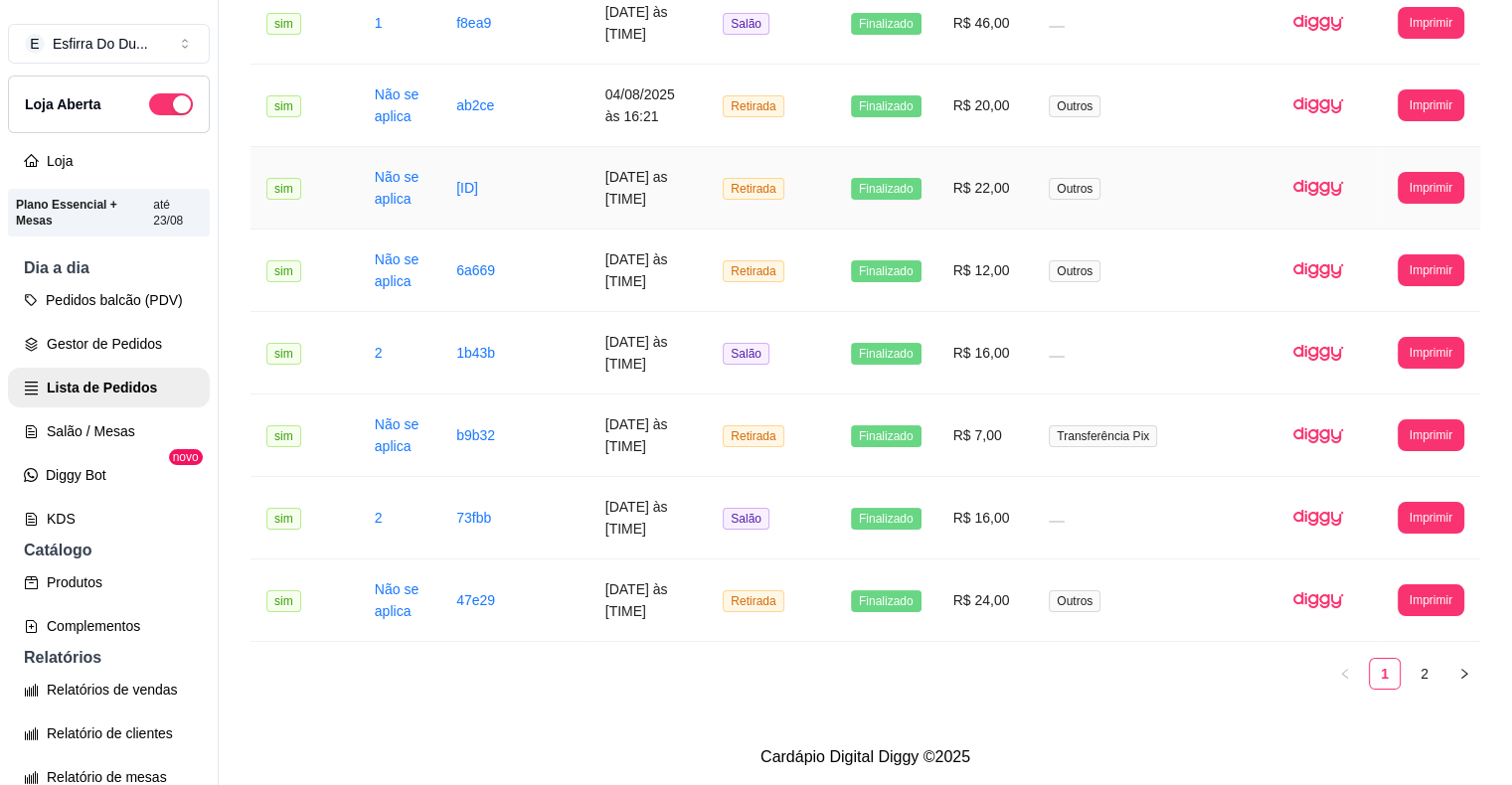 scroll, scrollTop: 2433, scrollLeft: 0, axis: vertical 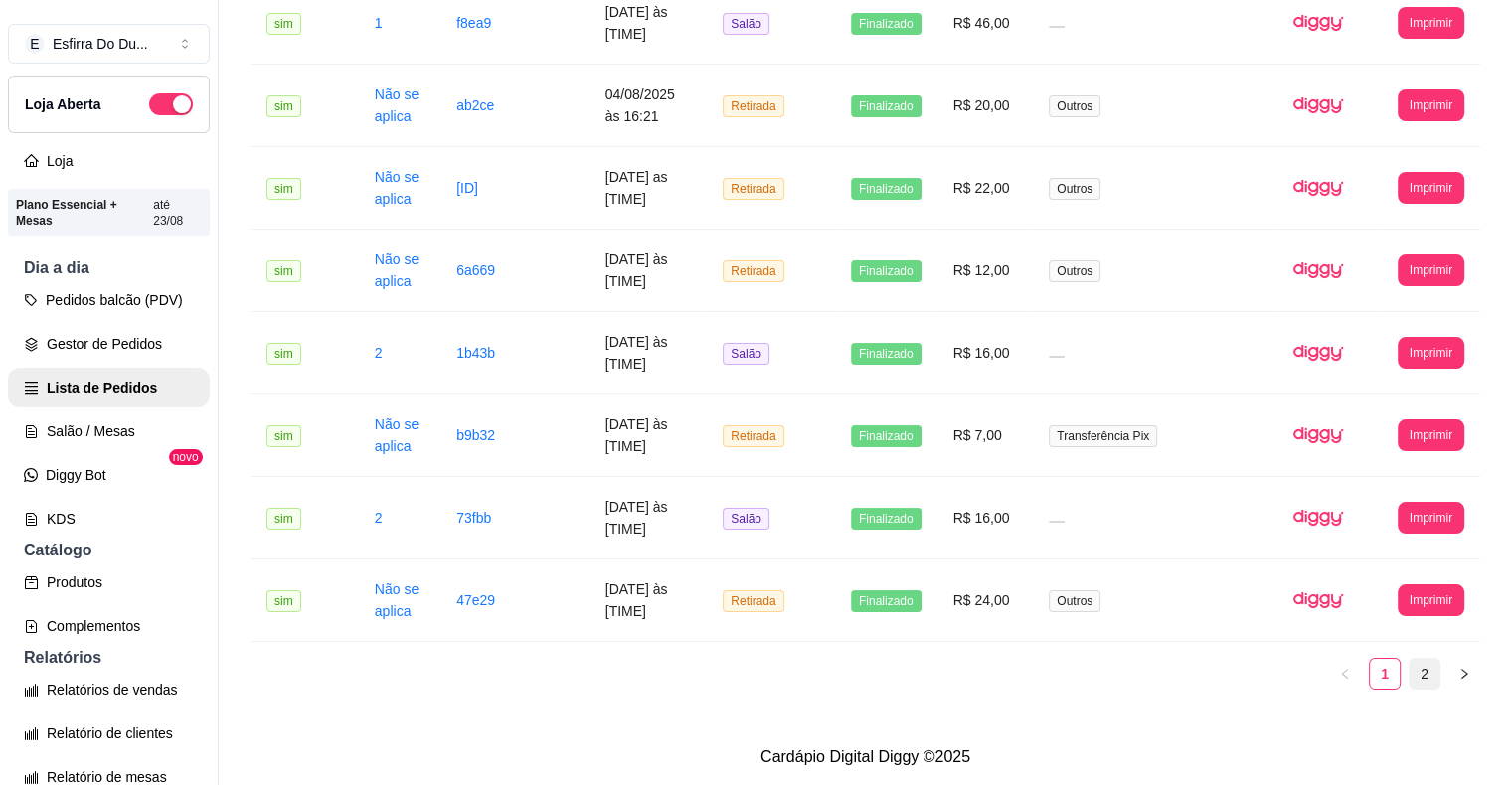 click on "2" at bounding box center (1425, 674) 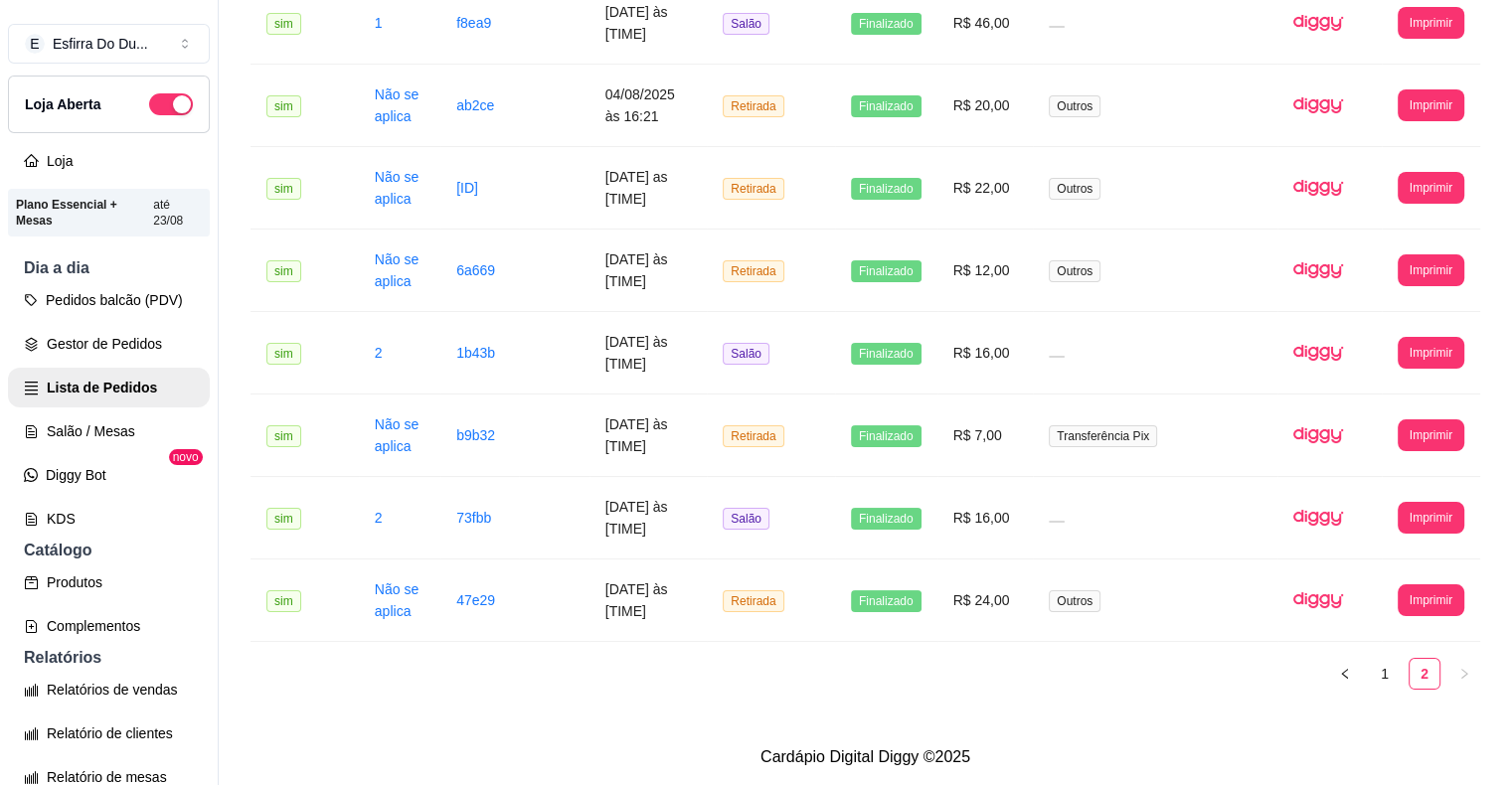 scroll, scrollTop: 0, scrollLeft: 0, axis: both 